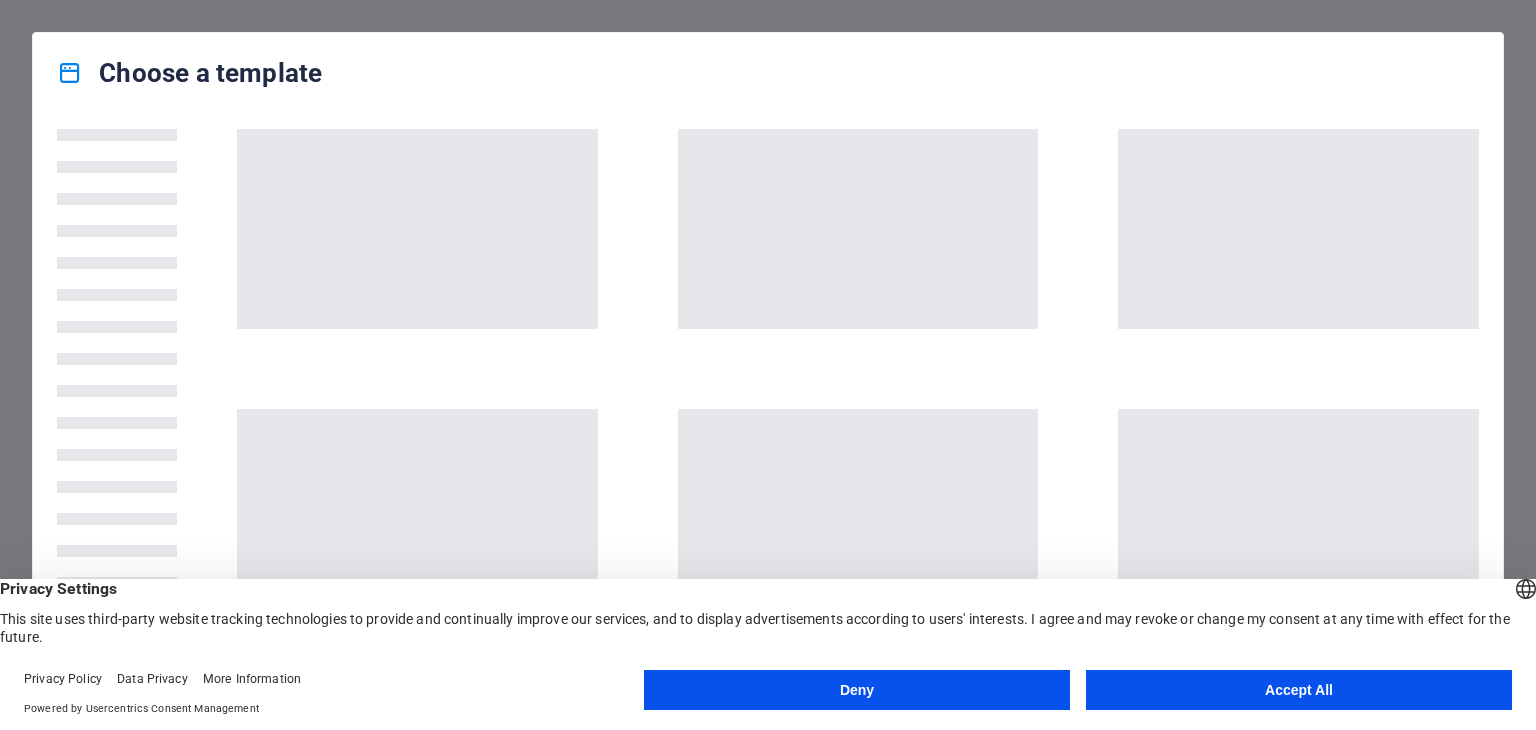 scroll, scrollTop: 0, scrollLeft: 0, axis: both 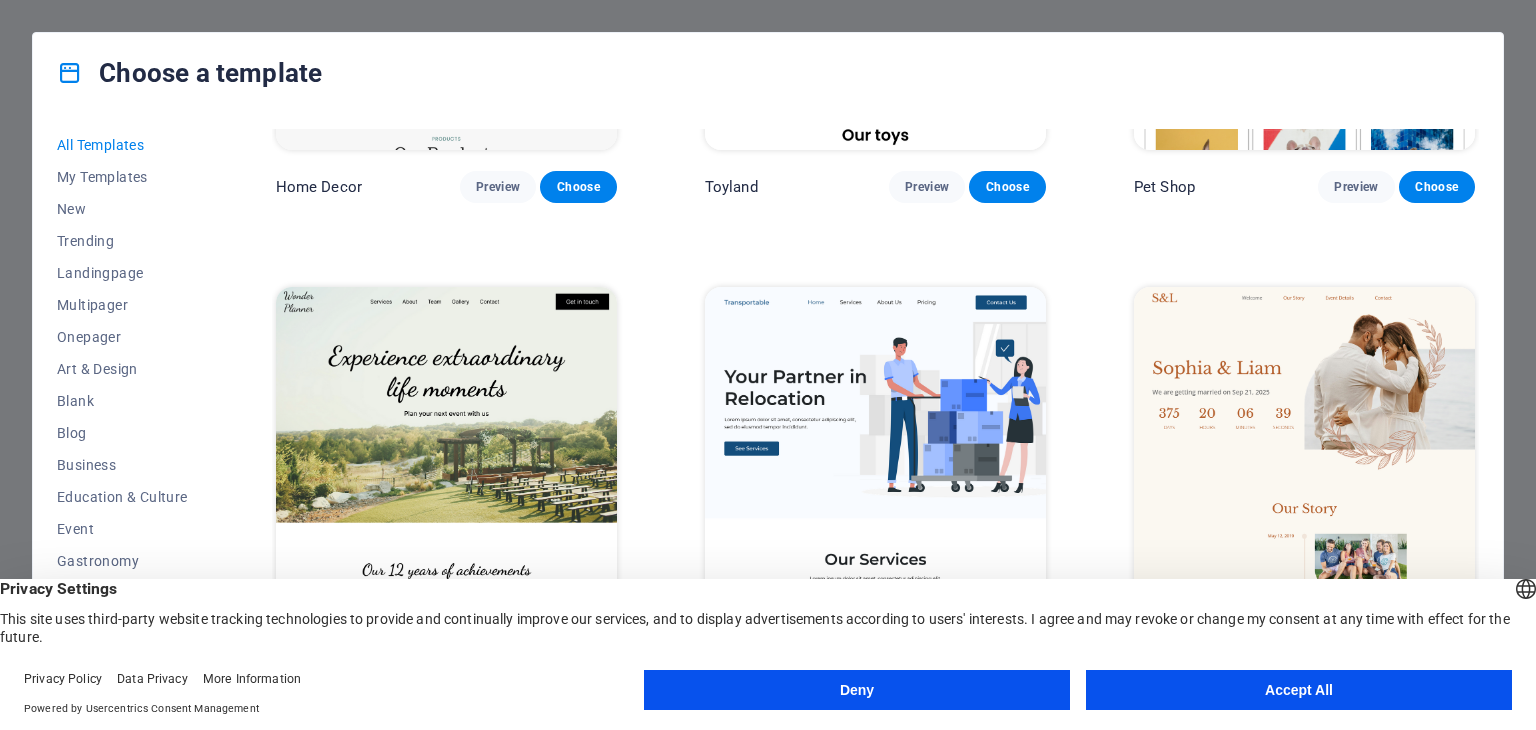 click on "Deny" at bounding box center [857, 690] 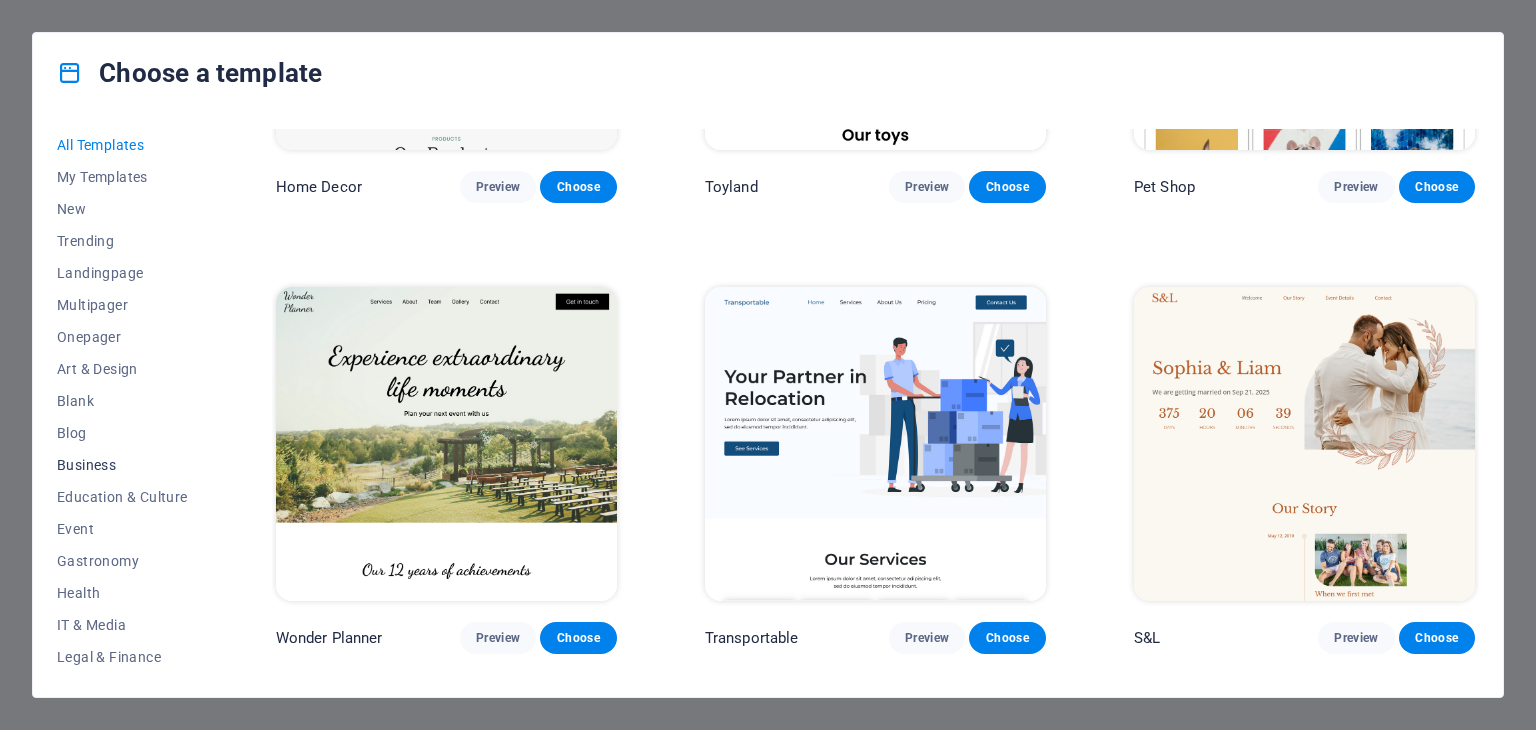 click on "Business" at bounding box center [122, 465] 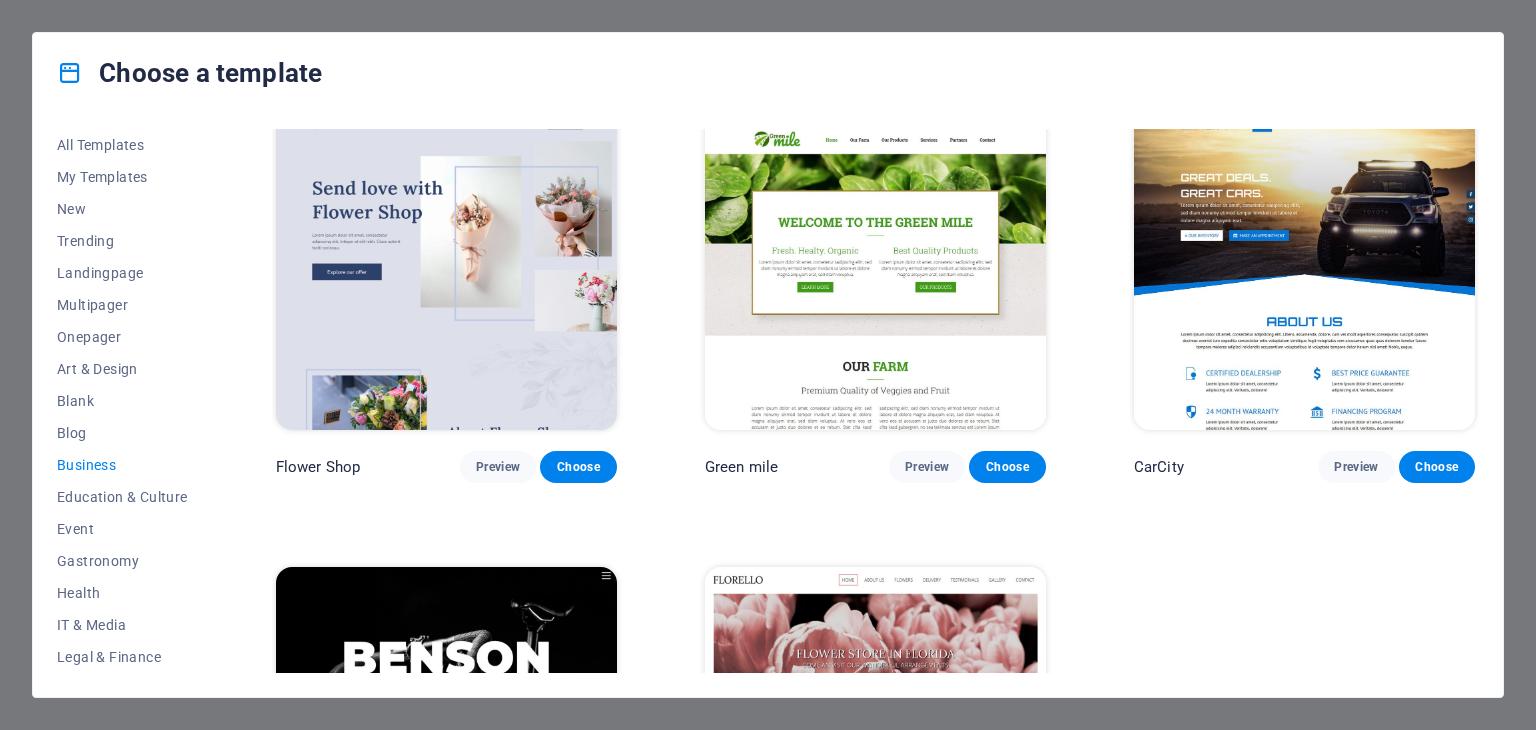 scroll, scrollTop: 500, scrollLeft: 0, axis: vertical 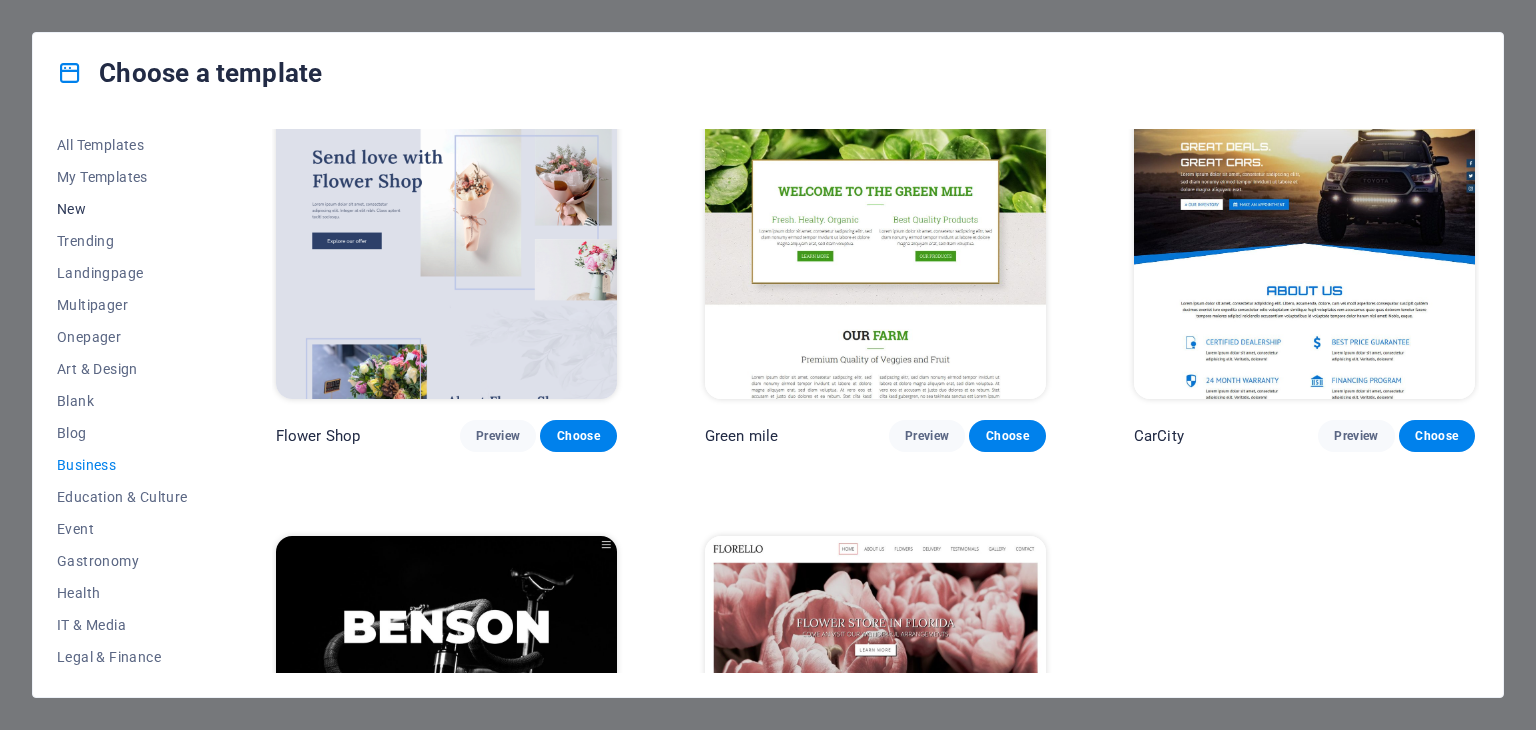 click on "New" at bounding box center [122, 209] 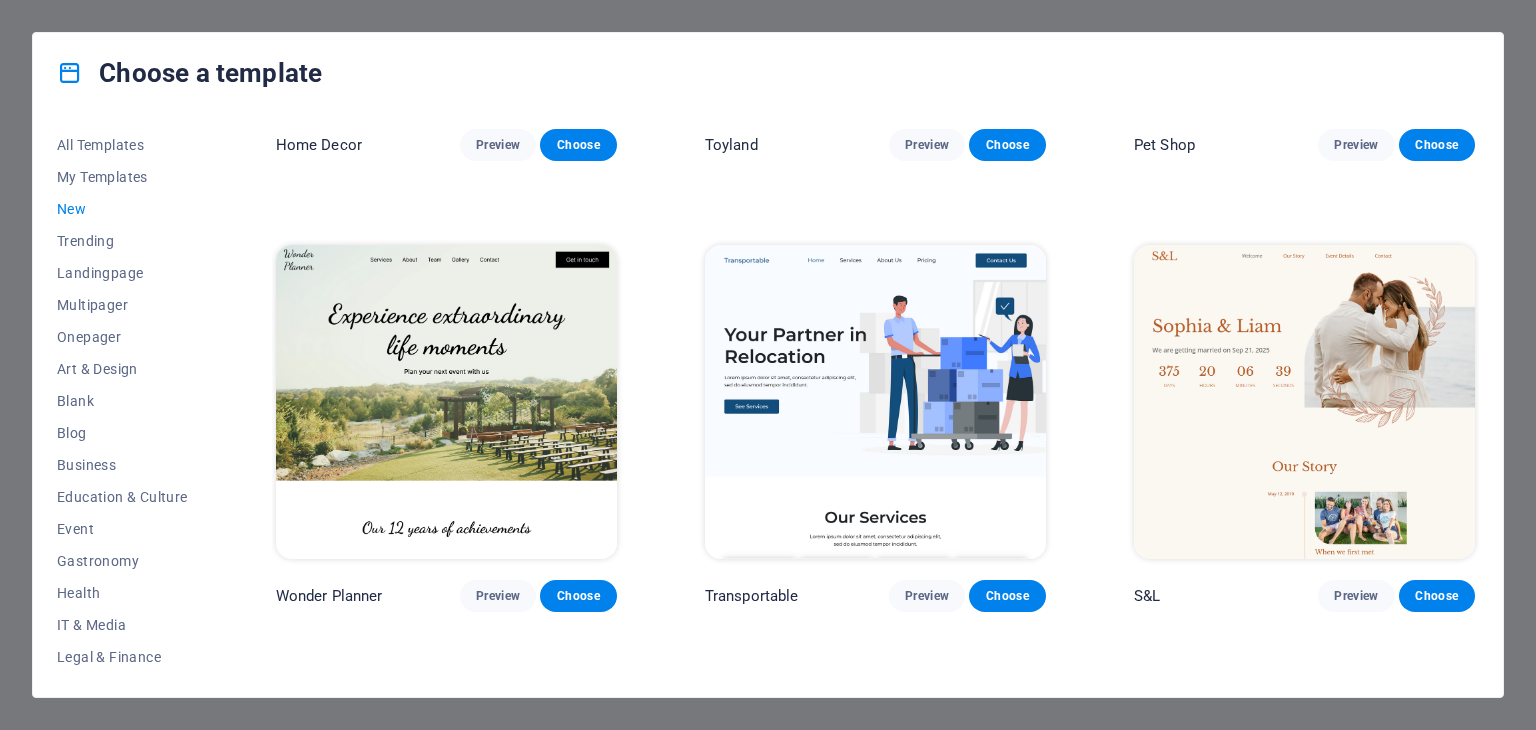 scroll, scrollTop: 1300, scrollLeft: 0, axis: vertical 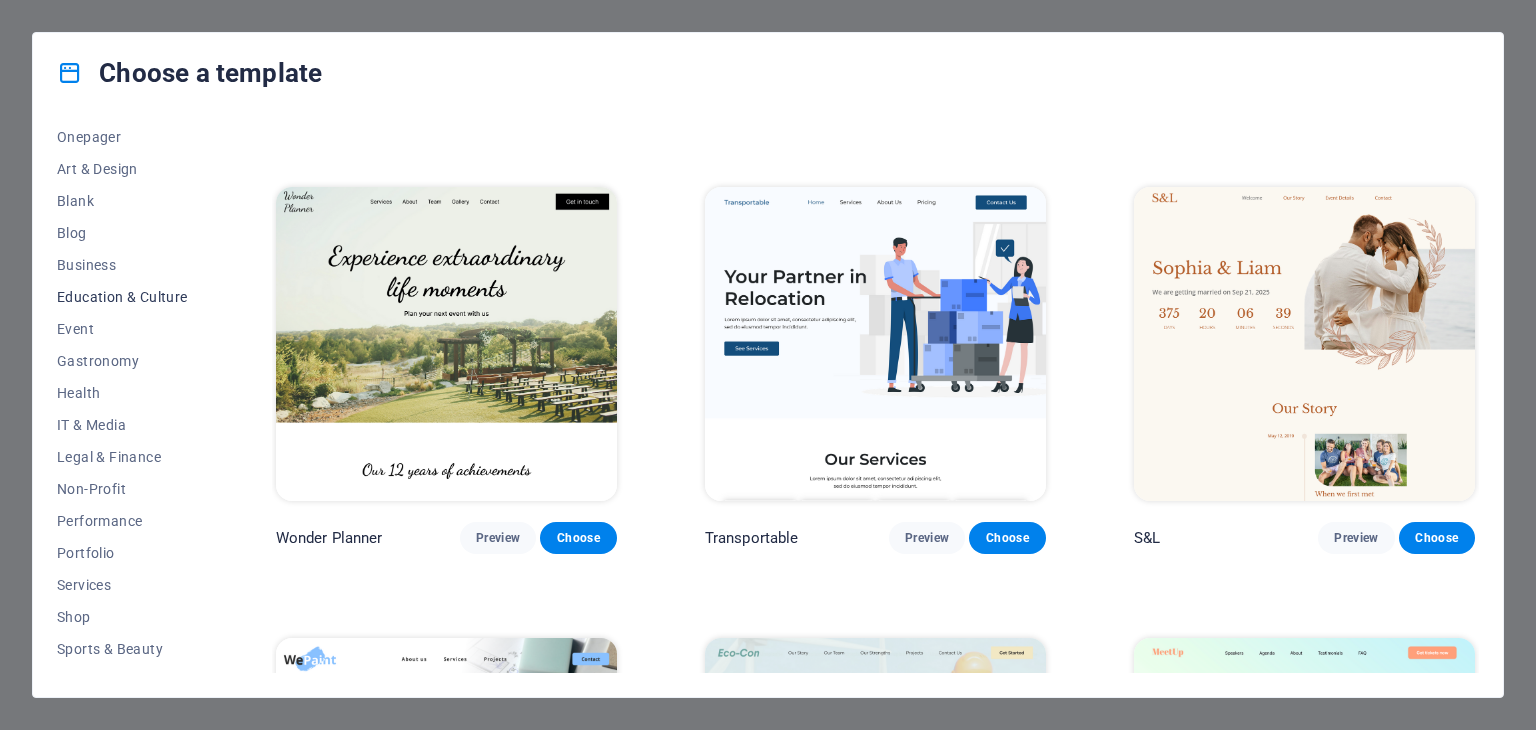 click on "Education & Culture" at bounding box center [122, 297] 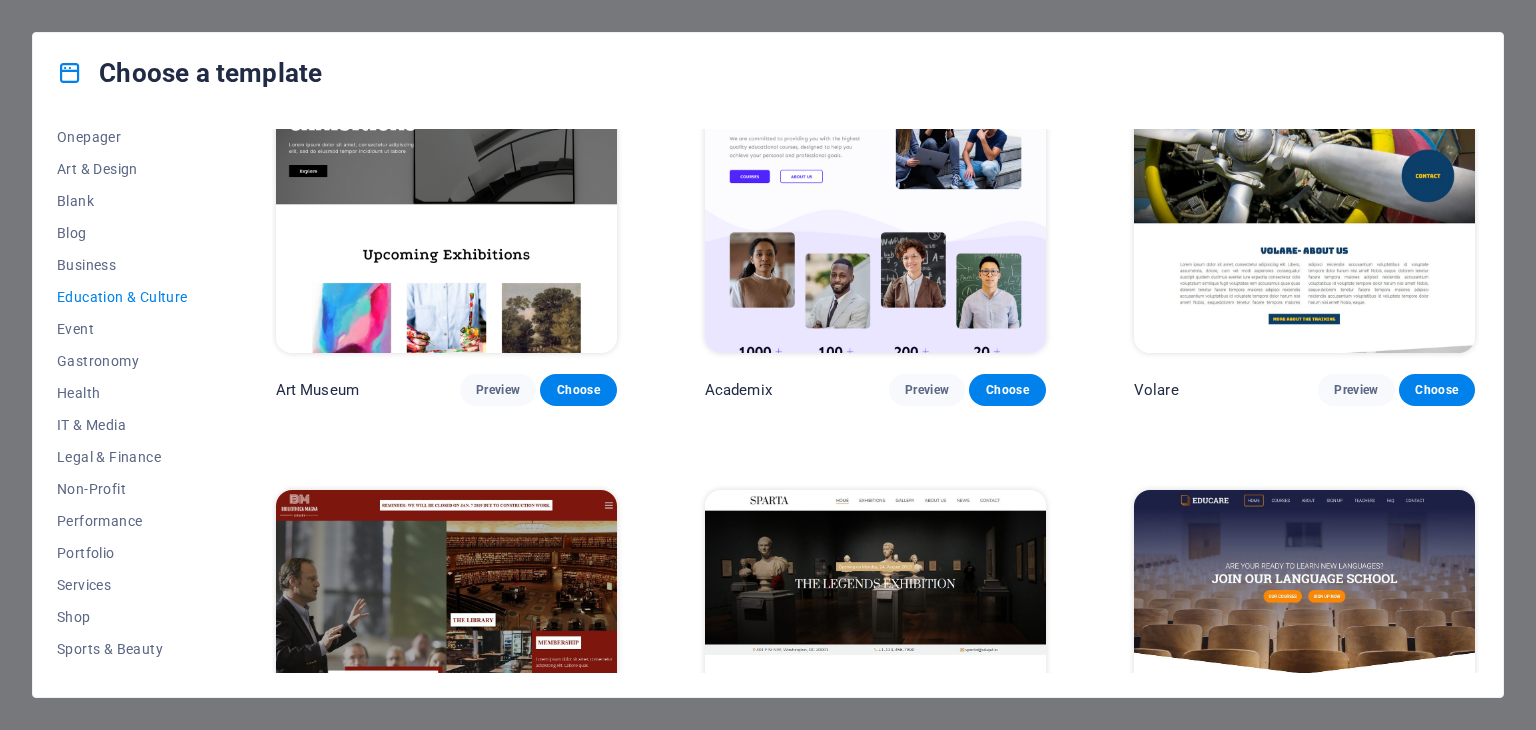 scroll, scrollTop: 0, scrollLeft: 0, axis: both 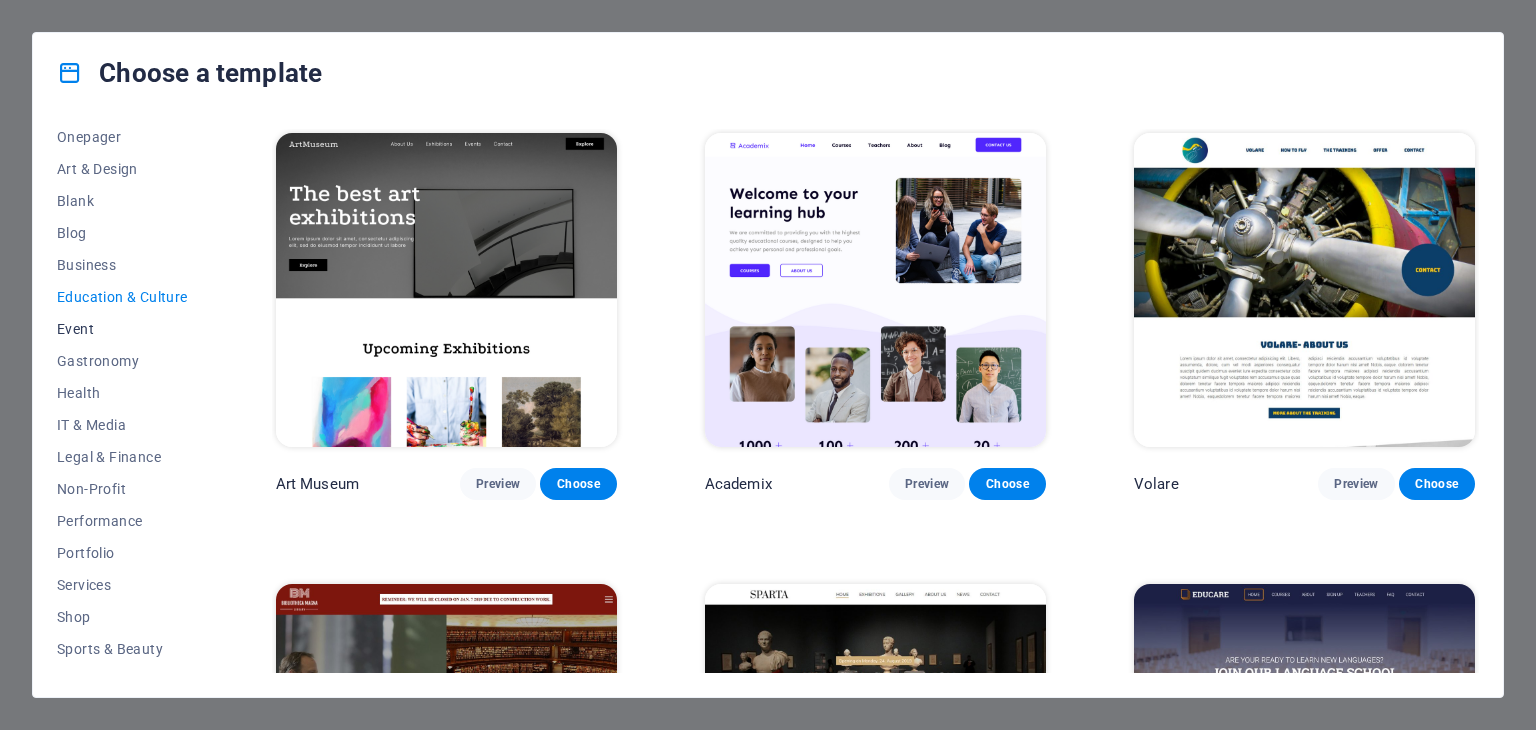 click on "Event" at bounding box center (122, 329) 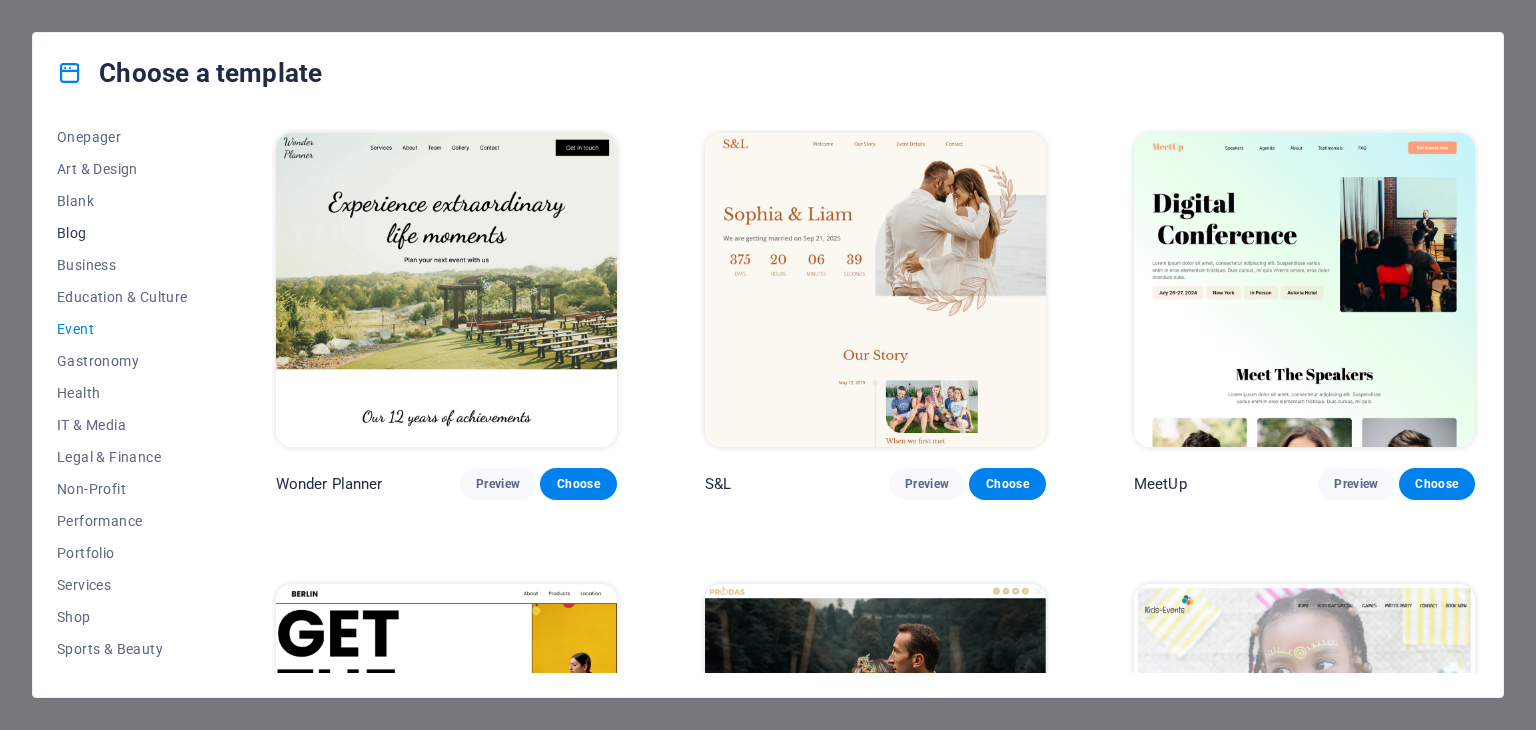 click on "Blog" at bounding box center (122, 233) 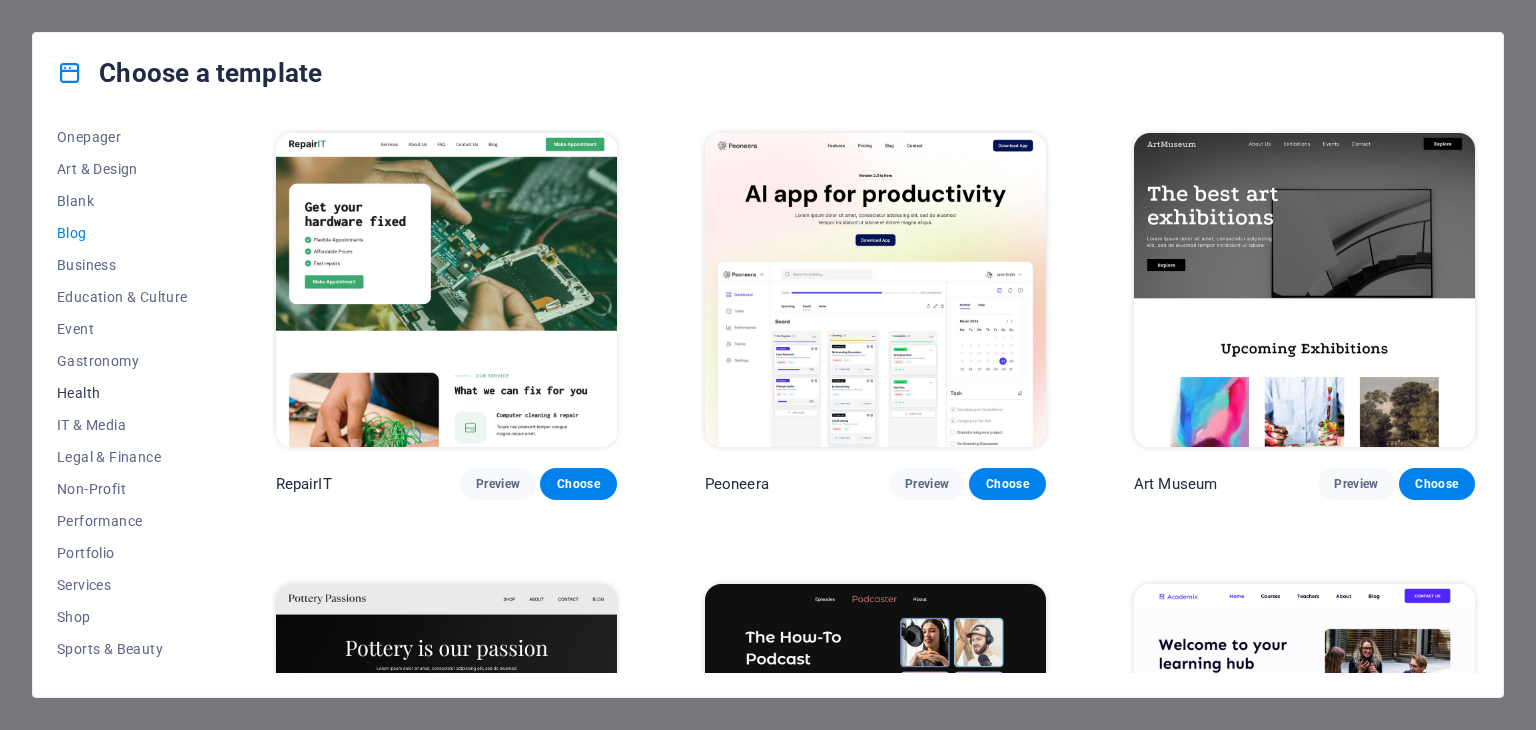 scroll, scrollTop: 288, scrollLeft: 0, axis: vertical 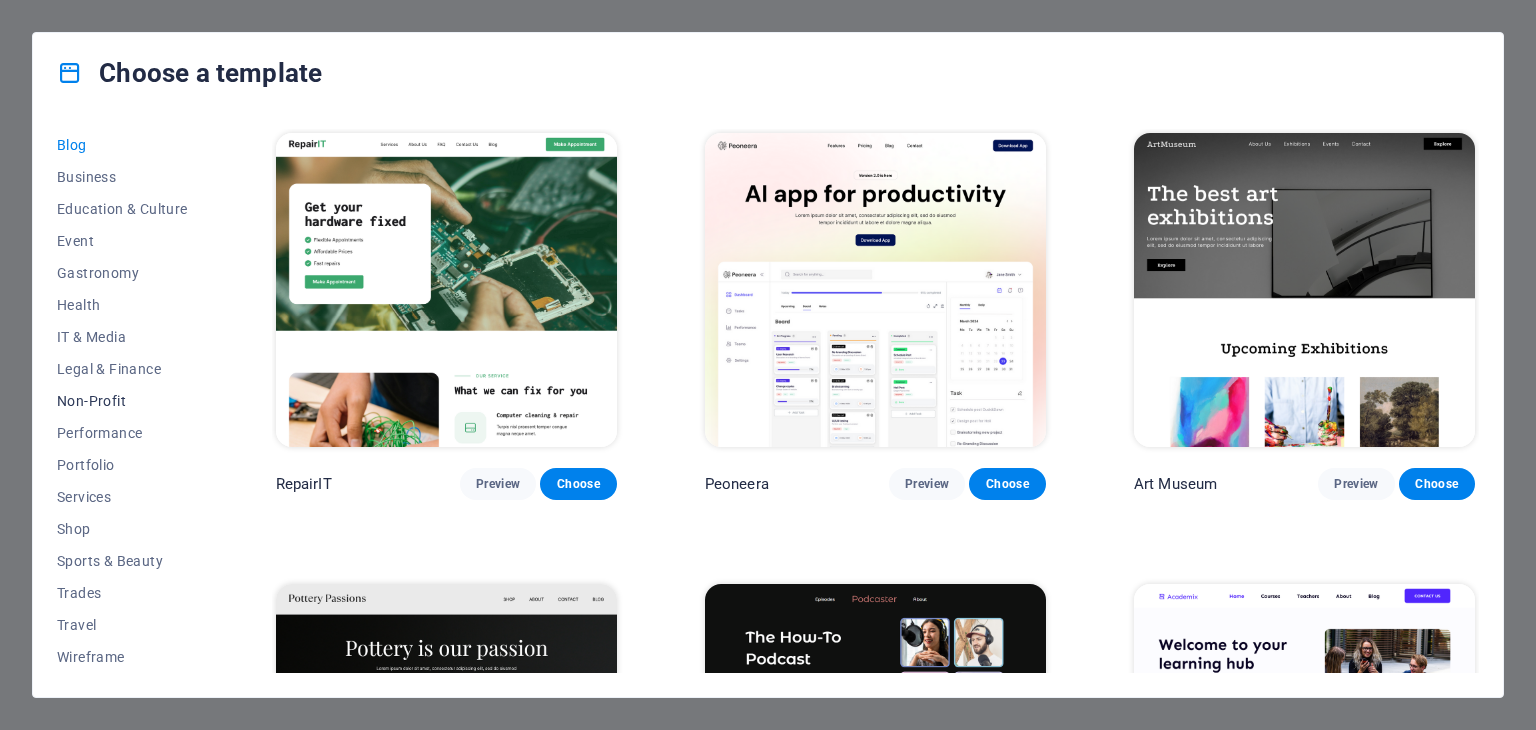 click on "Non-Profit" at bounding box center [122, 401] 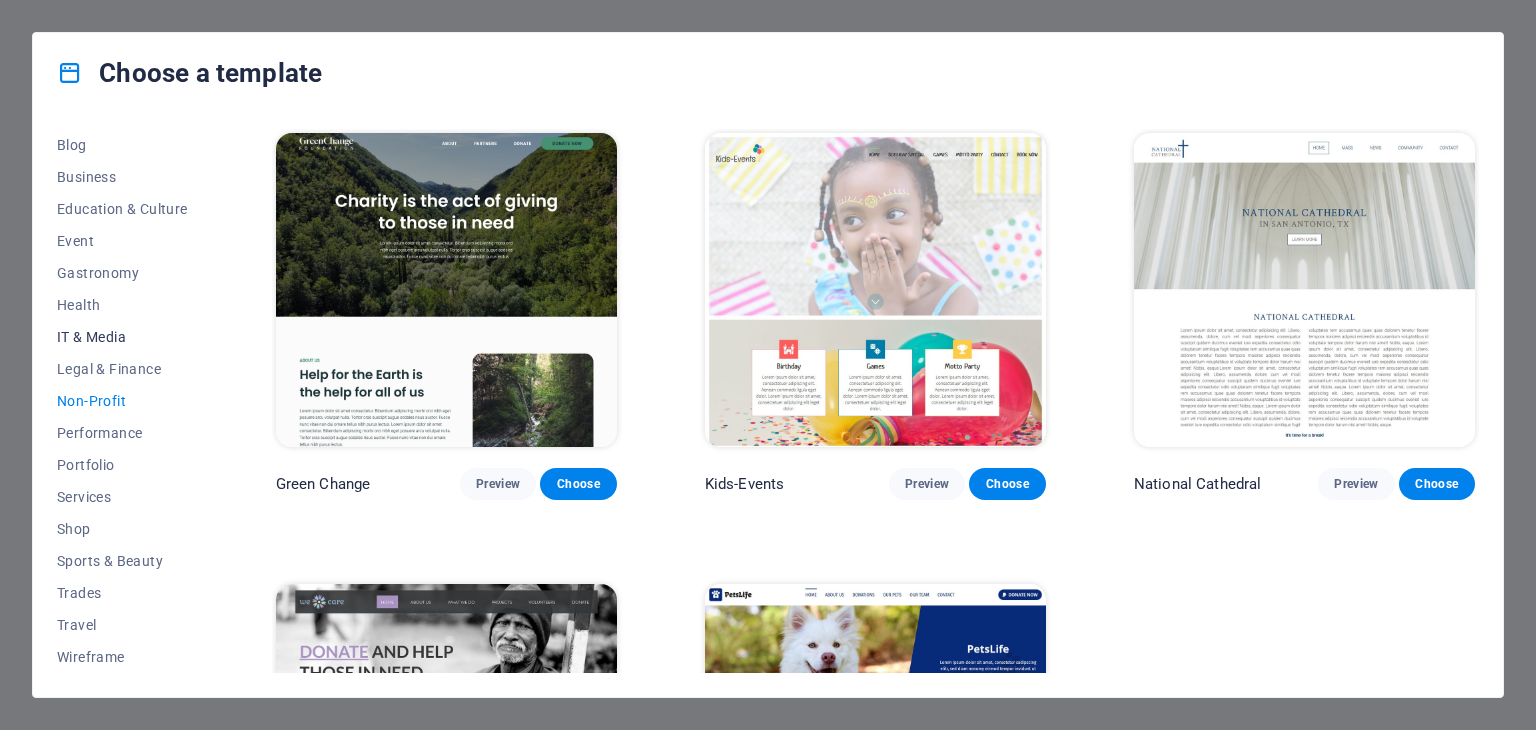 click on "IT & Media" at bounding box center (122, 337) 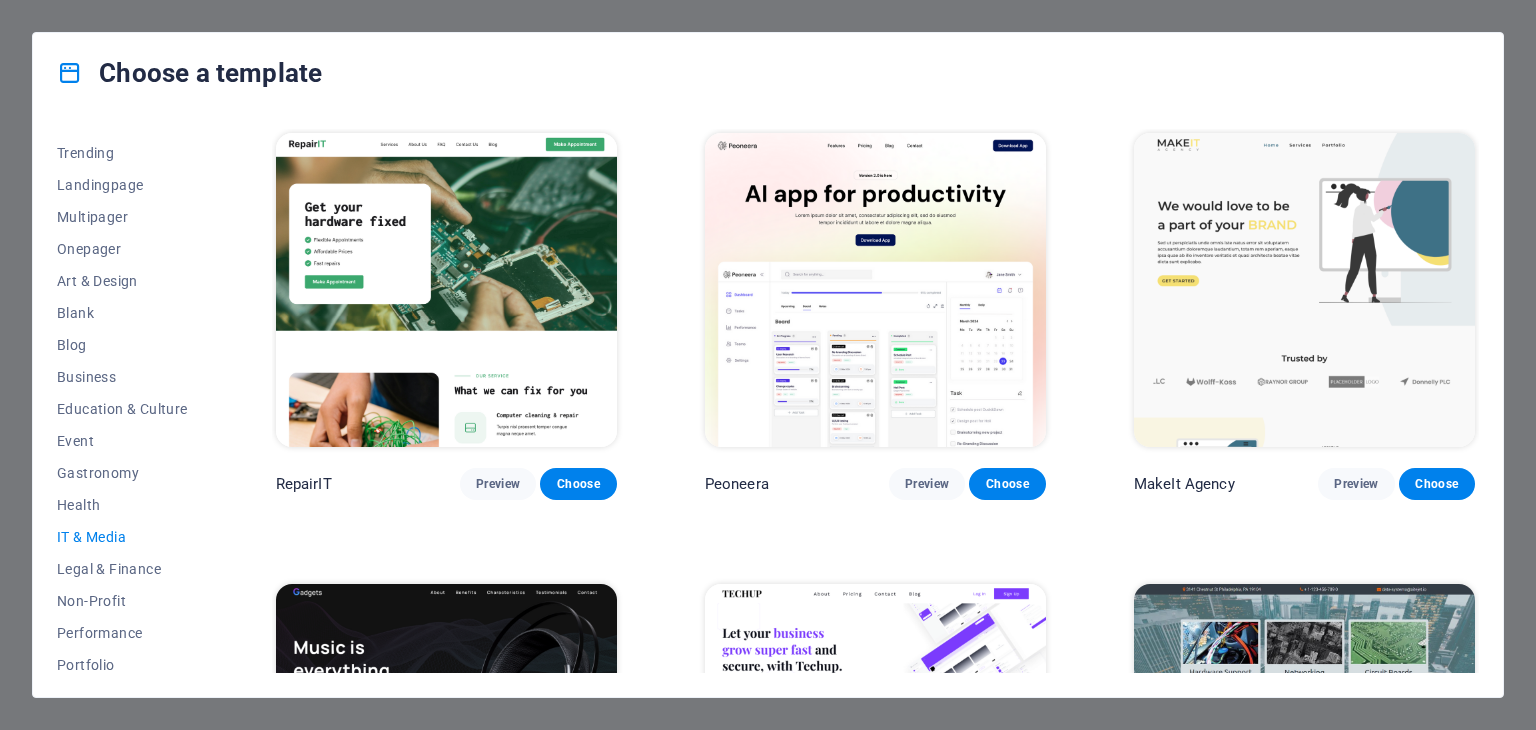 scroll, scrollTop: 0, scrollLeft: 0, axis: both 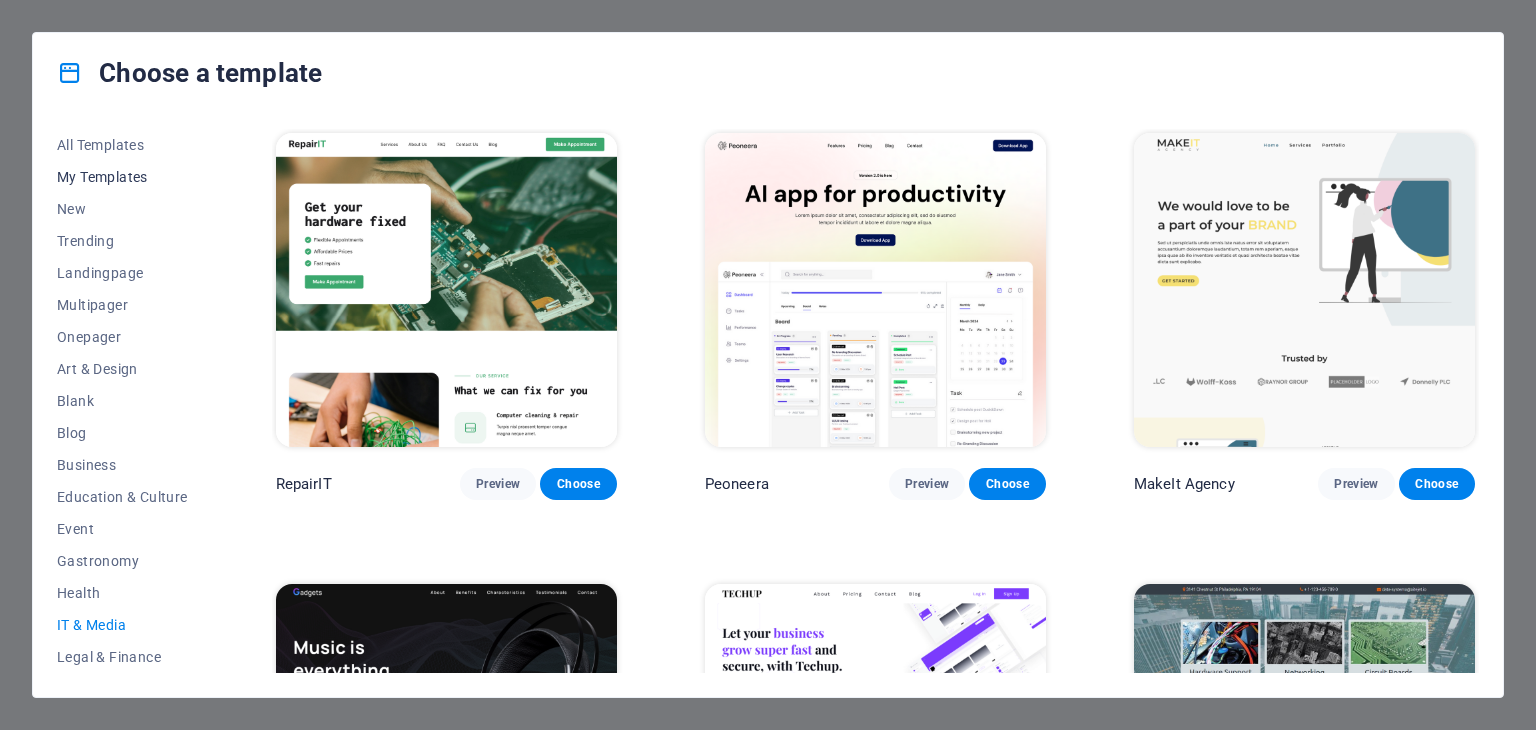 click on "My Templates" at bounding box center (122, 177) 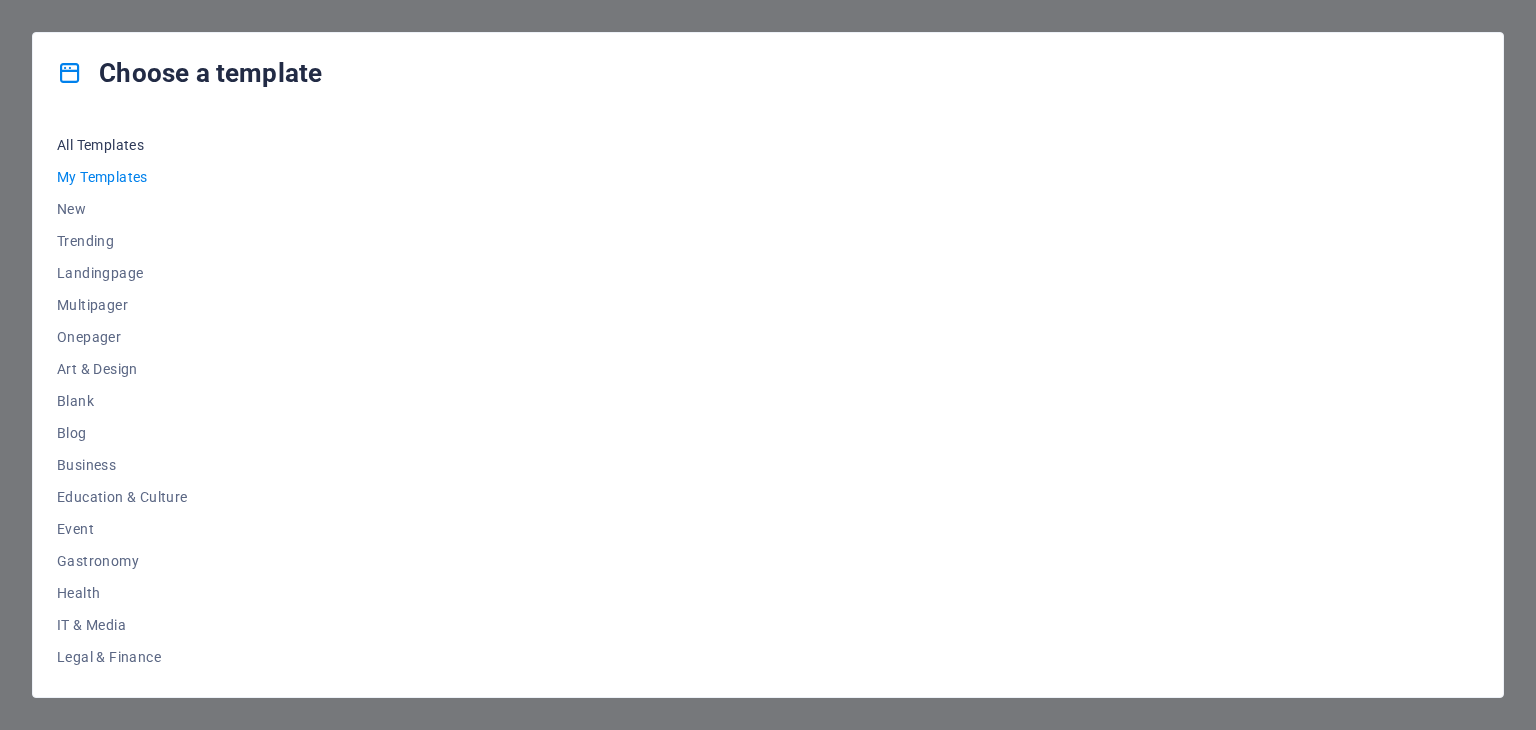 click on "All Templates" at bounding box center [122, 145] 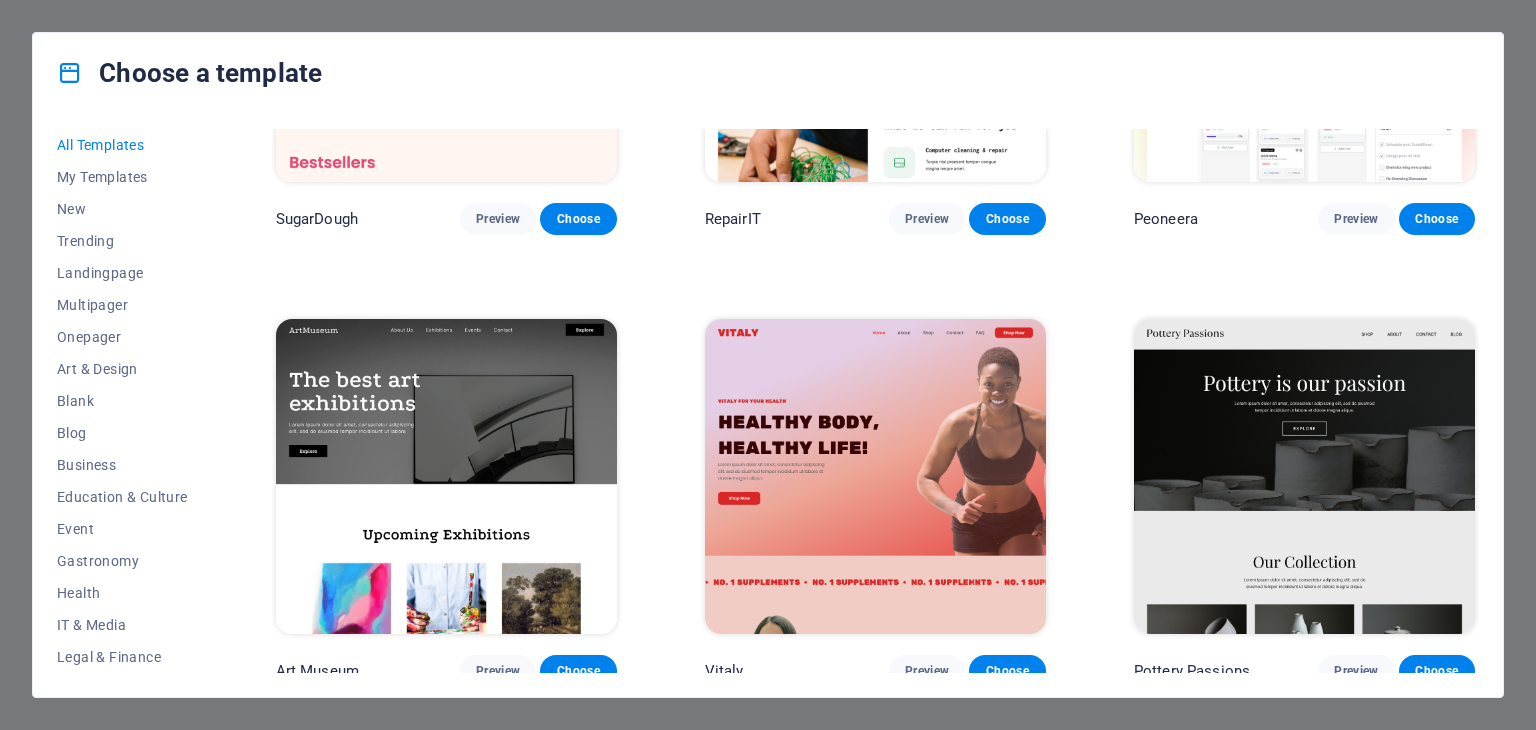 scroll, scrollTop: 300, scrollLeft: 0, axis: vertical 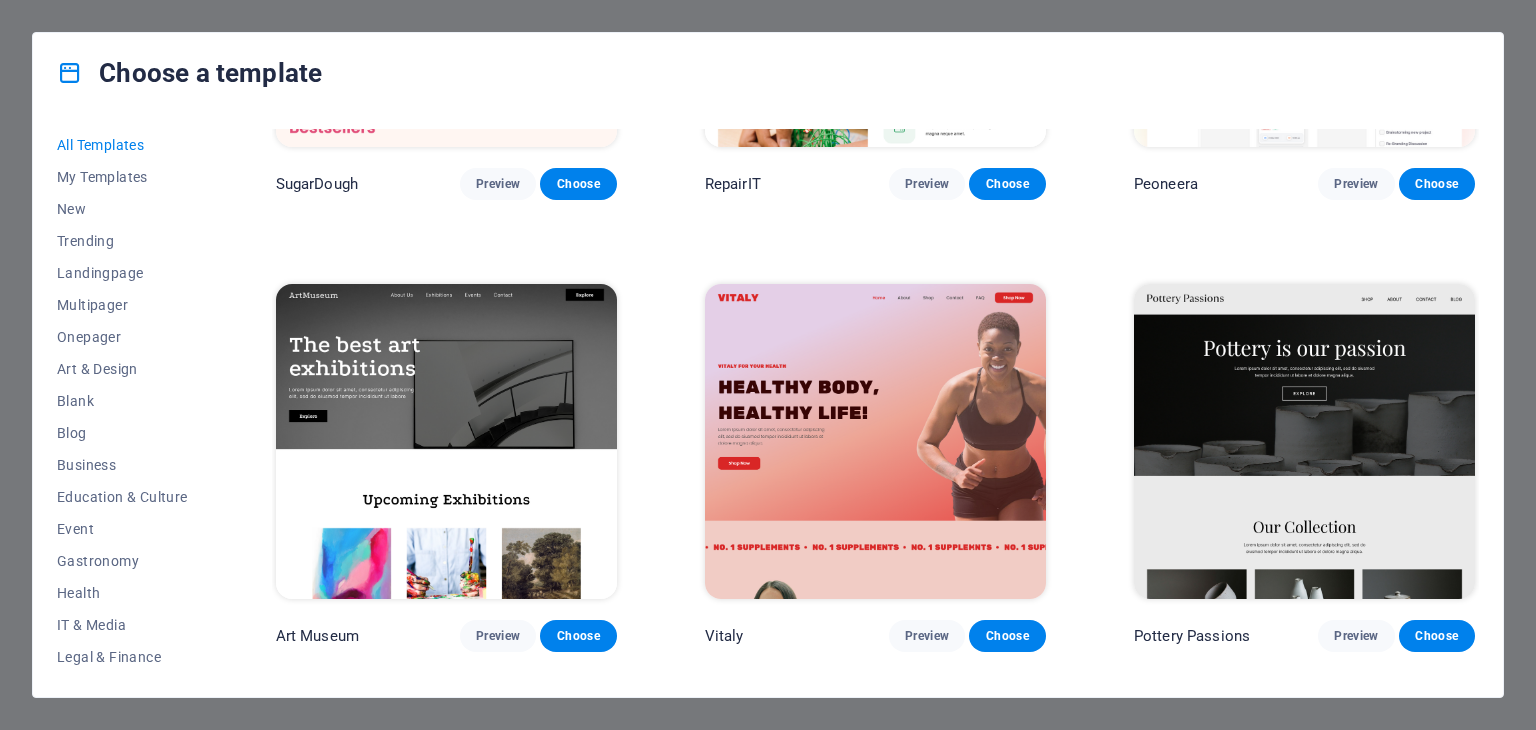 click at bounding box center [875, 441] 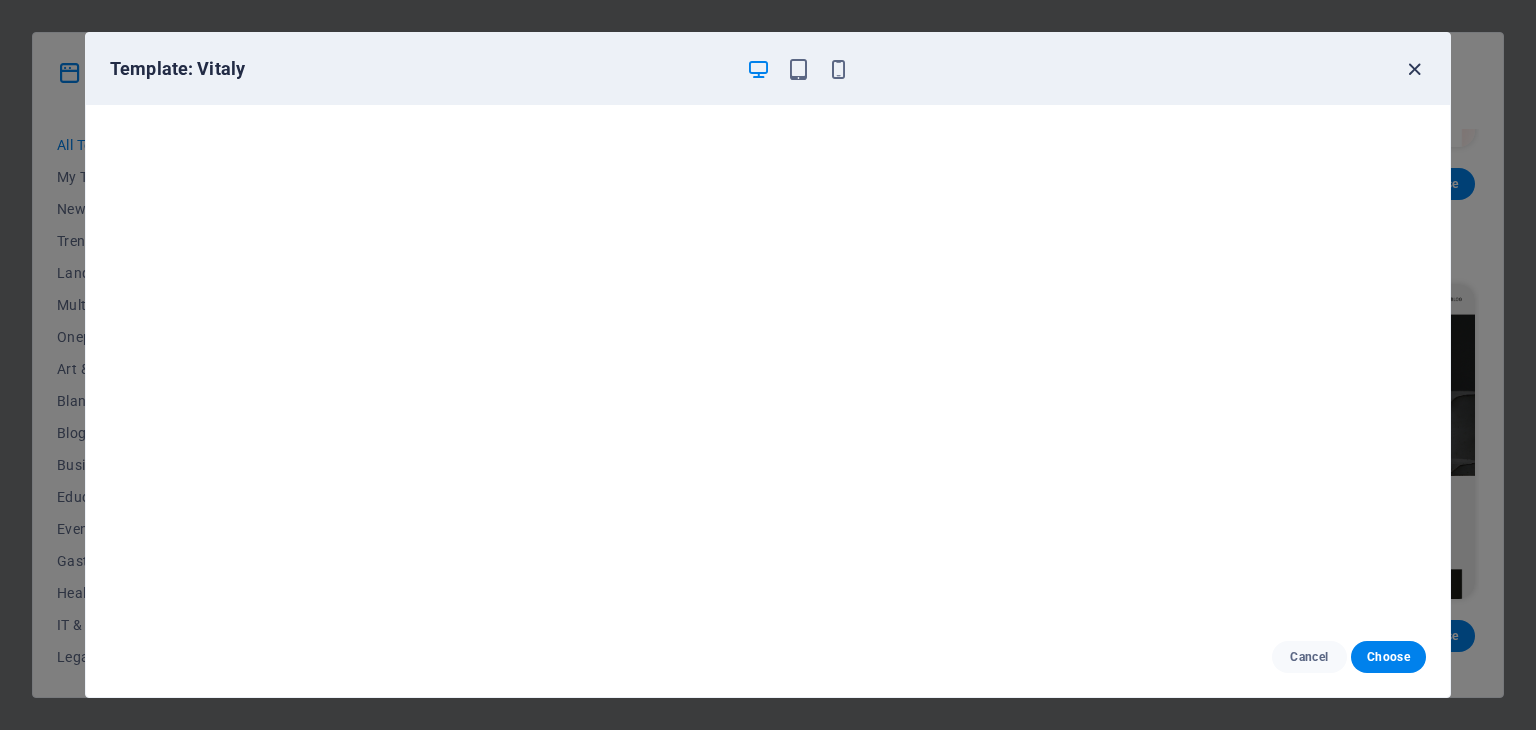 click at bounding box center (1414, 69) 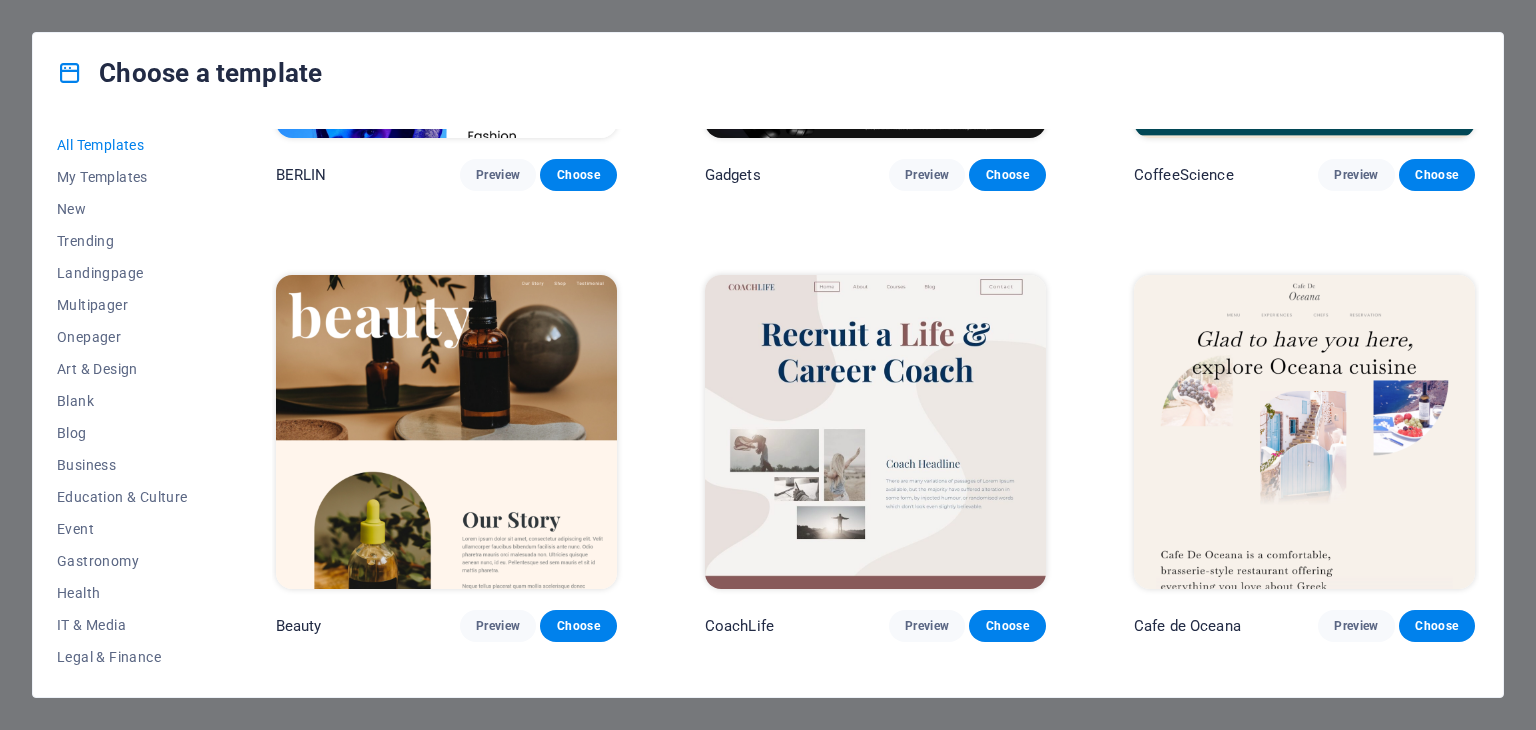 scroll, scrollTop: 6200, scrollLeft: 0, axis: vertical 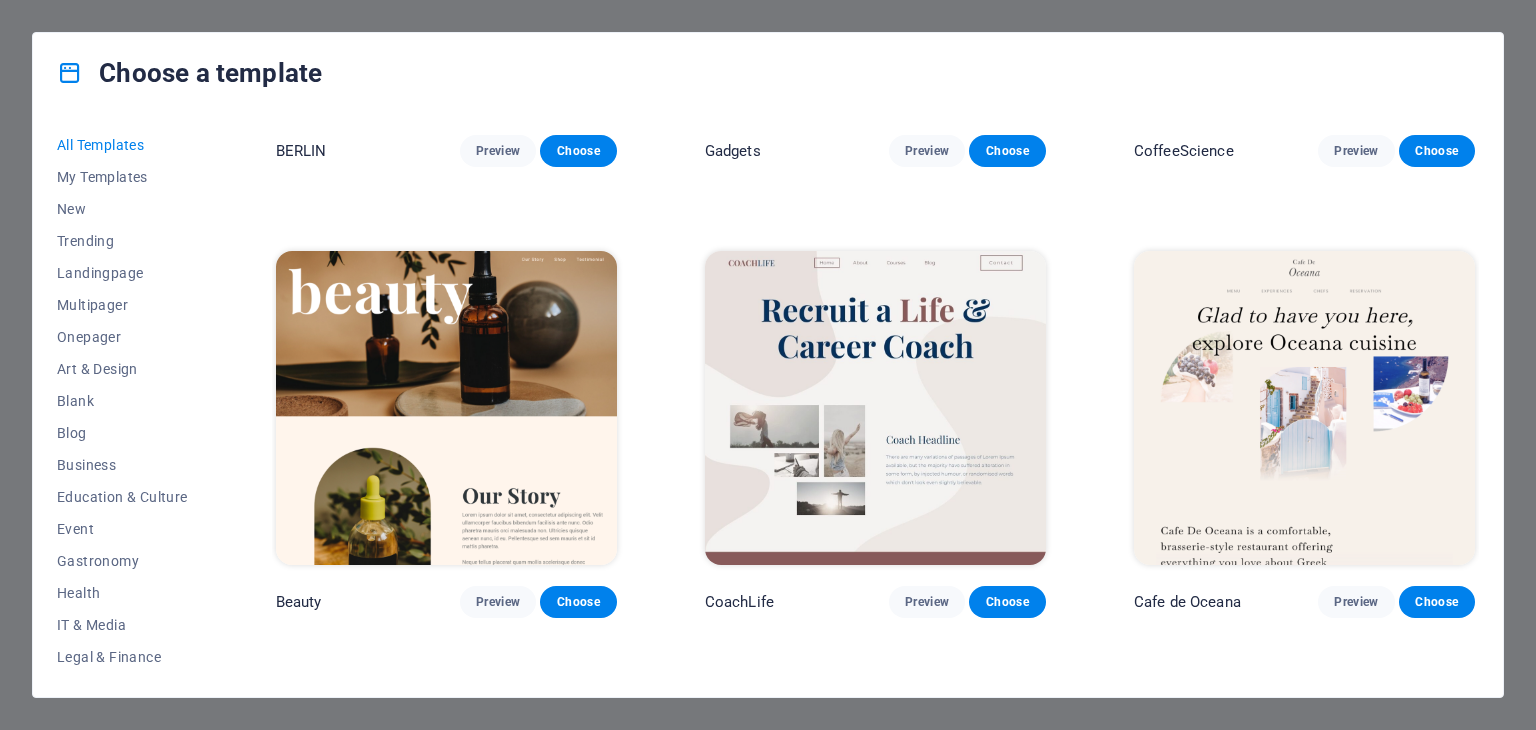 click at bounding box center (875, 408) 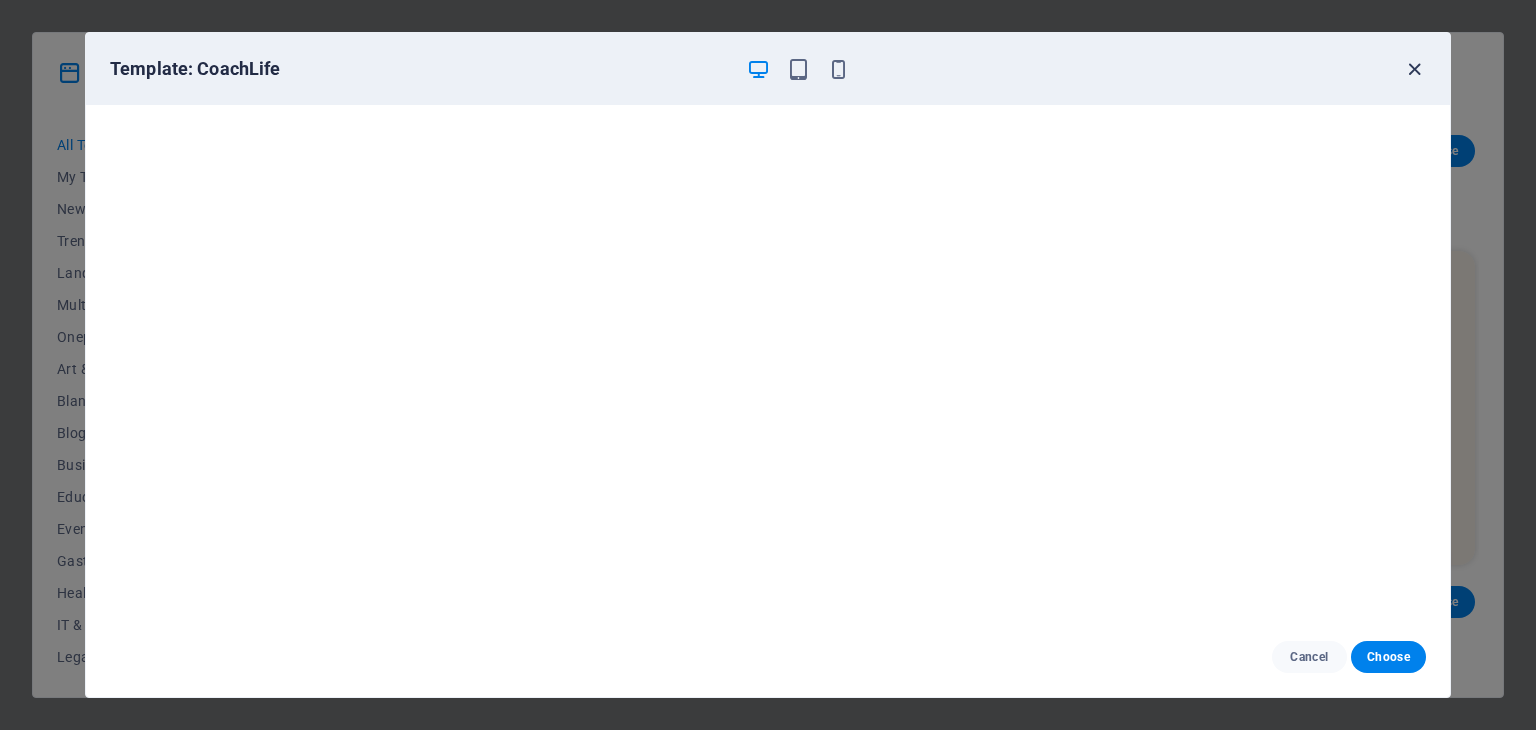 click at bounding box center [1414, 69] 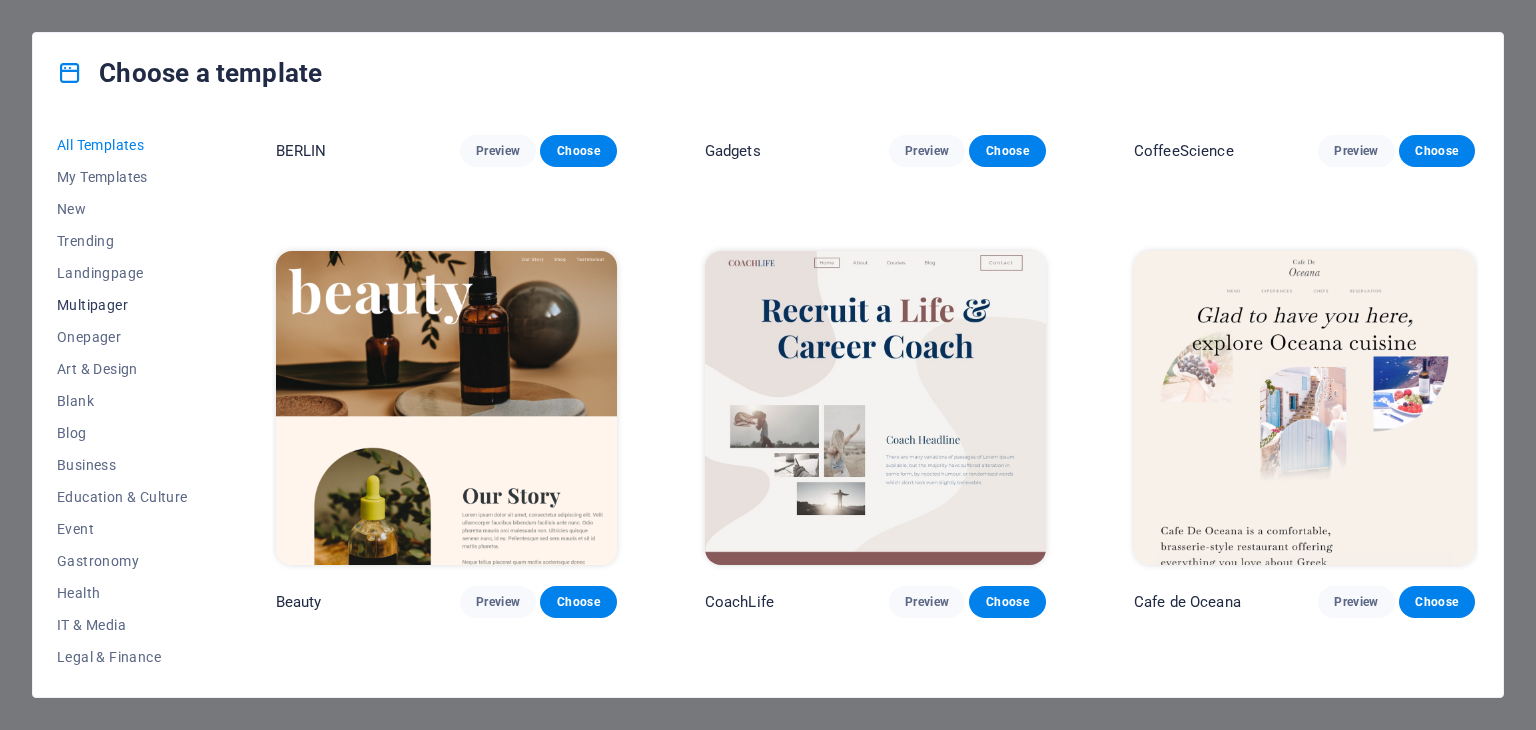click on "Multipager" at bounding box center [122, 305] 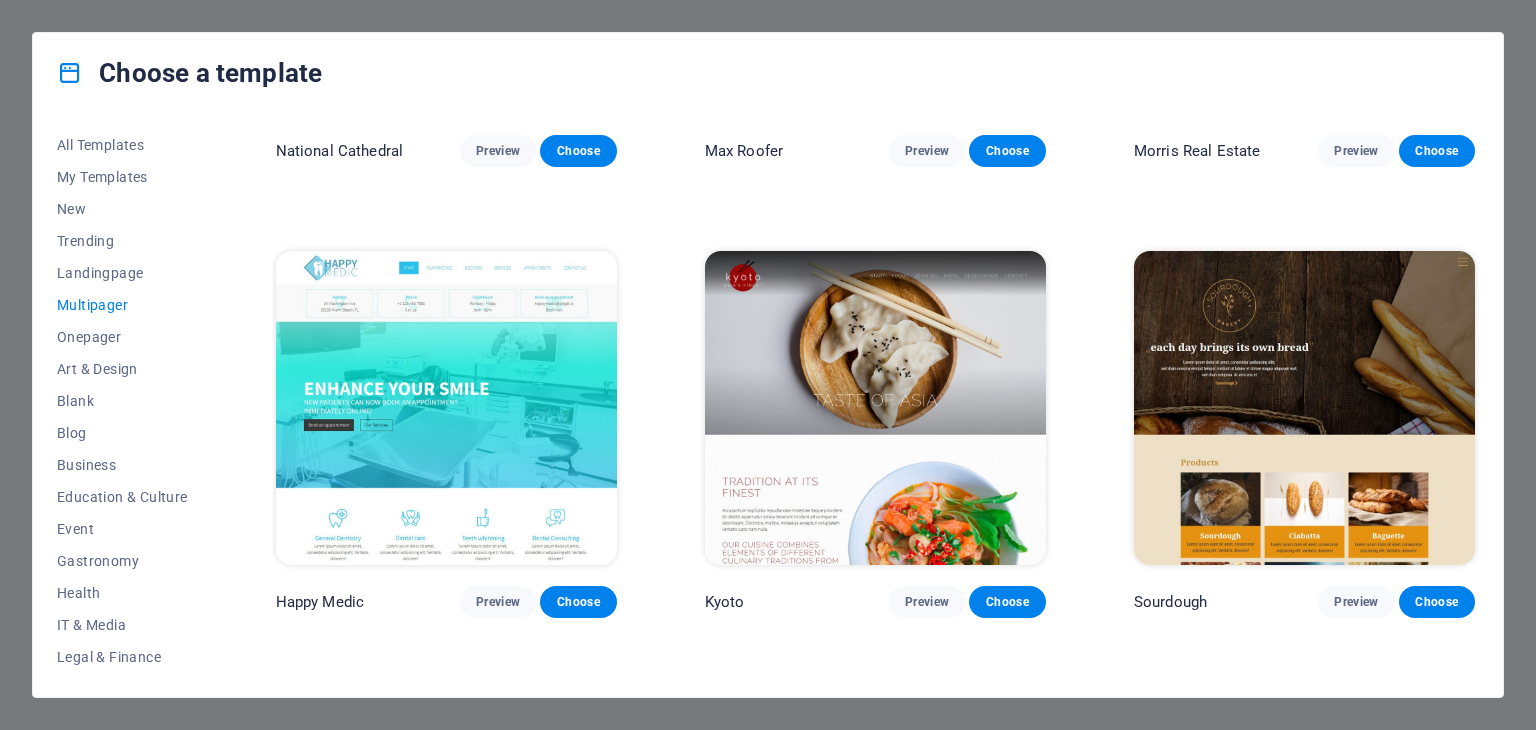 scroll, scrollTop: 3952, scrollLeft: 0, axis: vertical 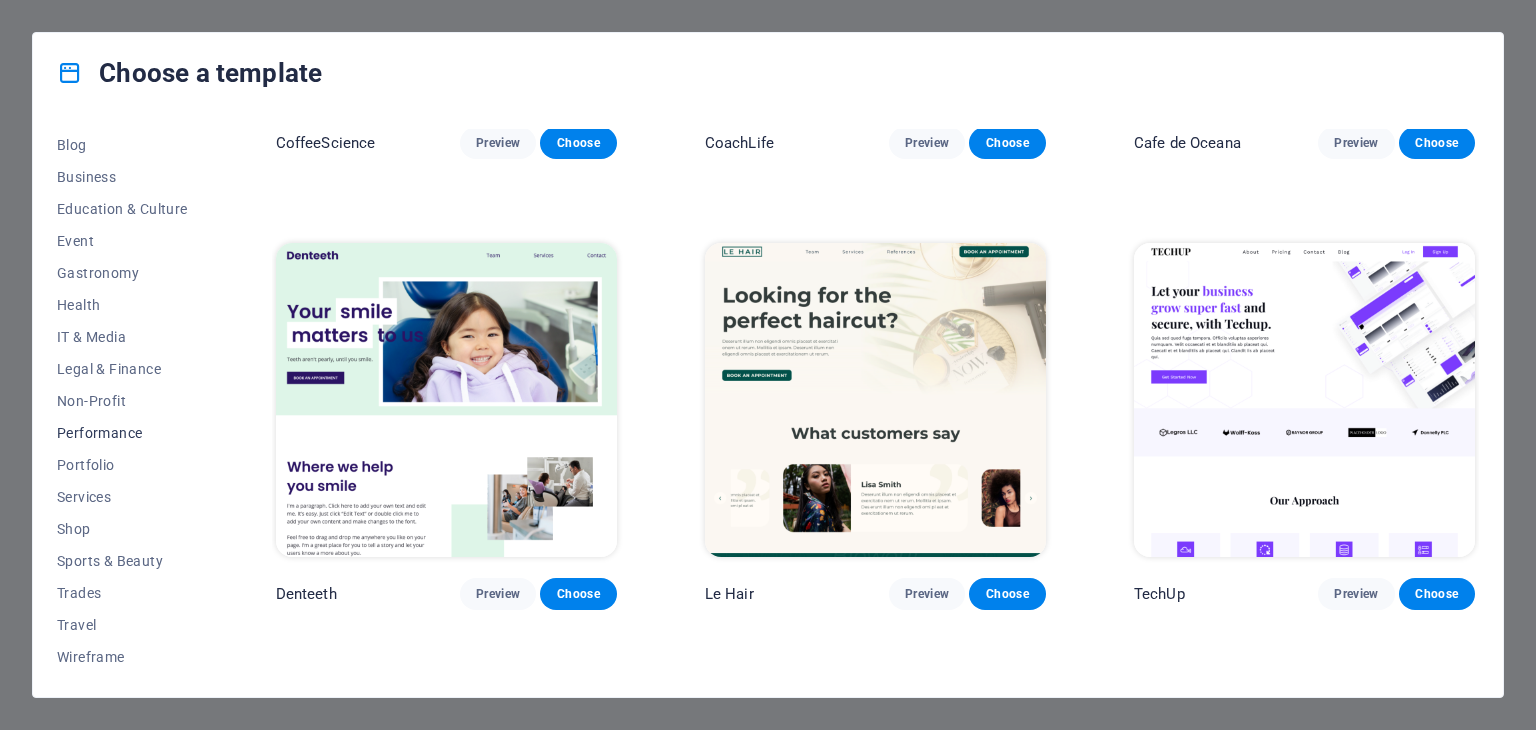 click on "Performance" at bounding box center (122, 433) 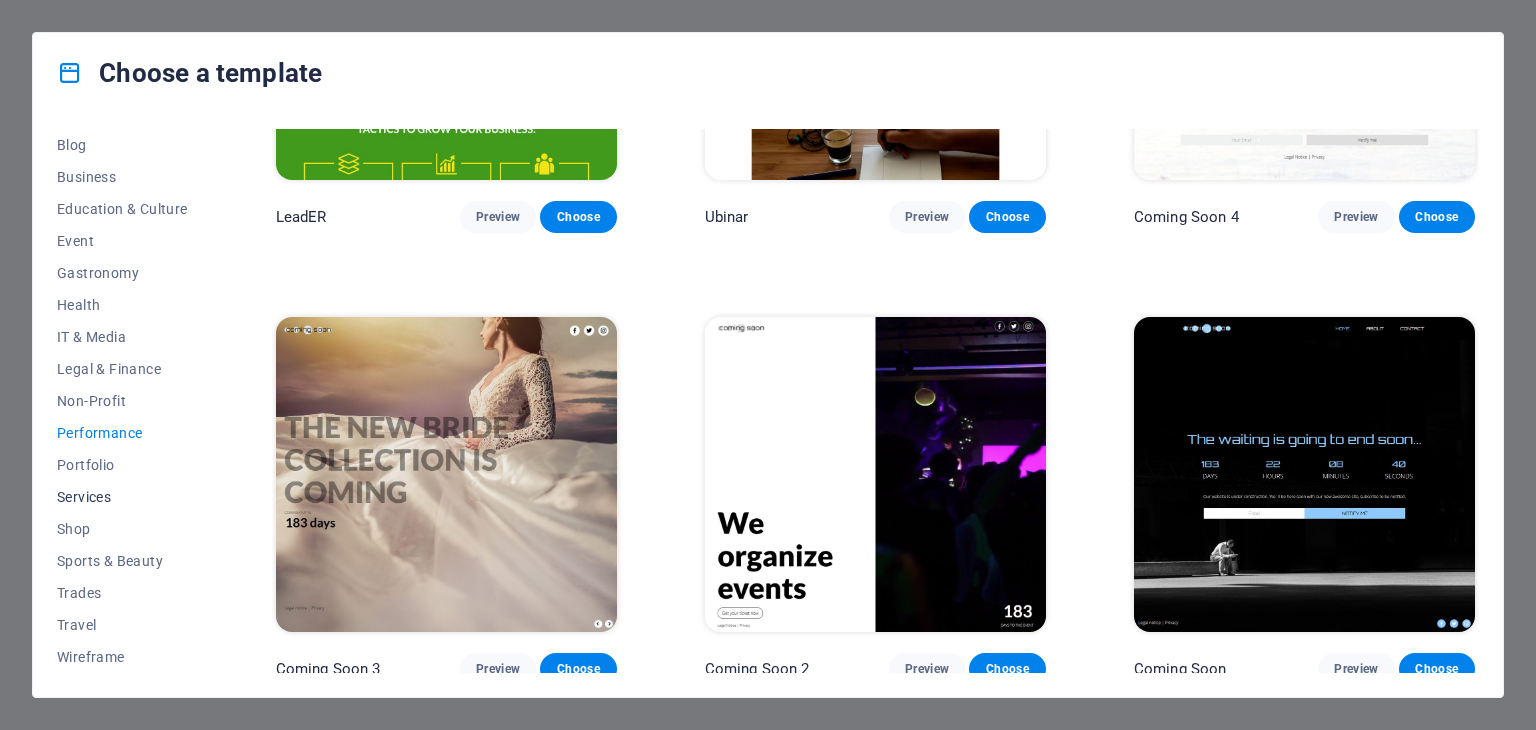 click on "Services" at bounding box center (122, 497) 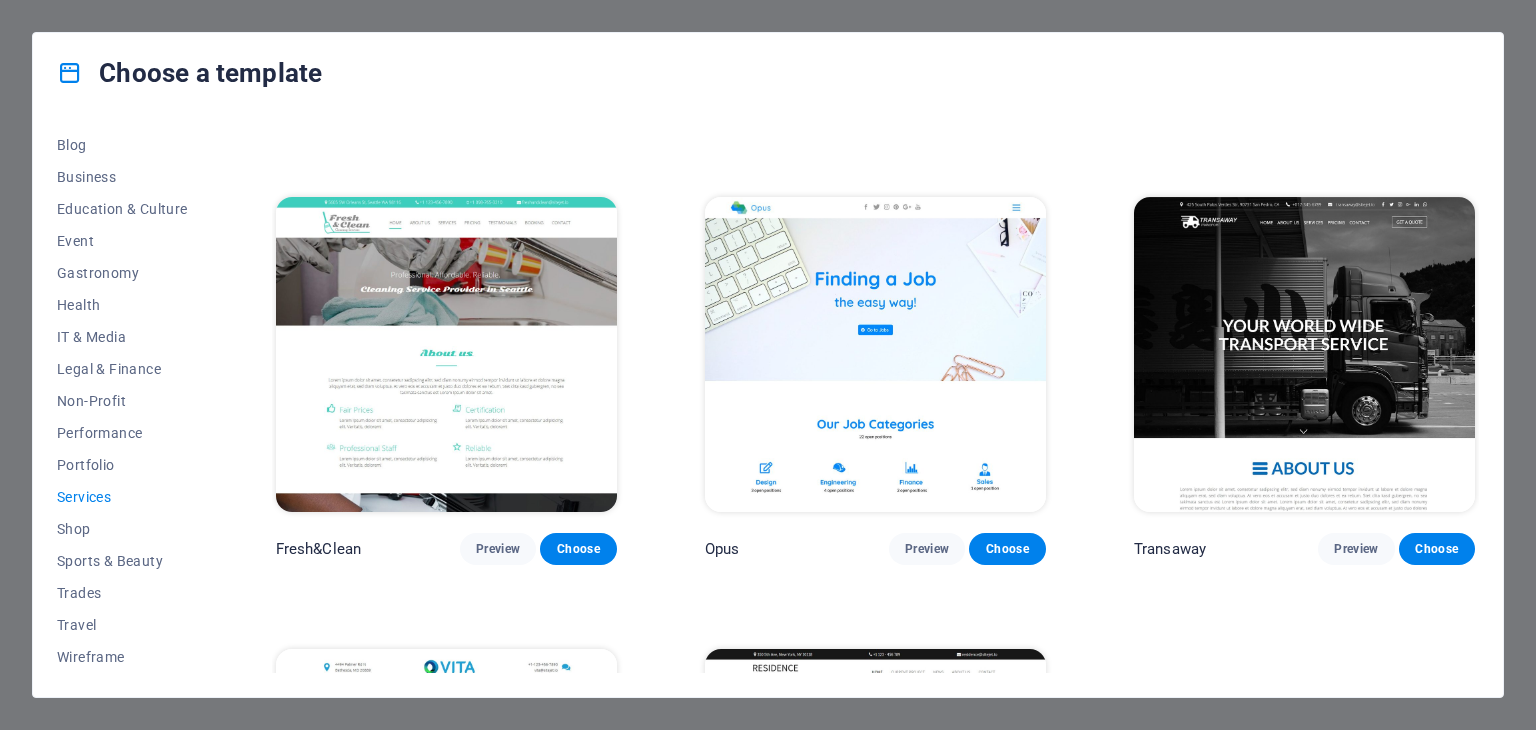 scroll, scrollTop: 2021, scrollLeft: 0, axis: vertical 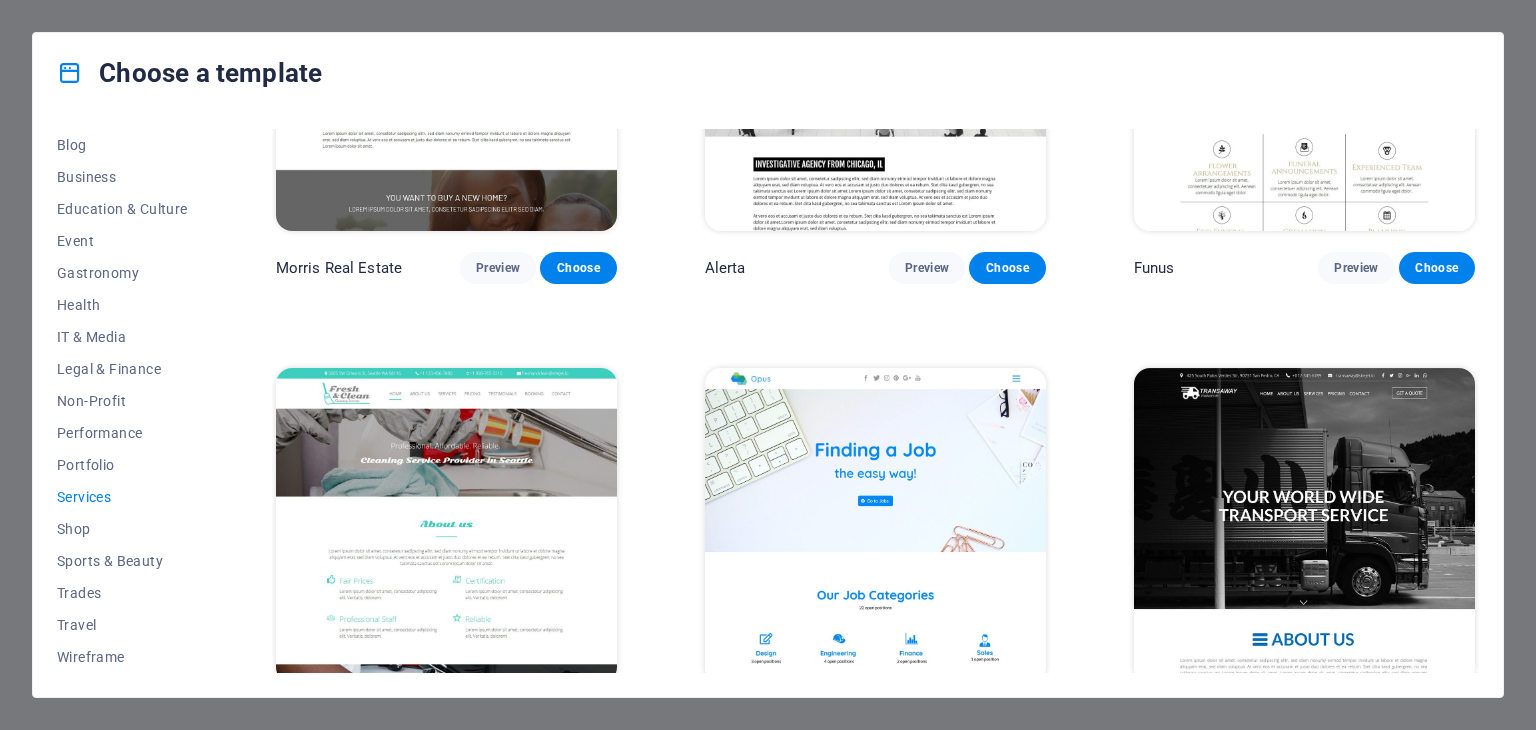click at bounding box center [875, 525] 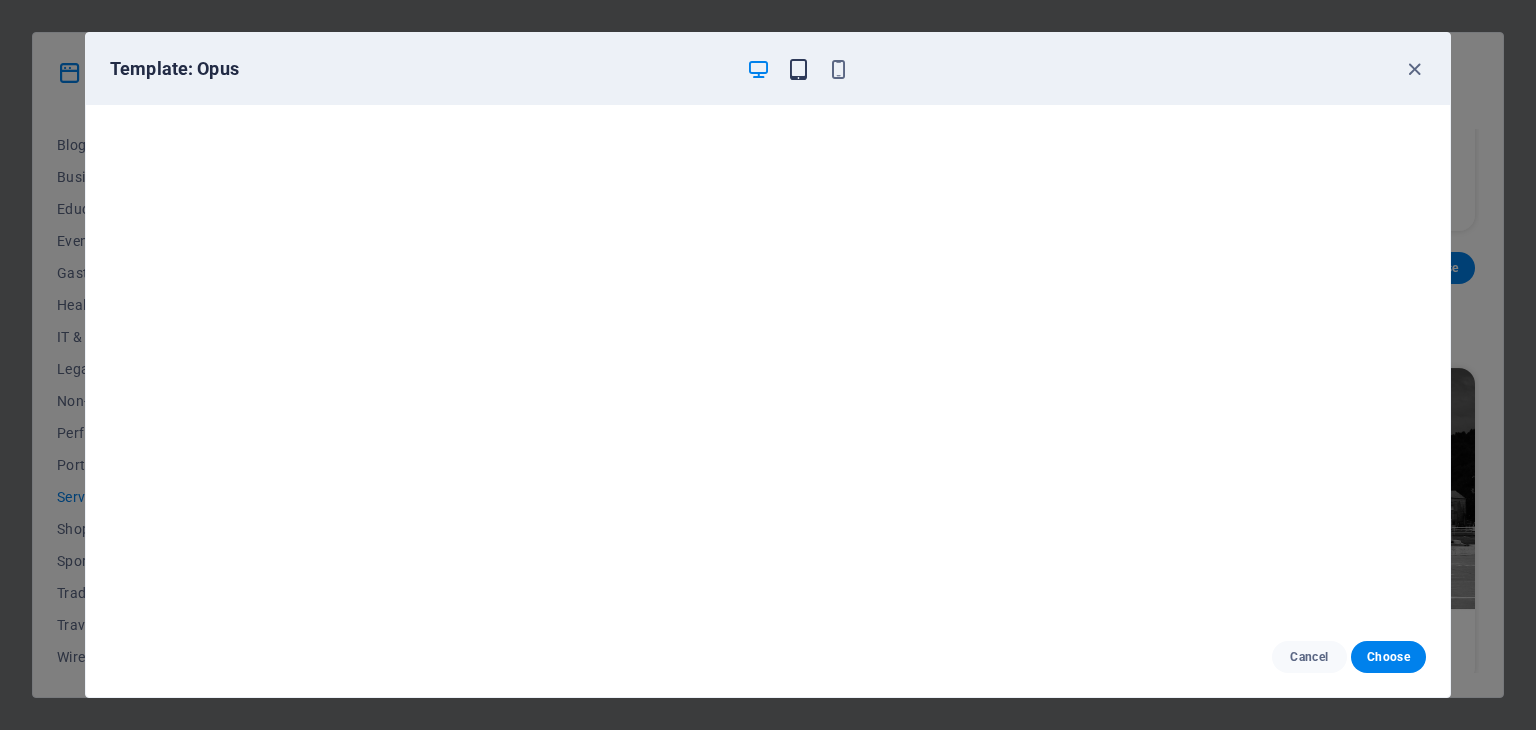 click at bounding box center (798, 69) 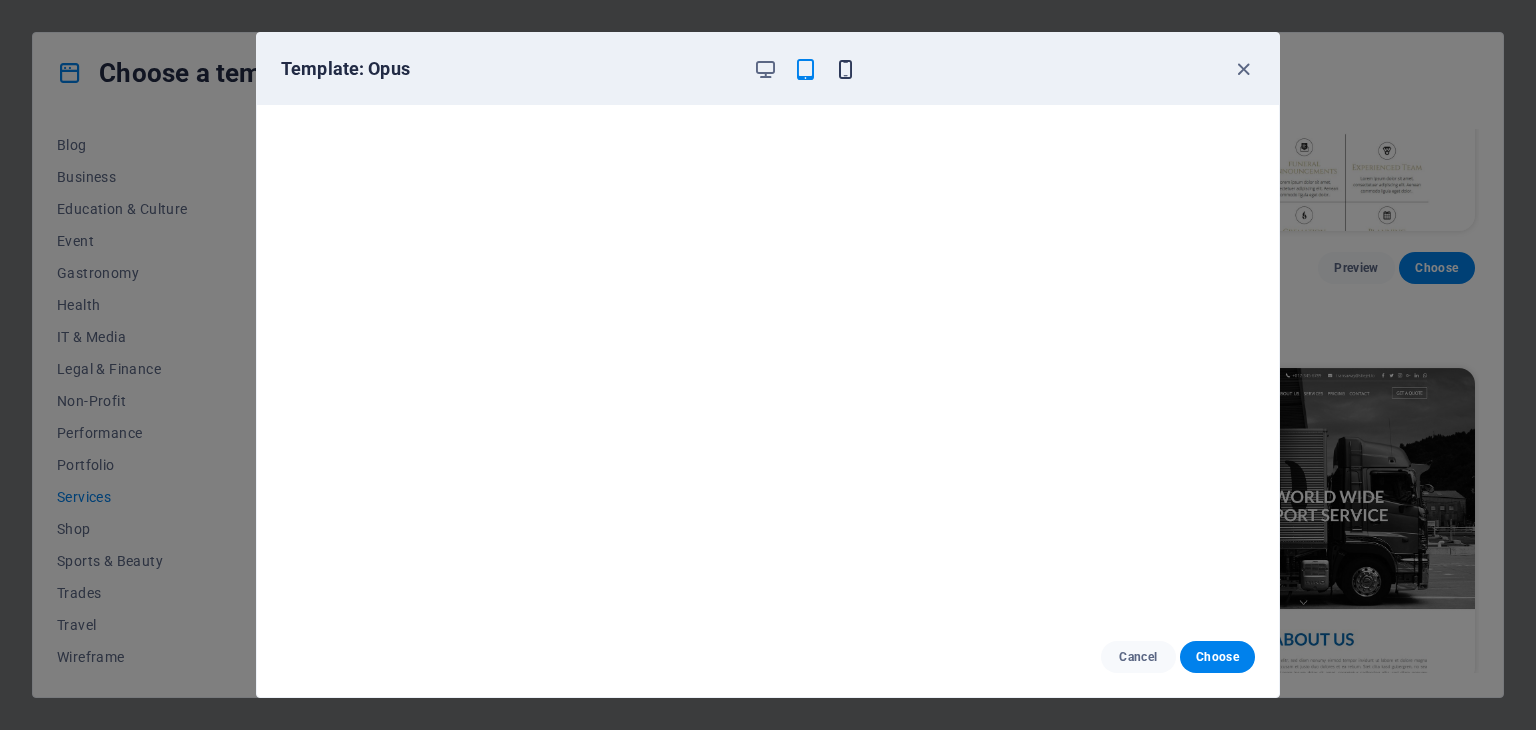 click at bounding box center [845, 69] 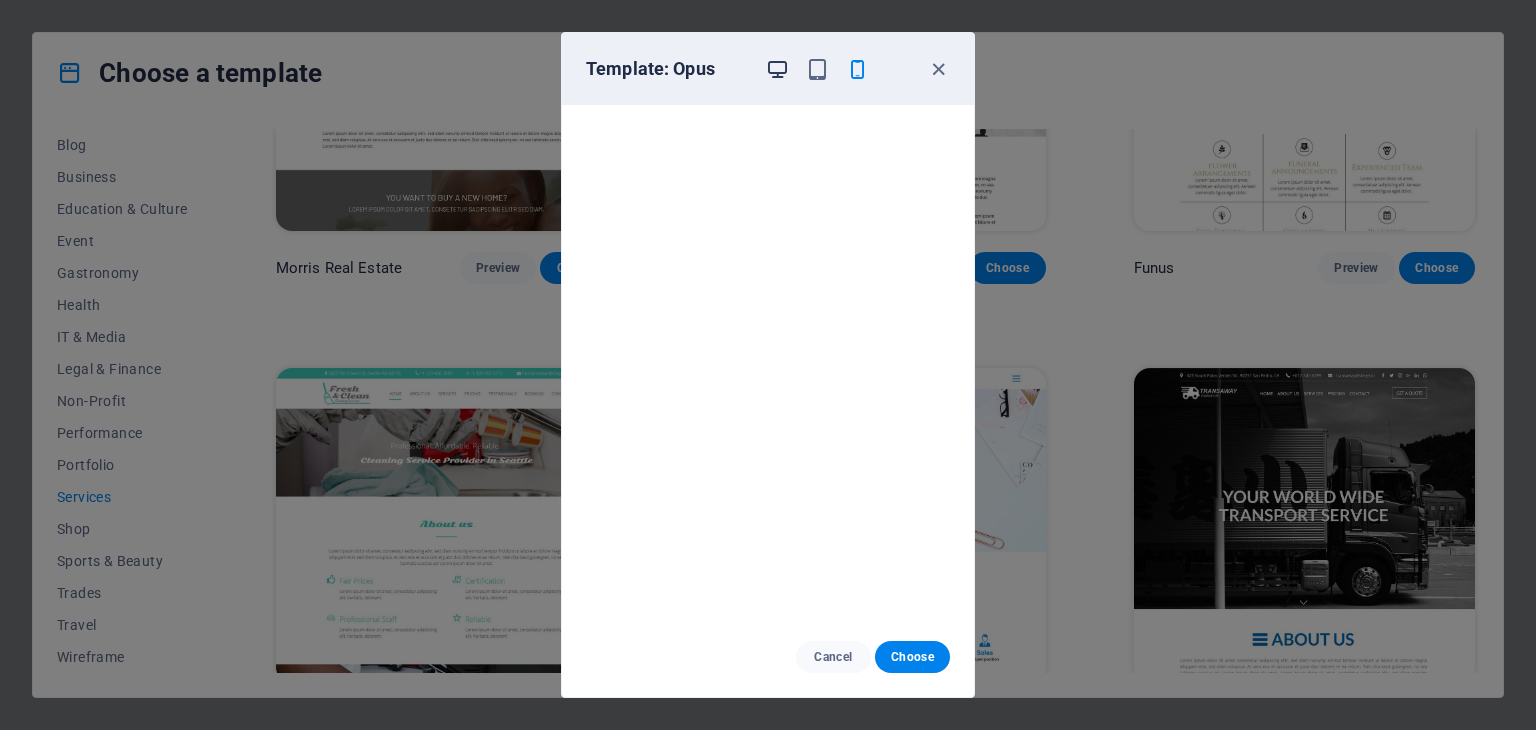 click at bounding box center (777, 69) 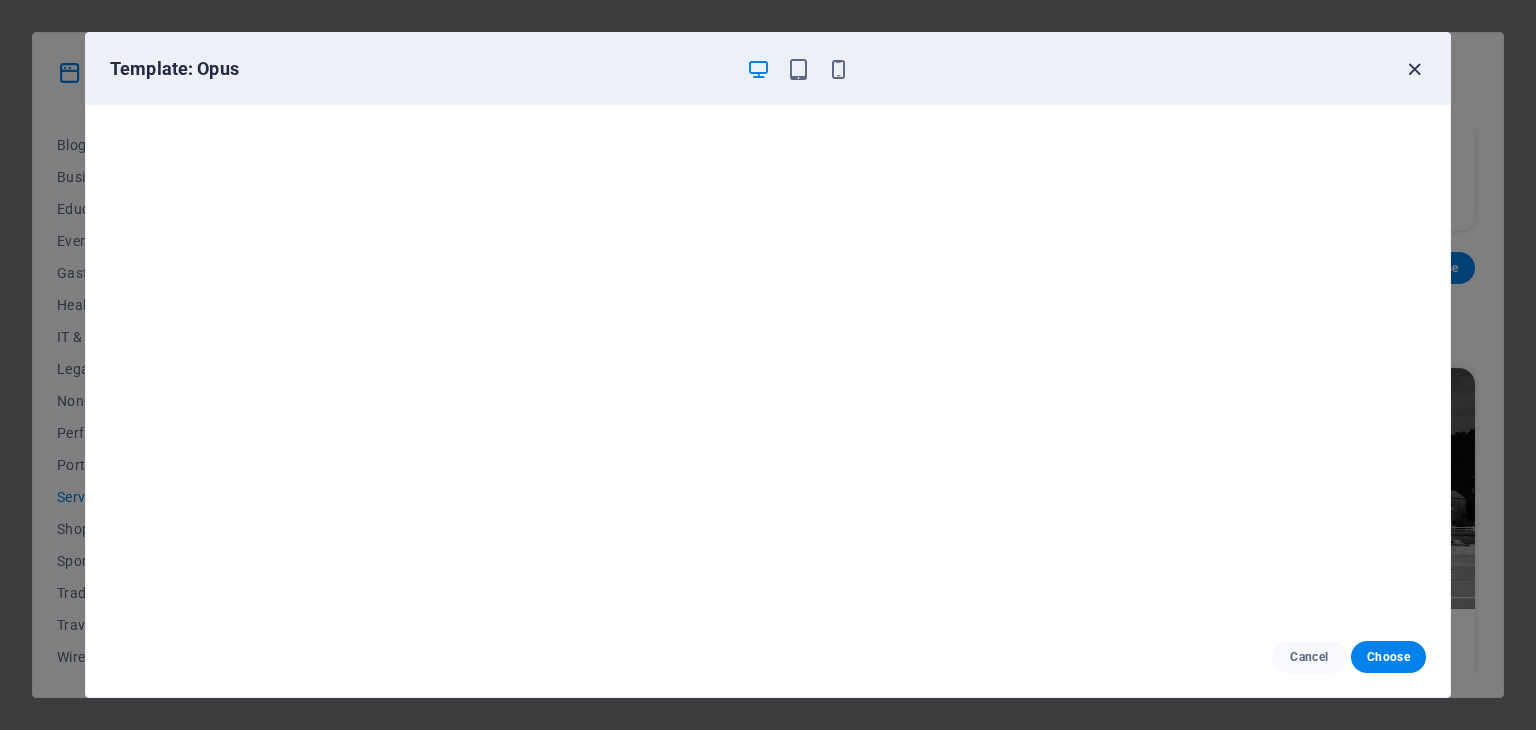 click at bounding box center (1414, 69) 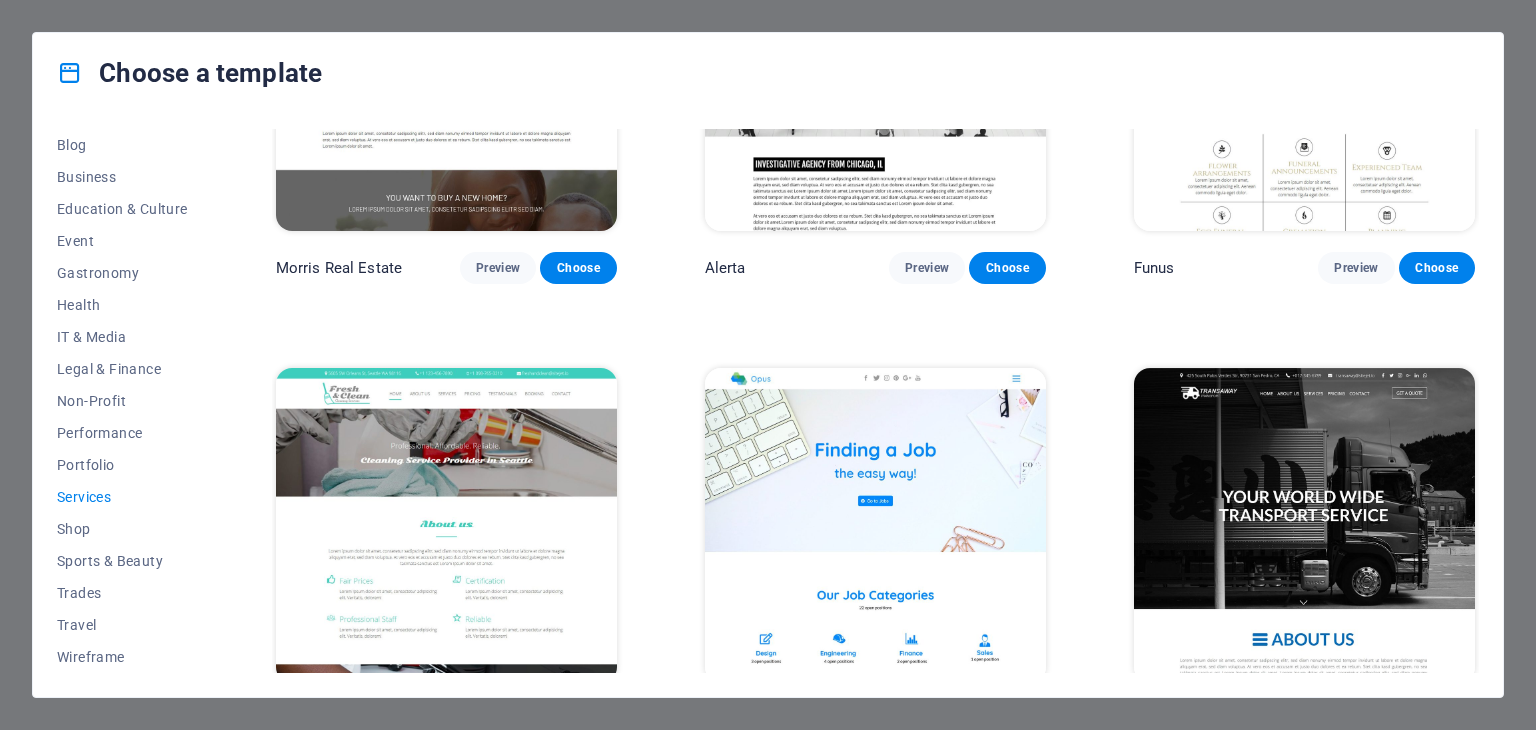 click at bounding box center [875, 525] 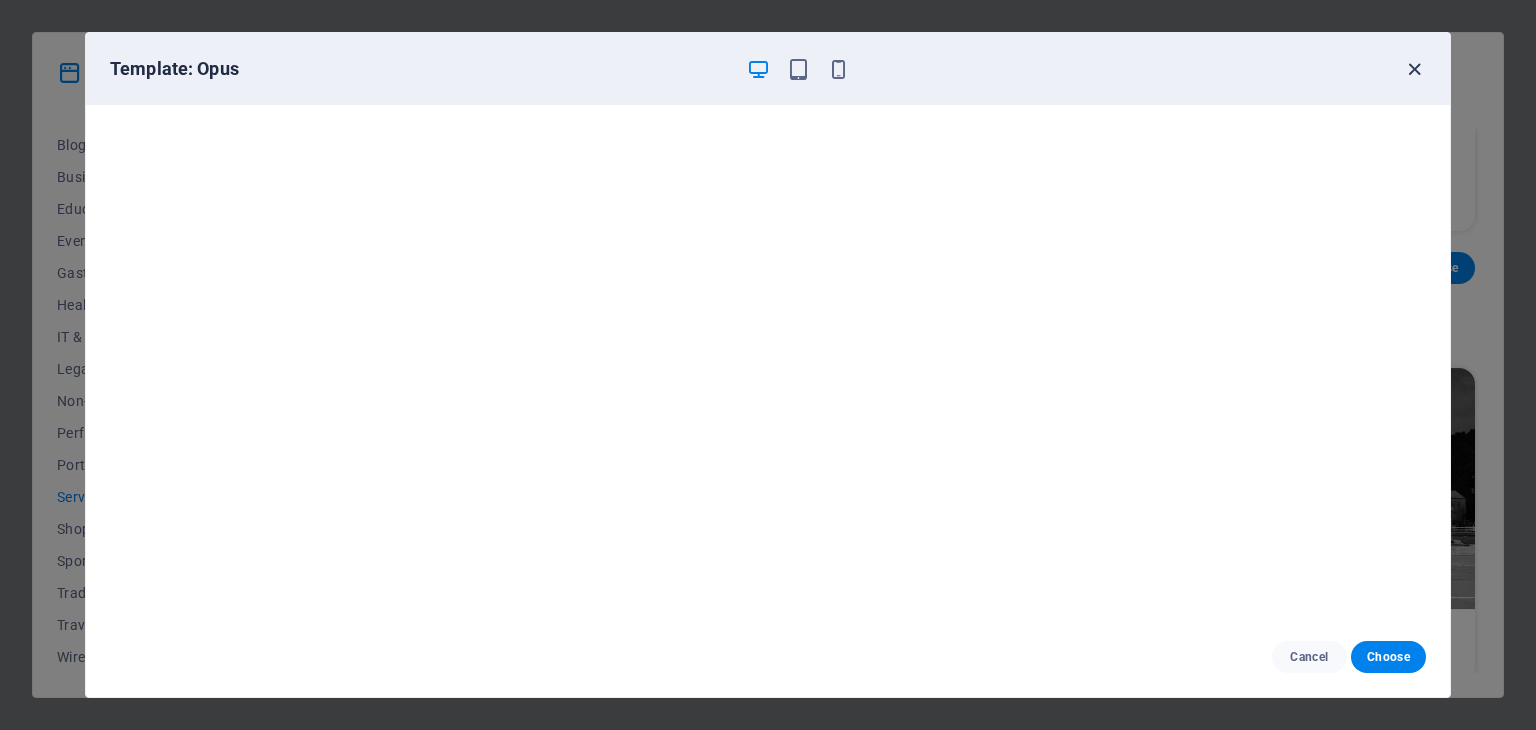 click at bounding box center [1414, 69] 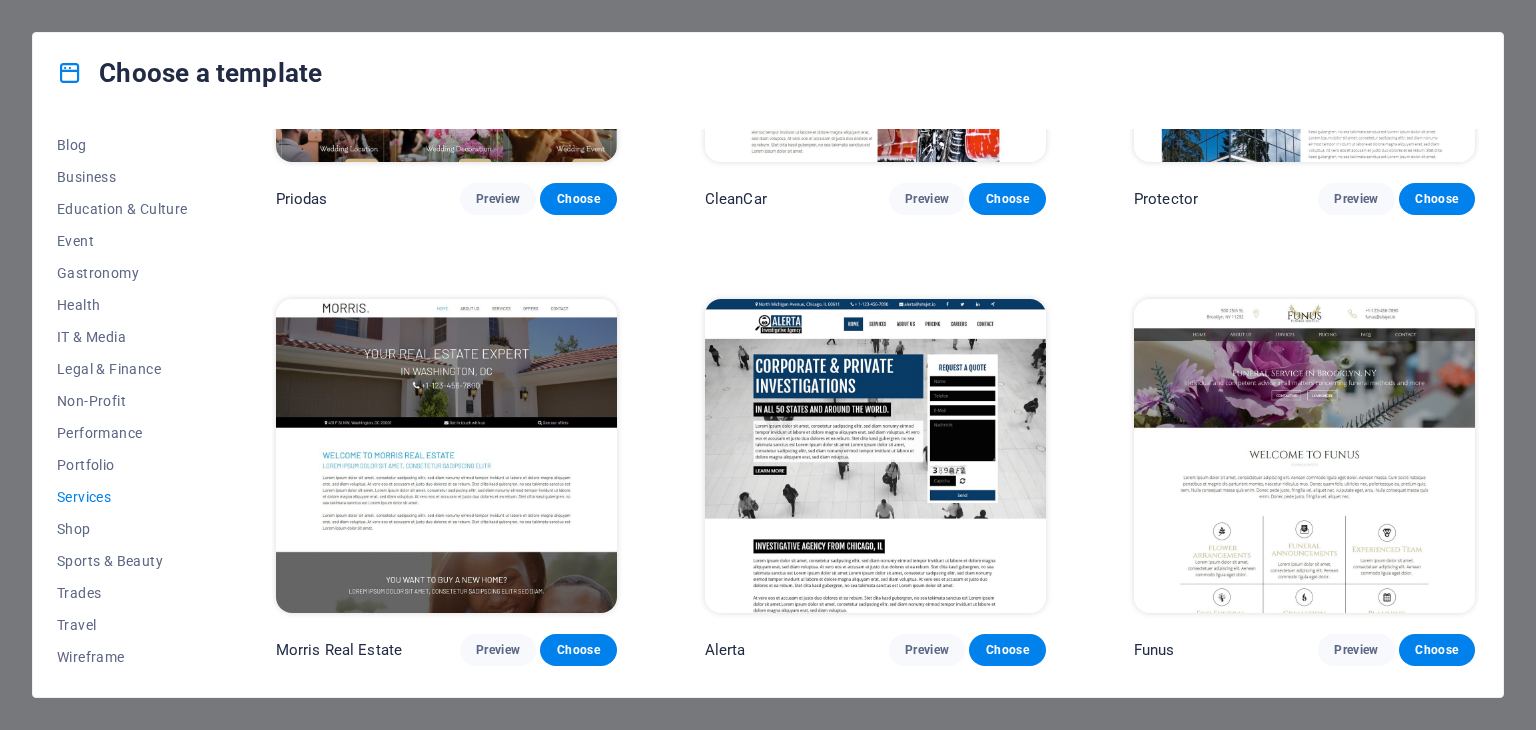 scroll, scrollTop: 1621, scrollLeft: 0, axis: vertical 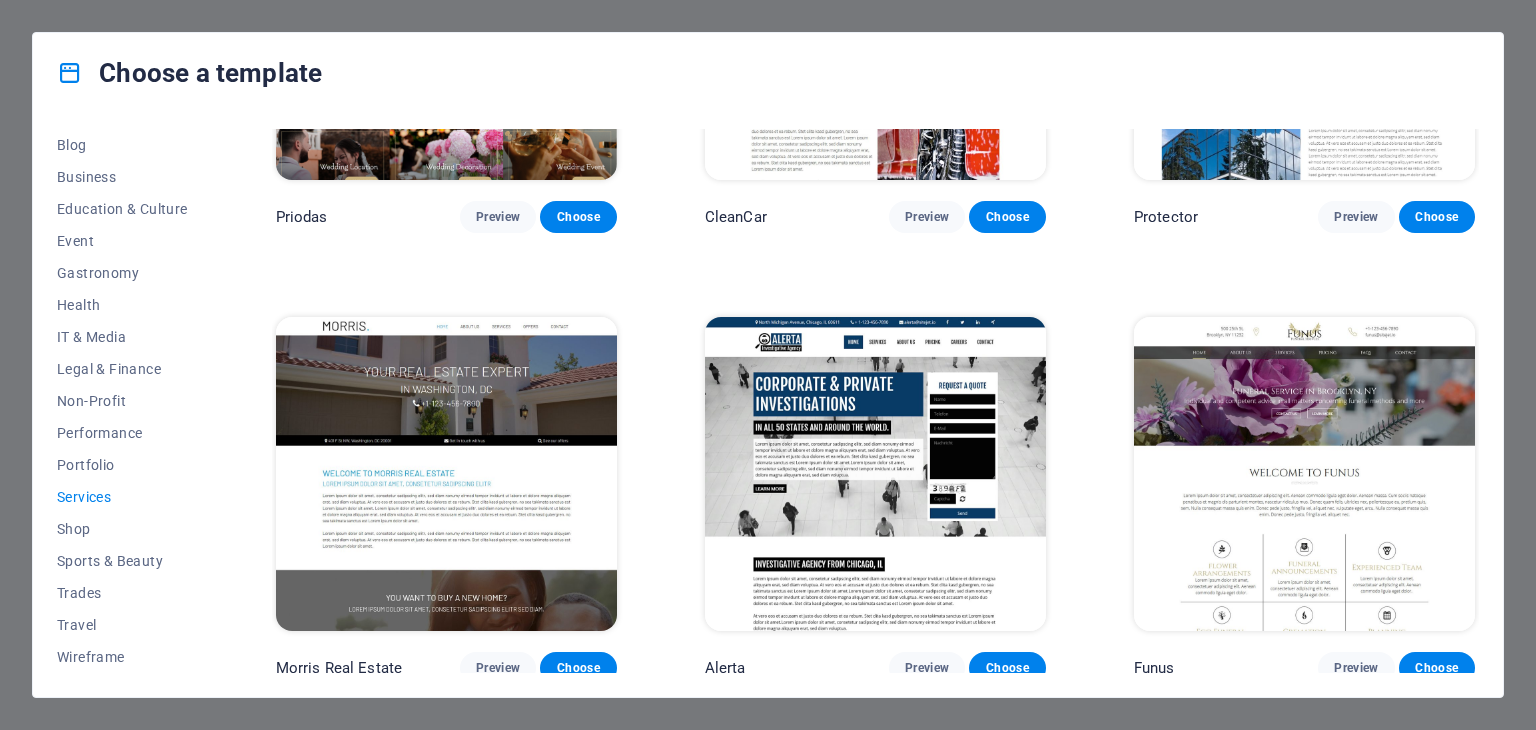 click at bounding box center (875, 474) 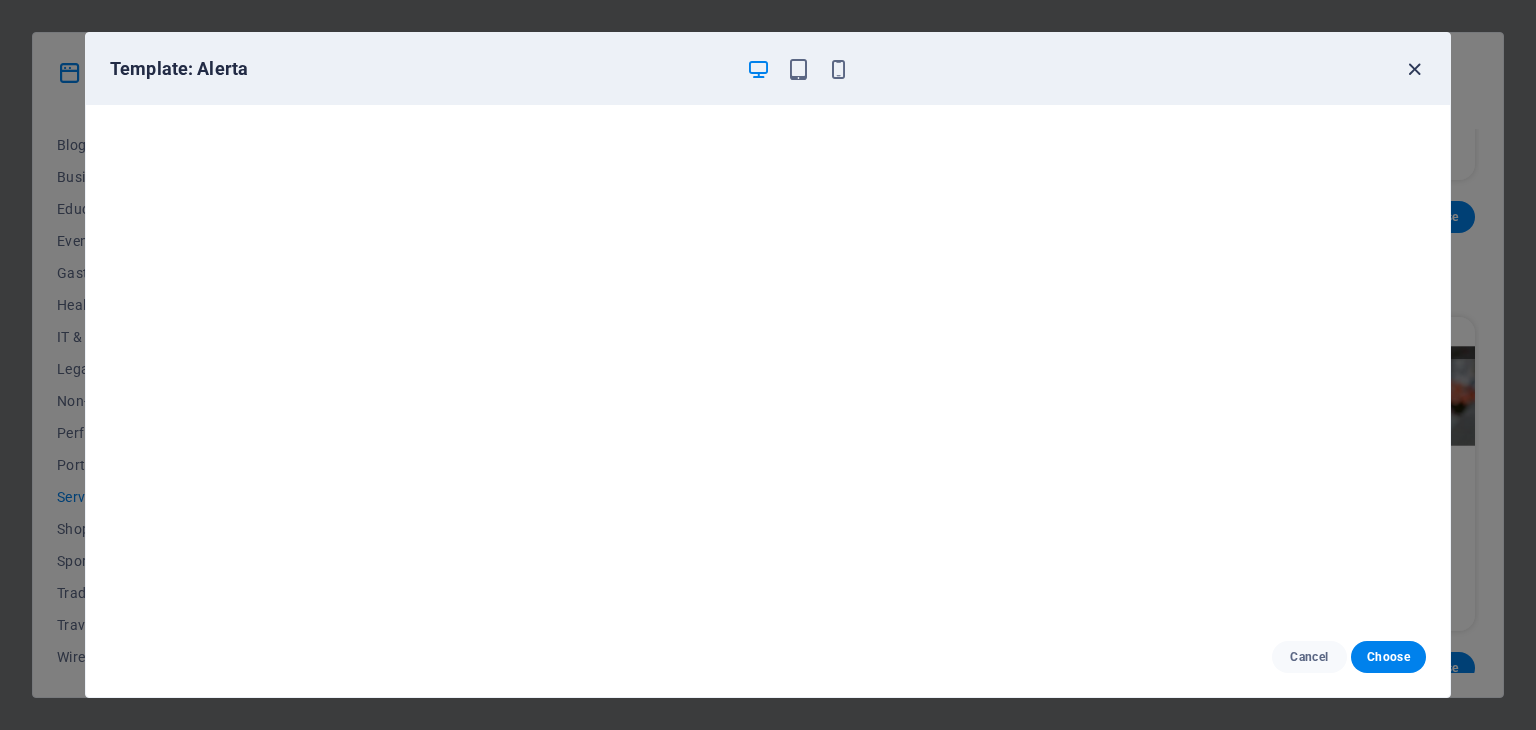 click at bounding box center [1414, 69] 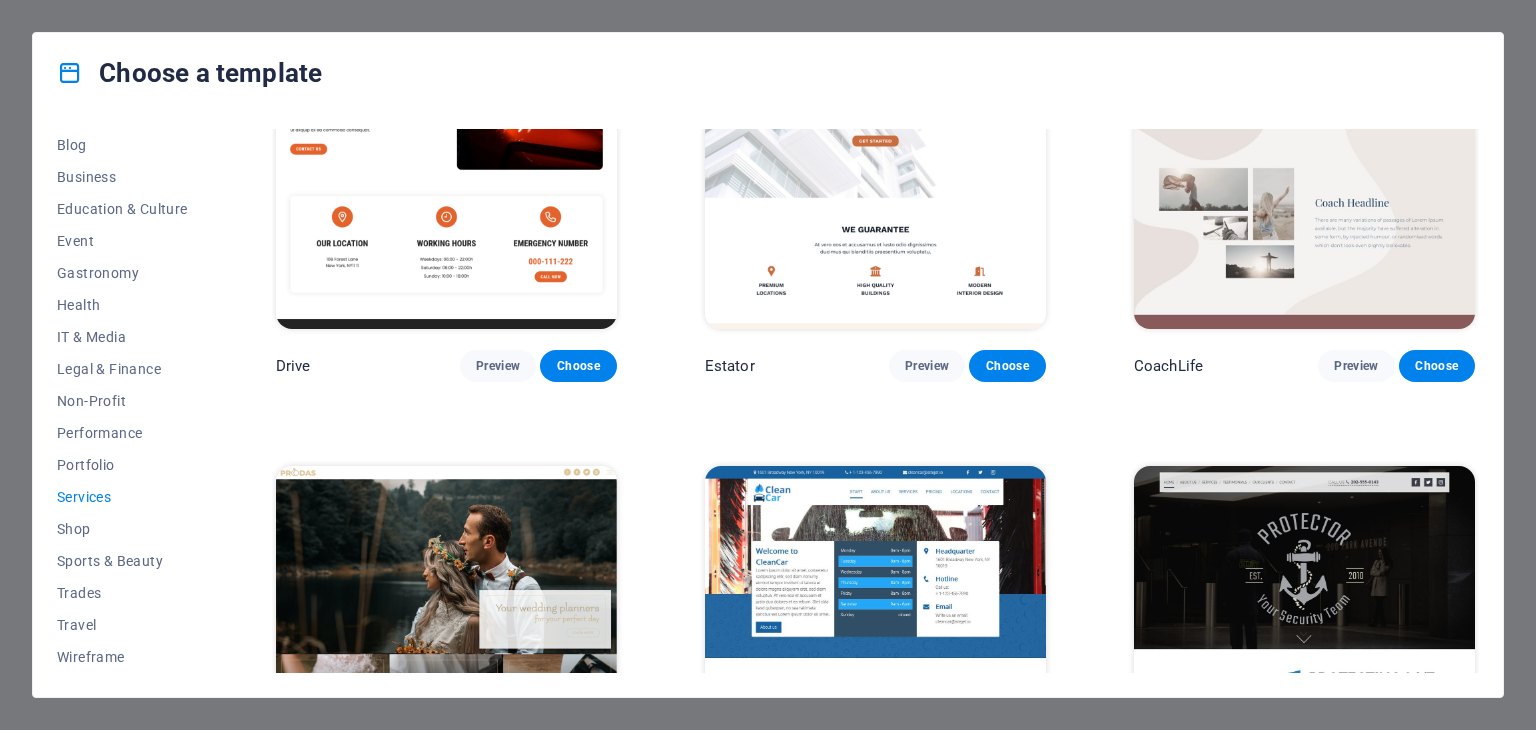 scroll, scrollTop: 721, scrollLeft: 0, axis: vertical 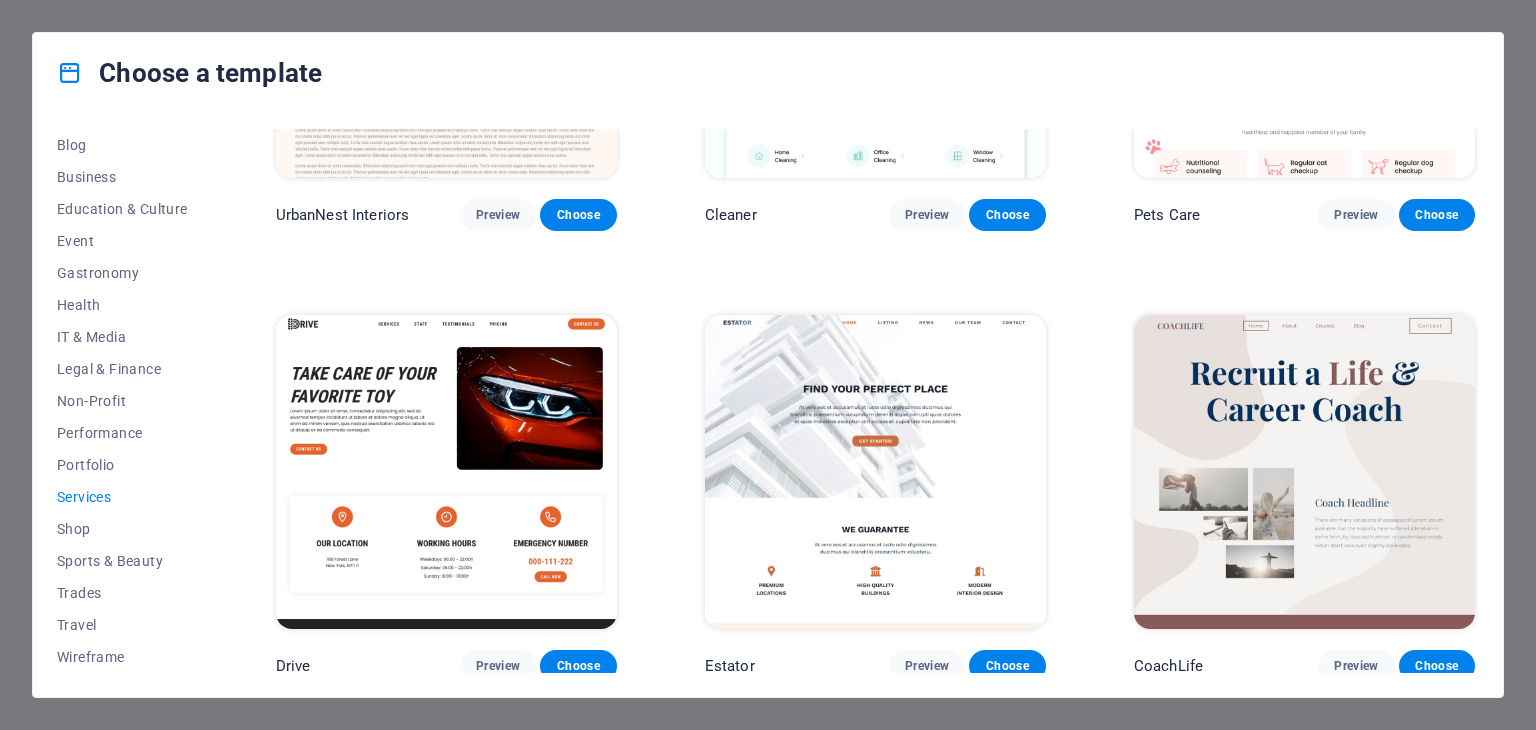 click at bounding box center [446, 472] 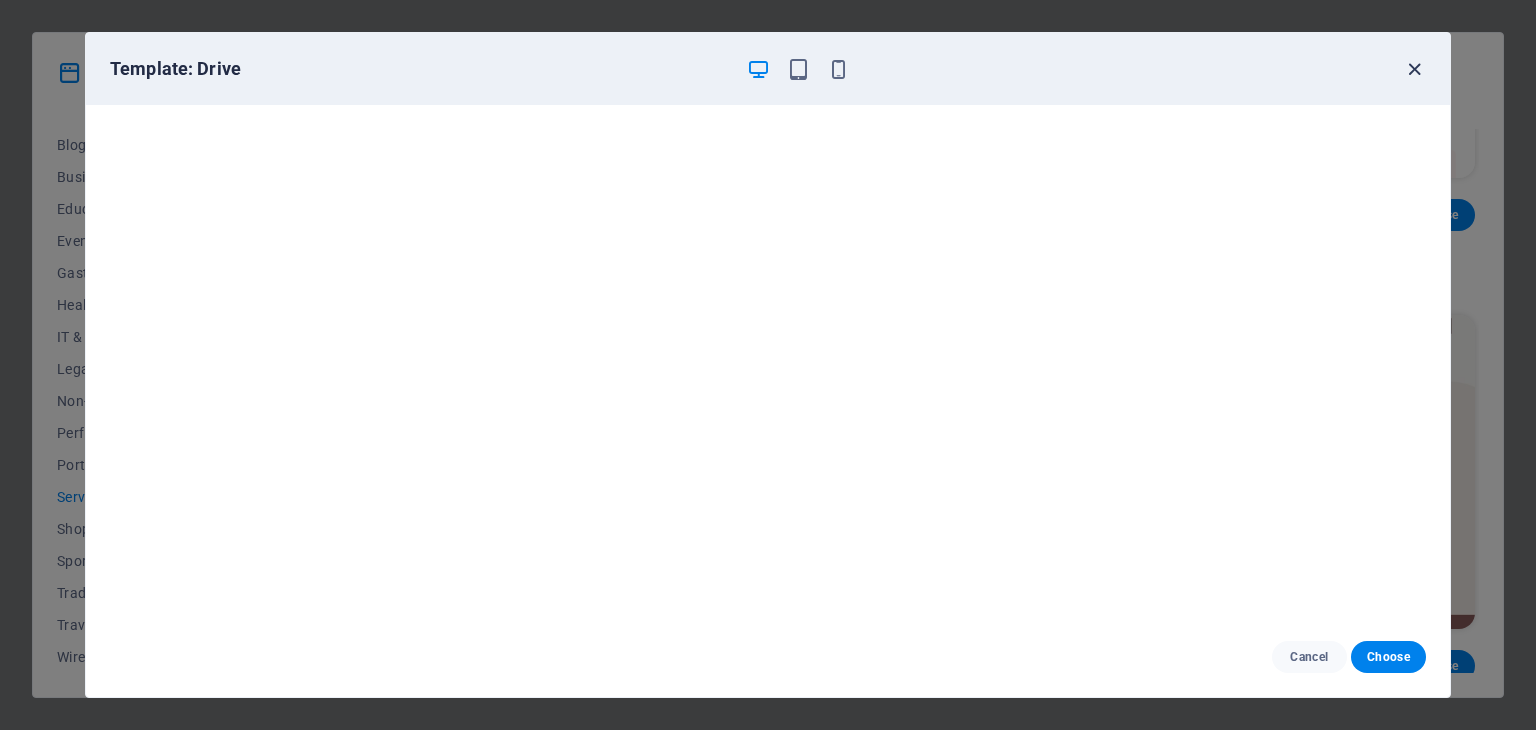 click at bounding box center (1414, 69) 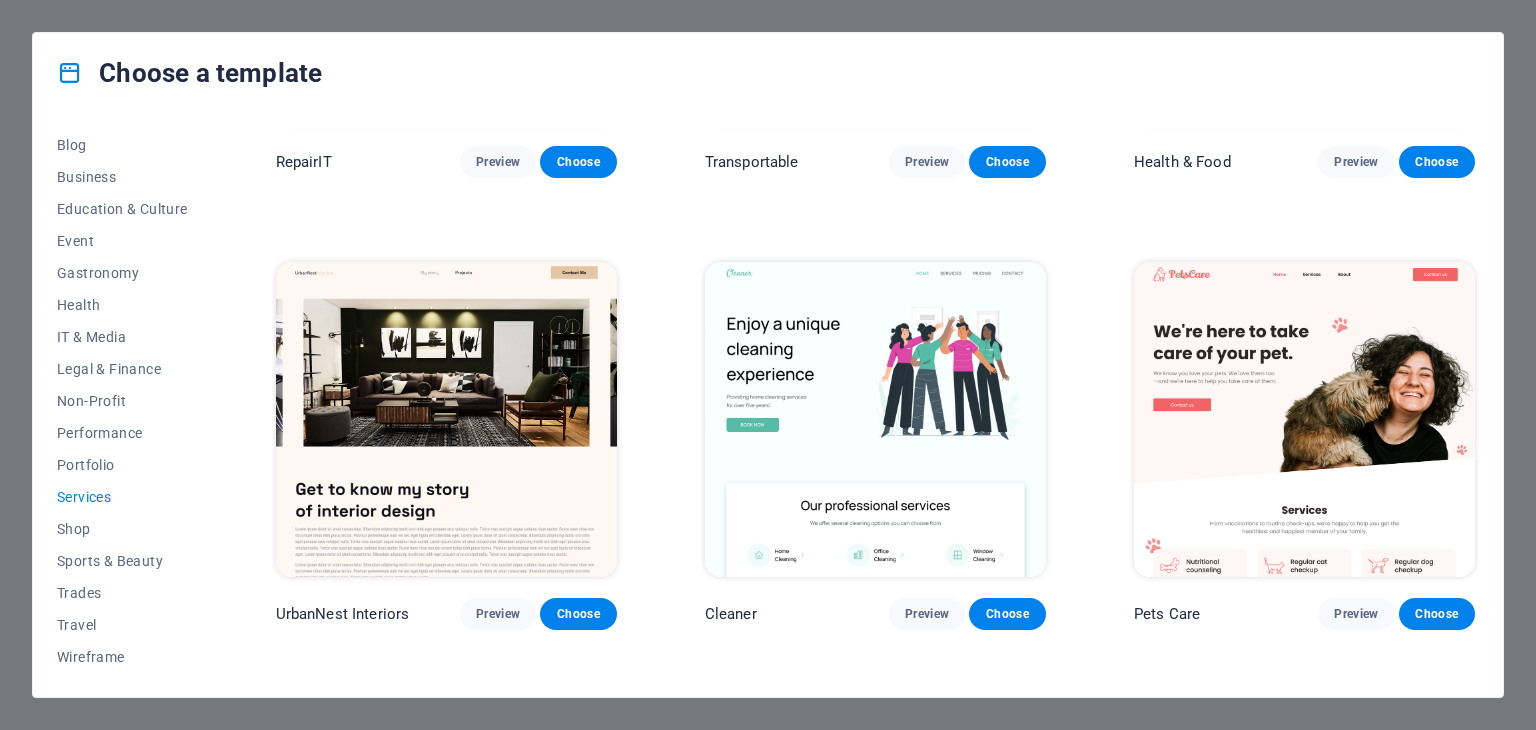 scroll, scrollTop: 321, scrollLeft: 0, axis: vertical 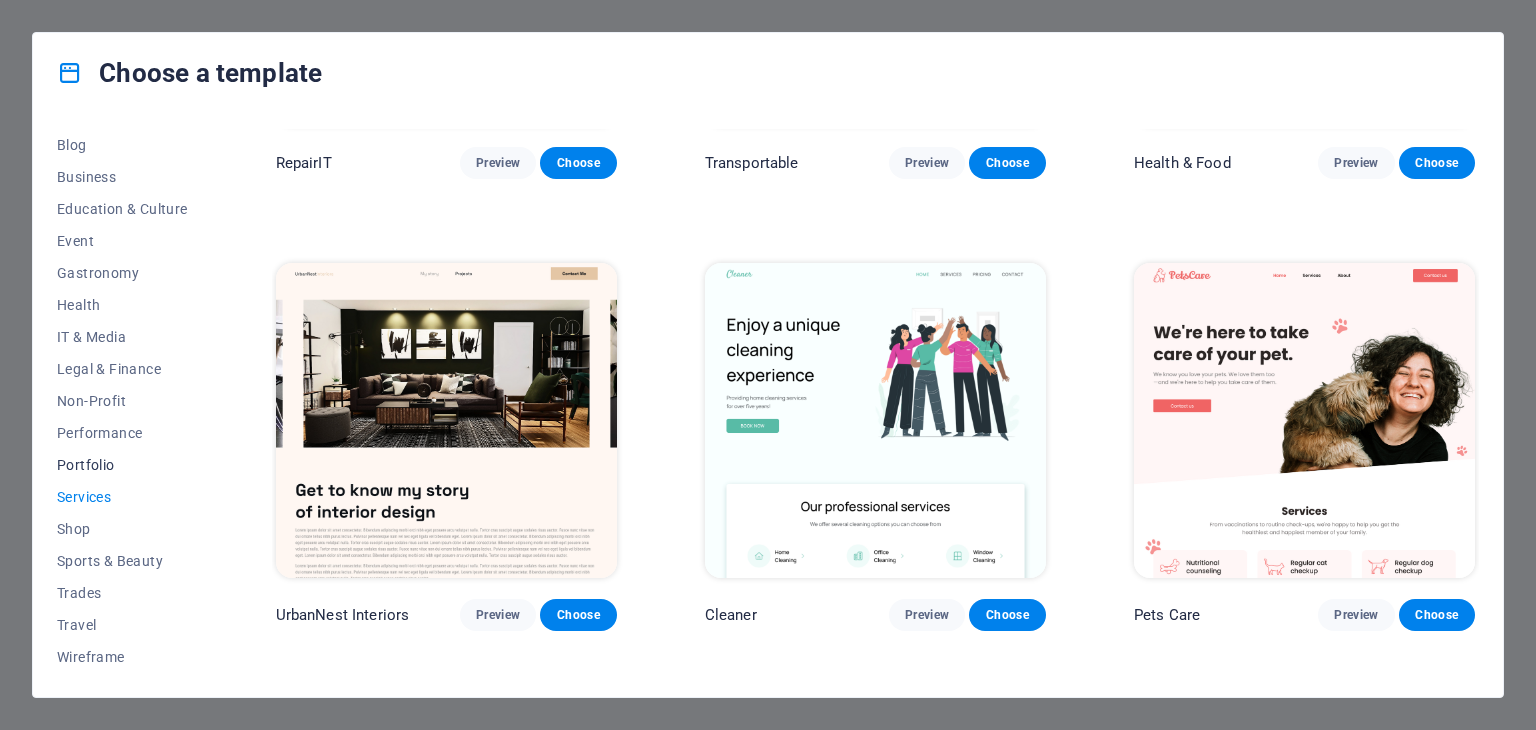 click on "Portfolio" at bounding box center [122, 465] 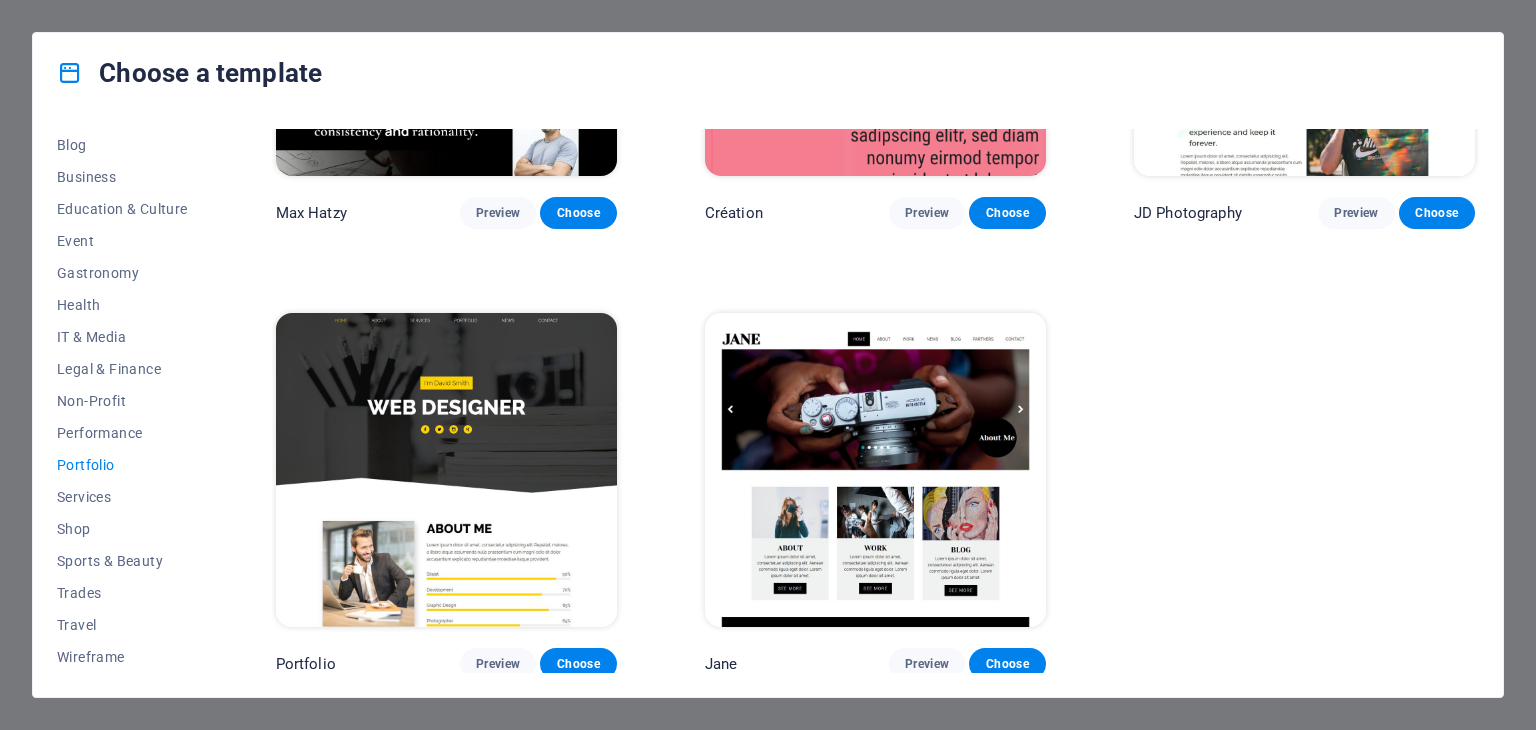 scroll, scrollTop: 724, scrollLeft: 0, axis: vertical 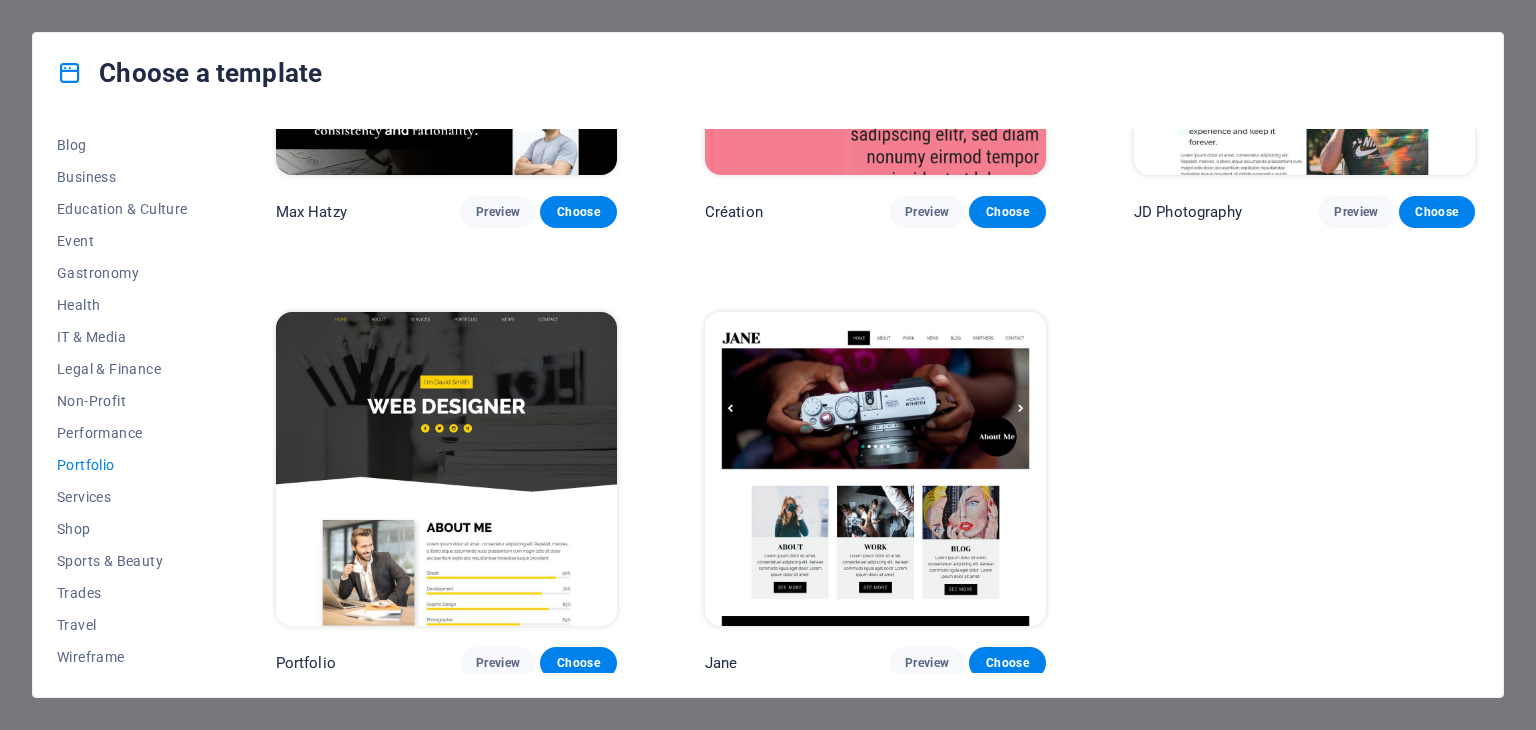 click at bounding box center [446, 469] 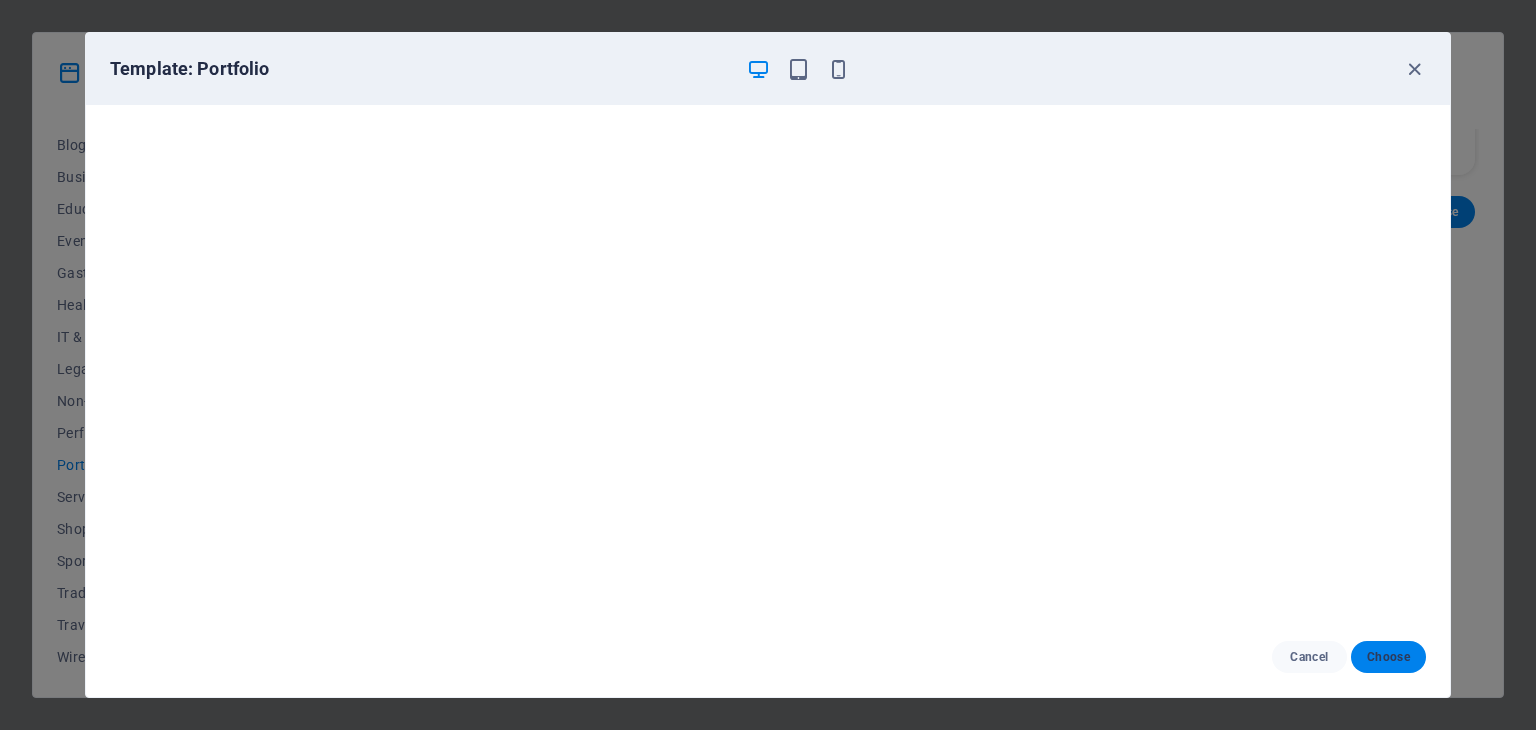 click on "Choose" at bounding box center [1388, 657] 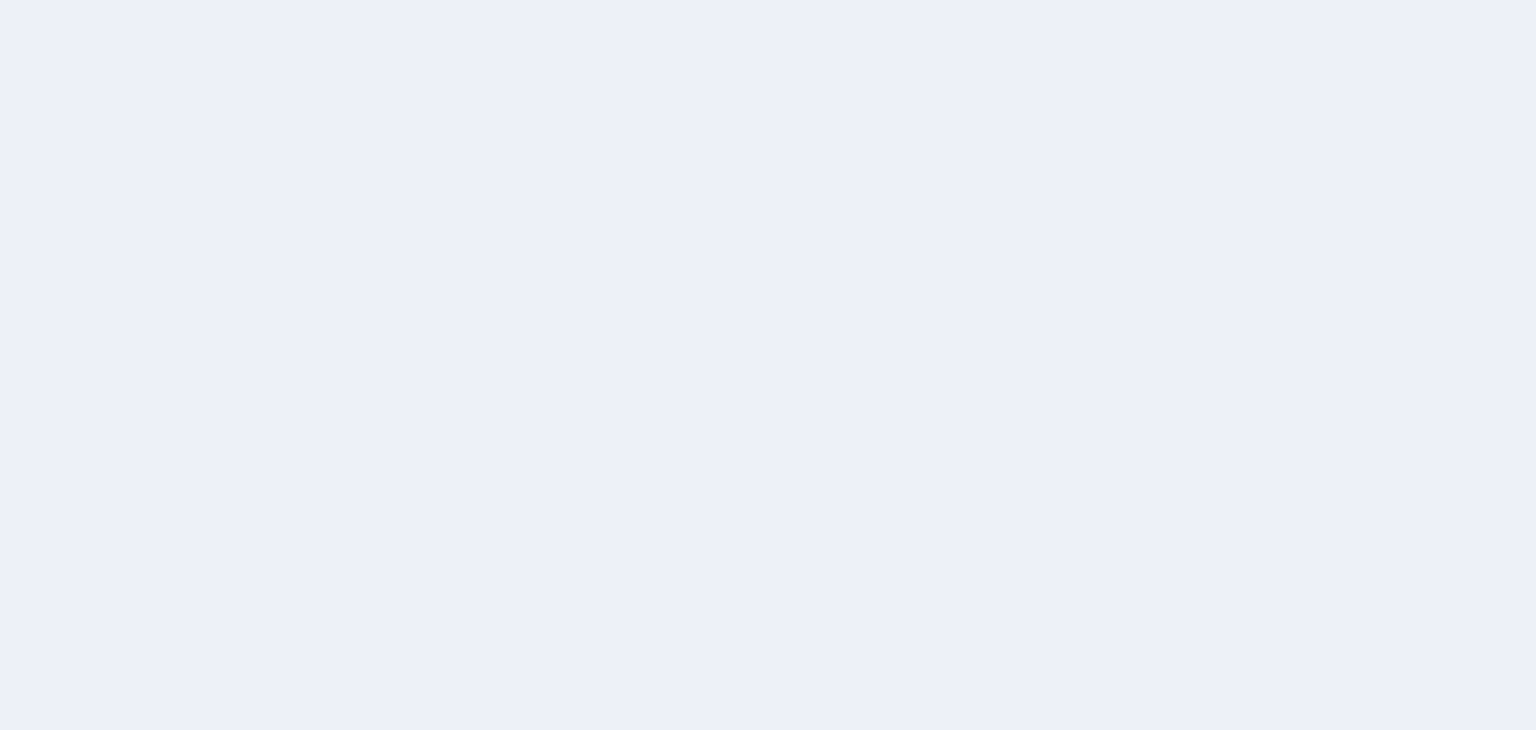 scroll, scrollTop: 0, scrollLeft: 0, axis: both 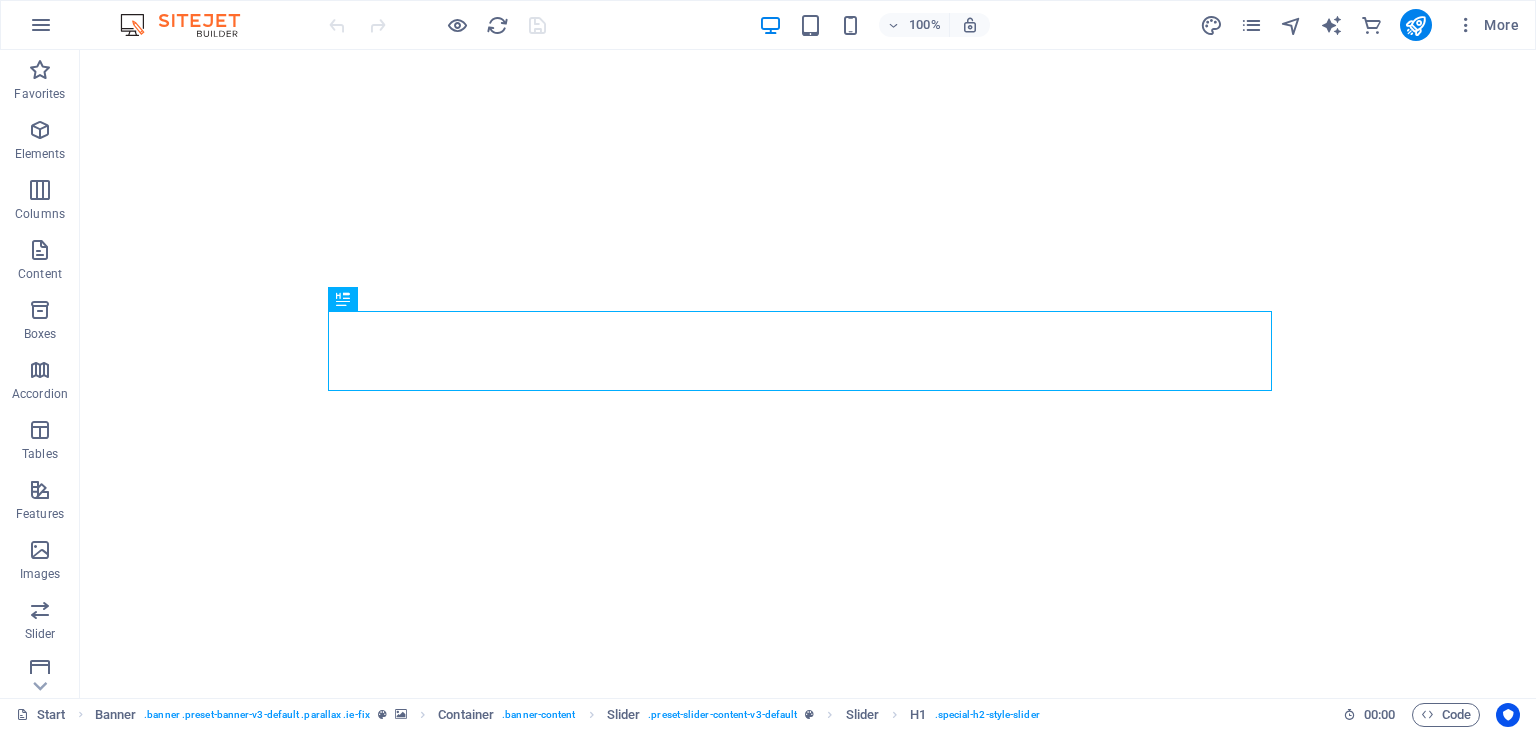 click on "100%" at bounding box center [874, 25] 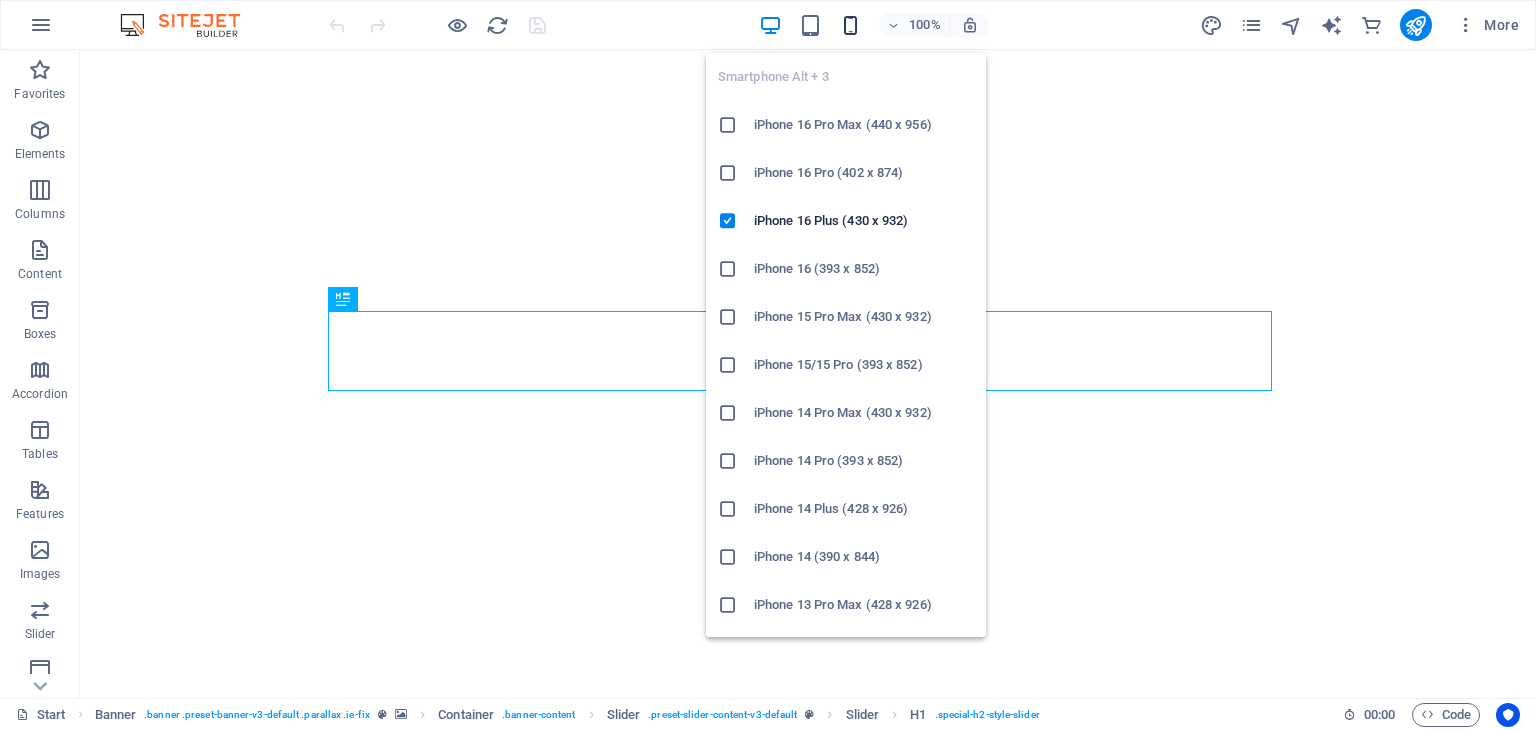 click at bounding box center [850, 25] 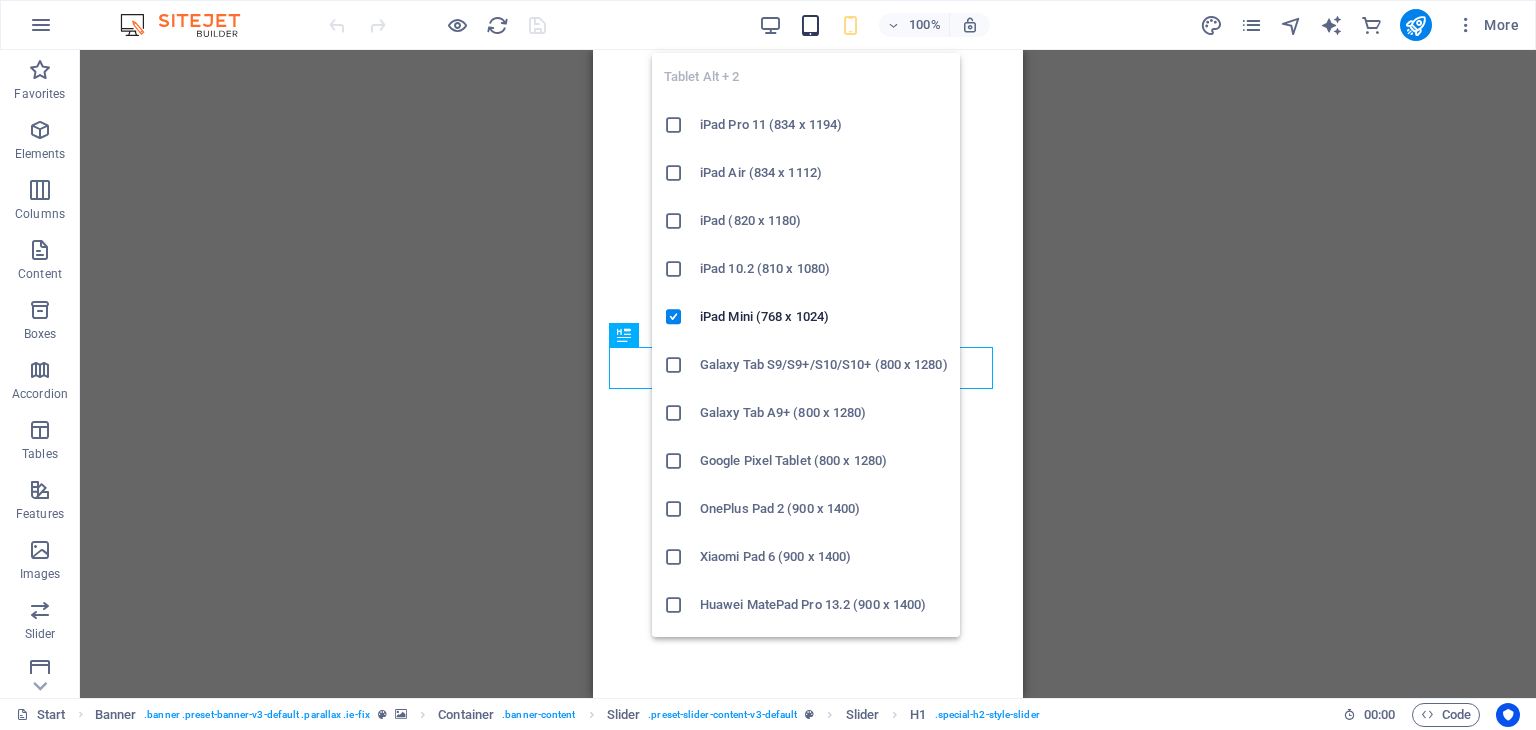 click at bounding box center [810, 25] 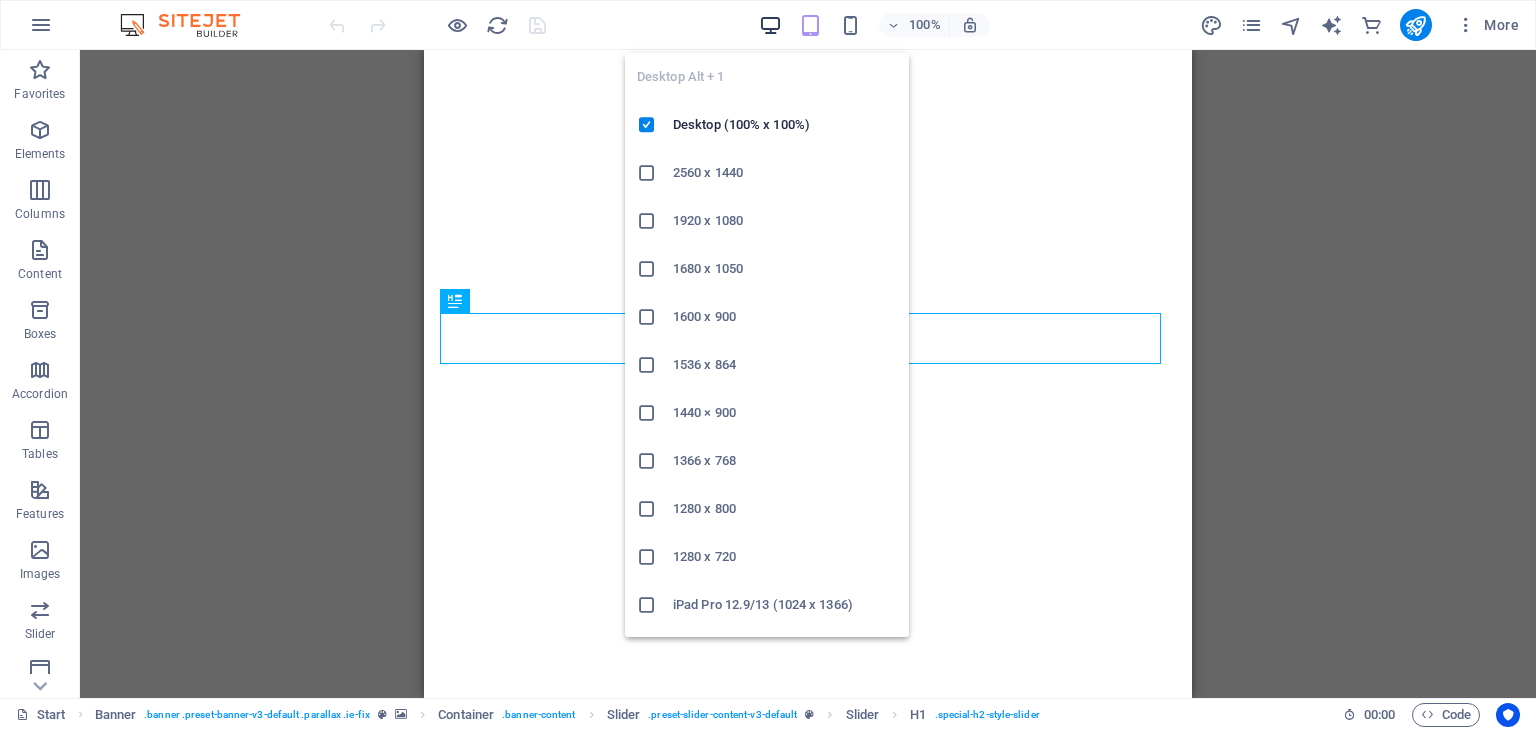 click at bounding box center (770, 25) 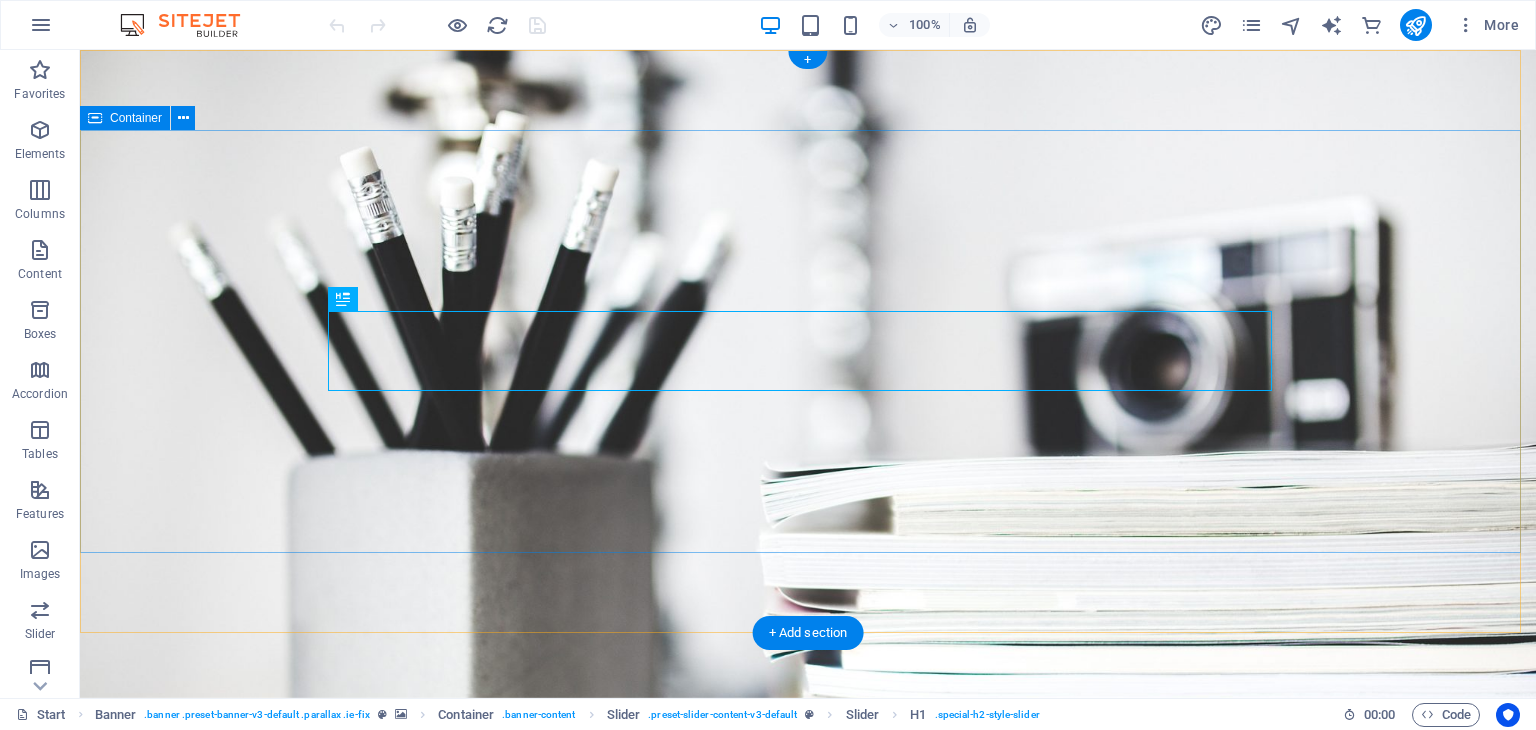 scroll, scrollTop: 0, scrollLeft: 0, axis: both 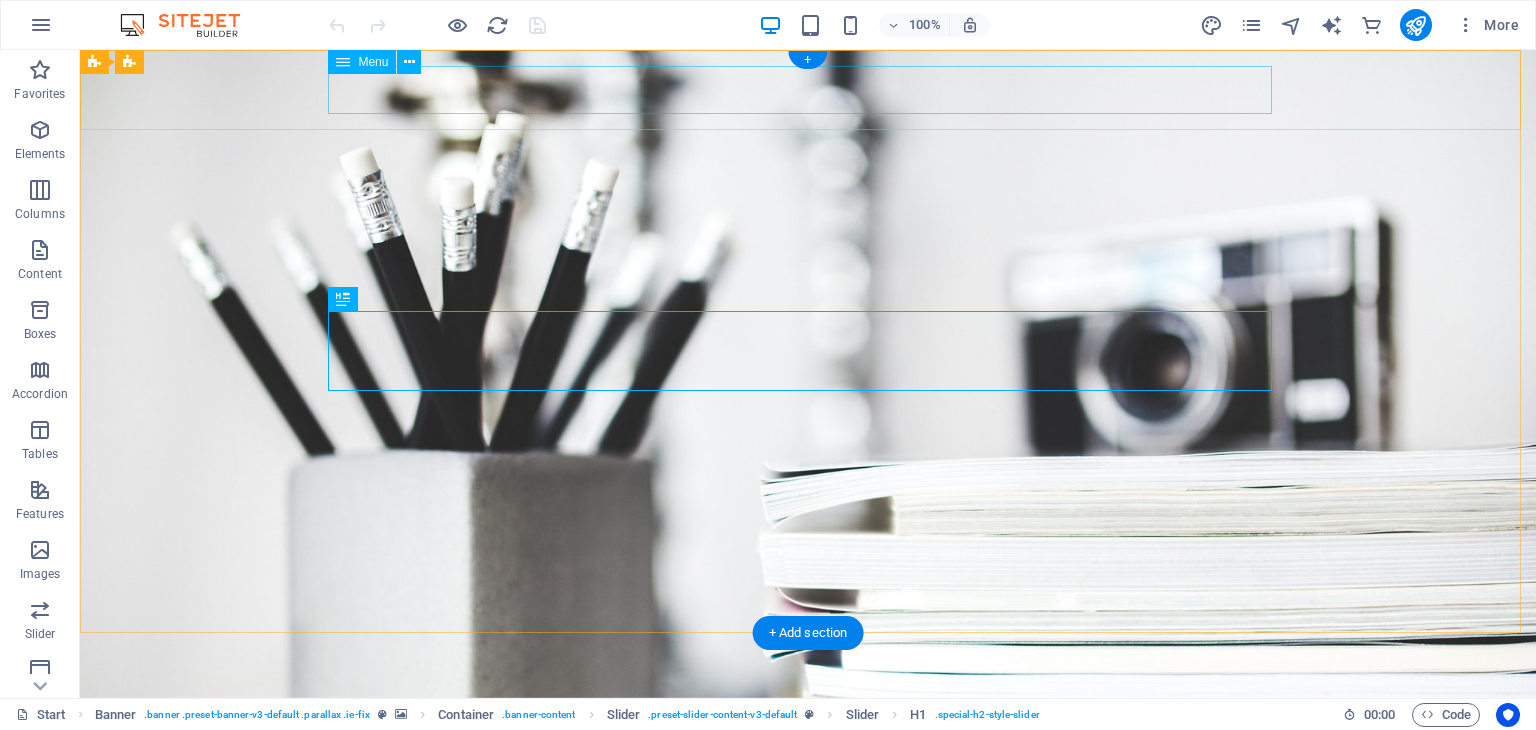click on "Home About Services Portfolio News Contact" at bounding box center (808, 722) 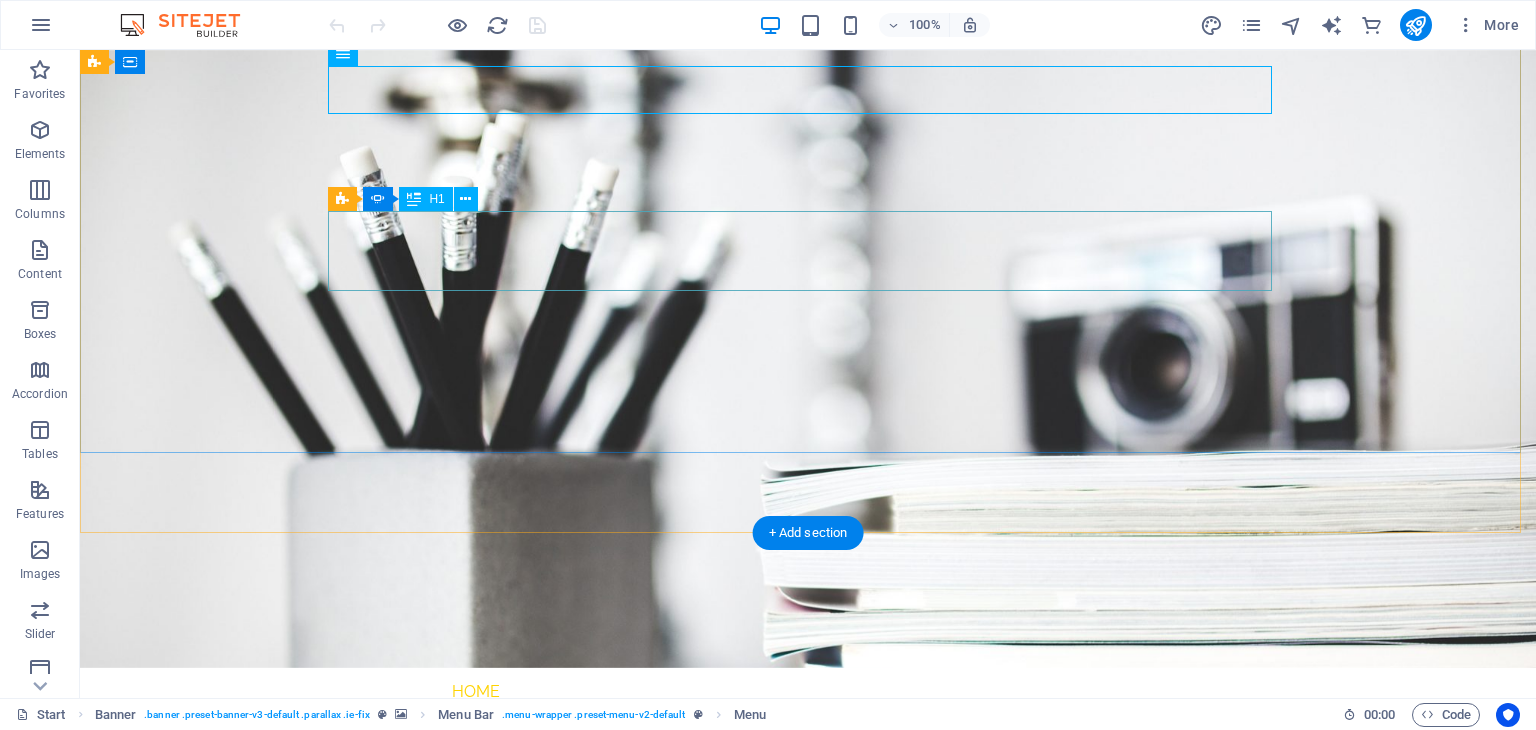 scroll, scrollTop: 0, scrollLeft: 0, axis: both 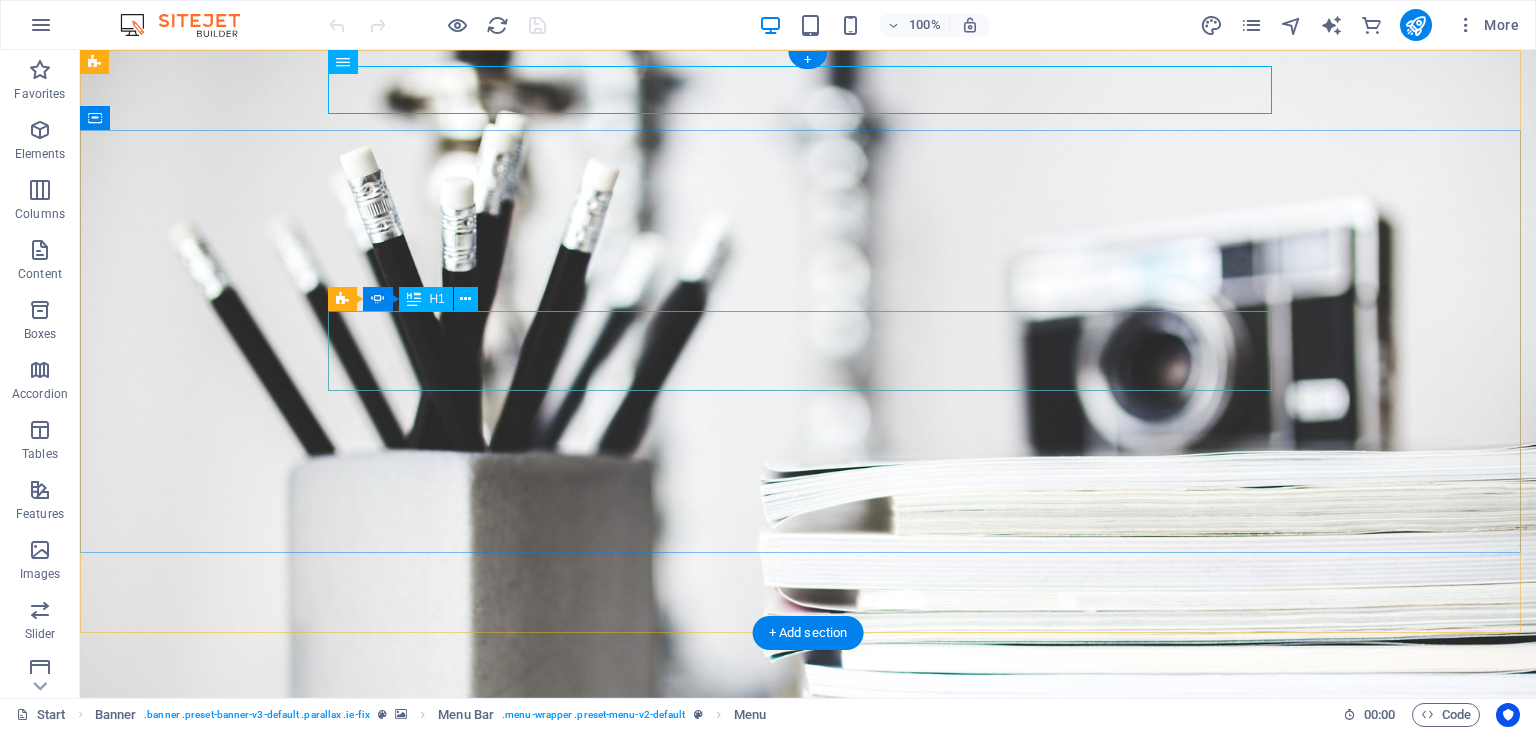 click on "Photographer" at bounding box center [-1080, 1129] 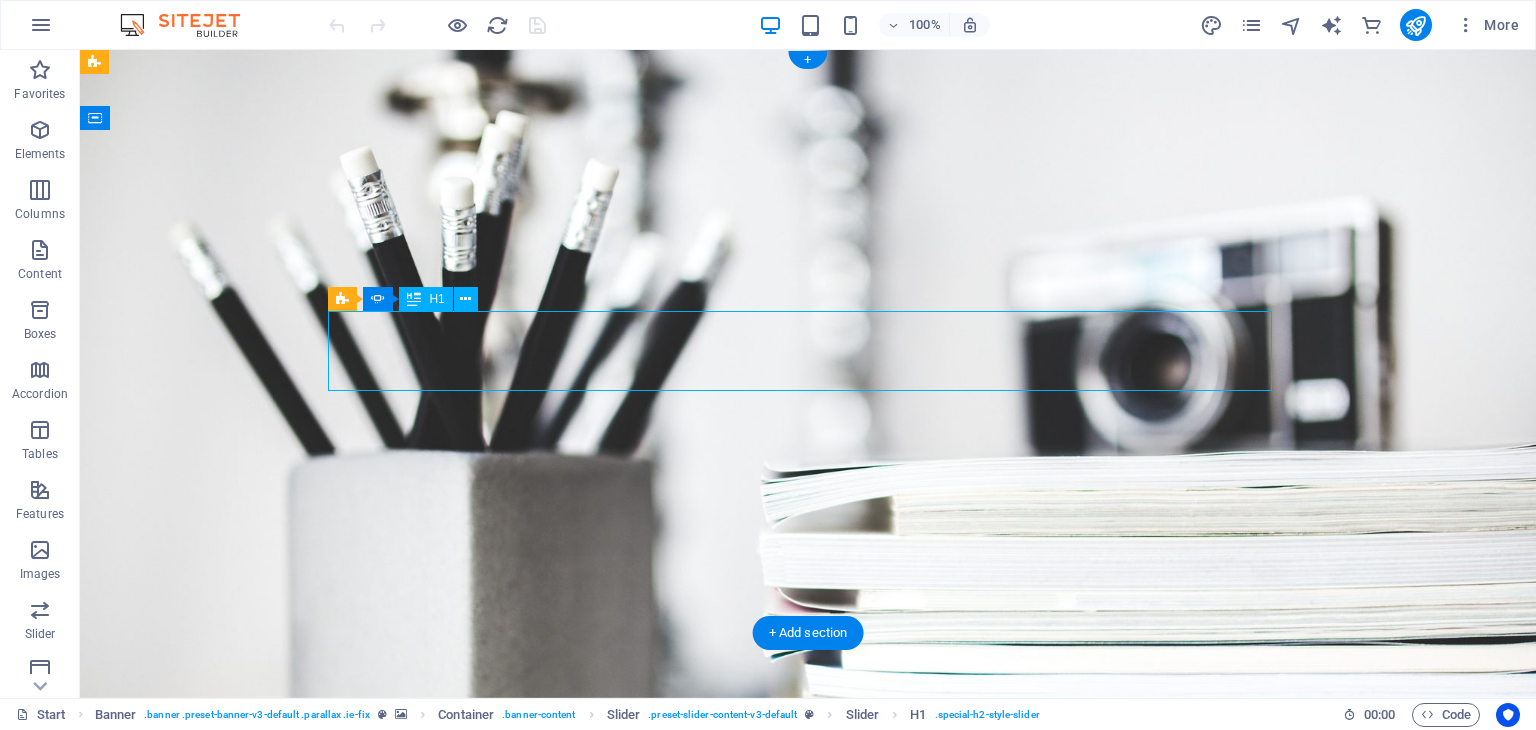 click on "Photographer" at bounding box center (-1080, 1129) 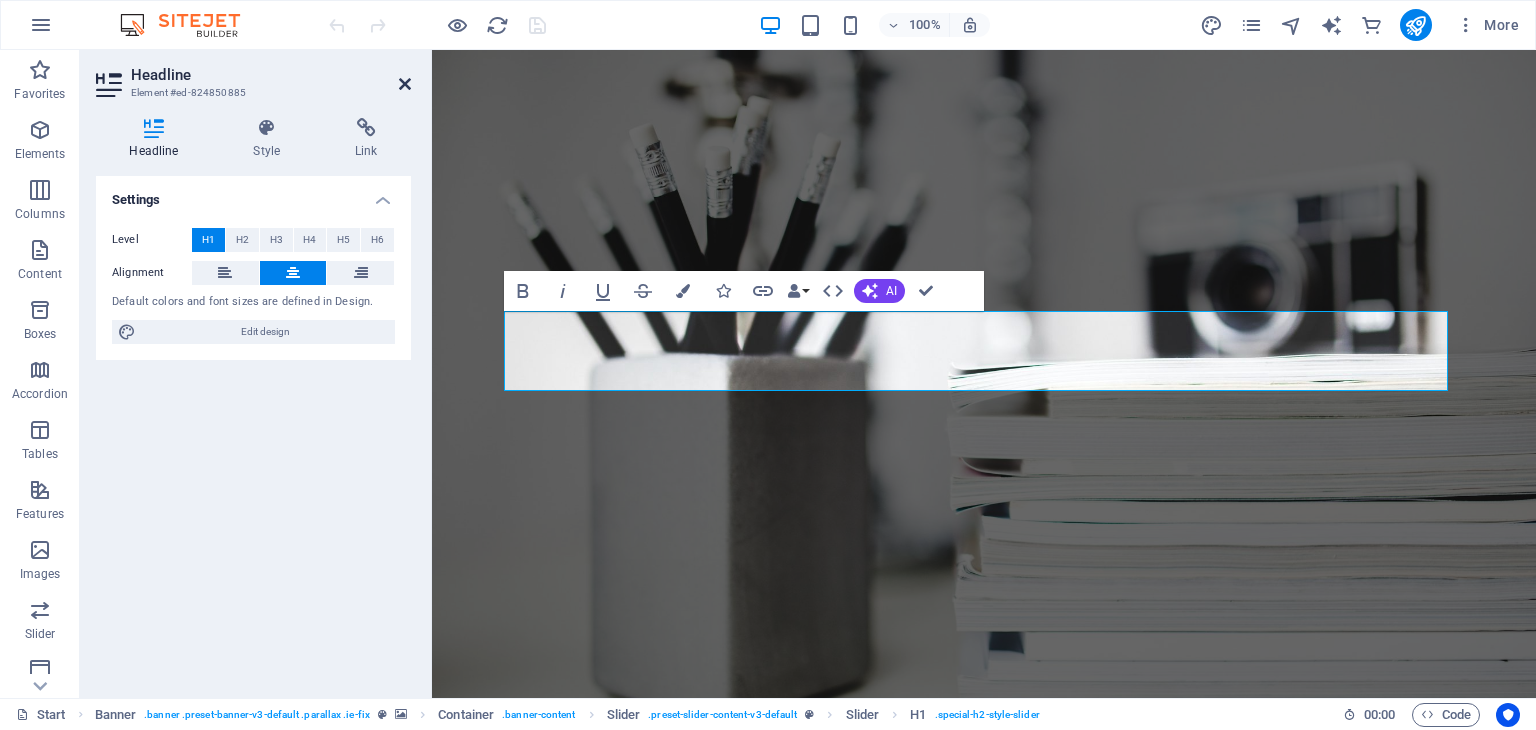 click at bounding box center (405, 84) 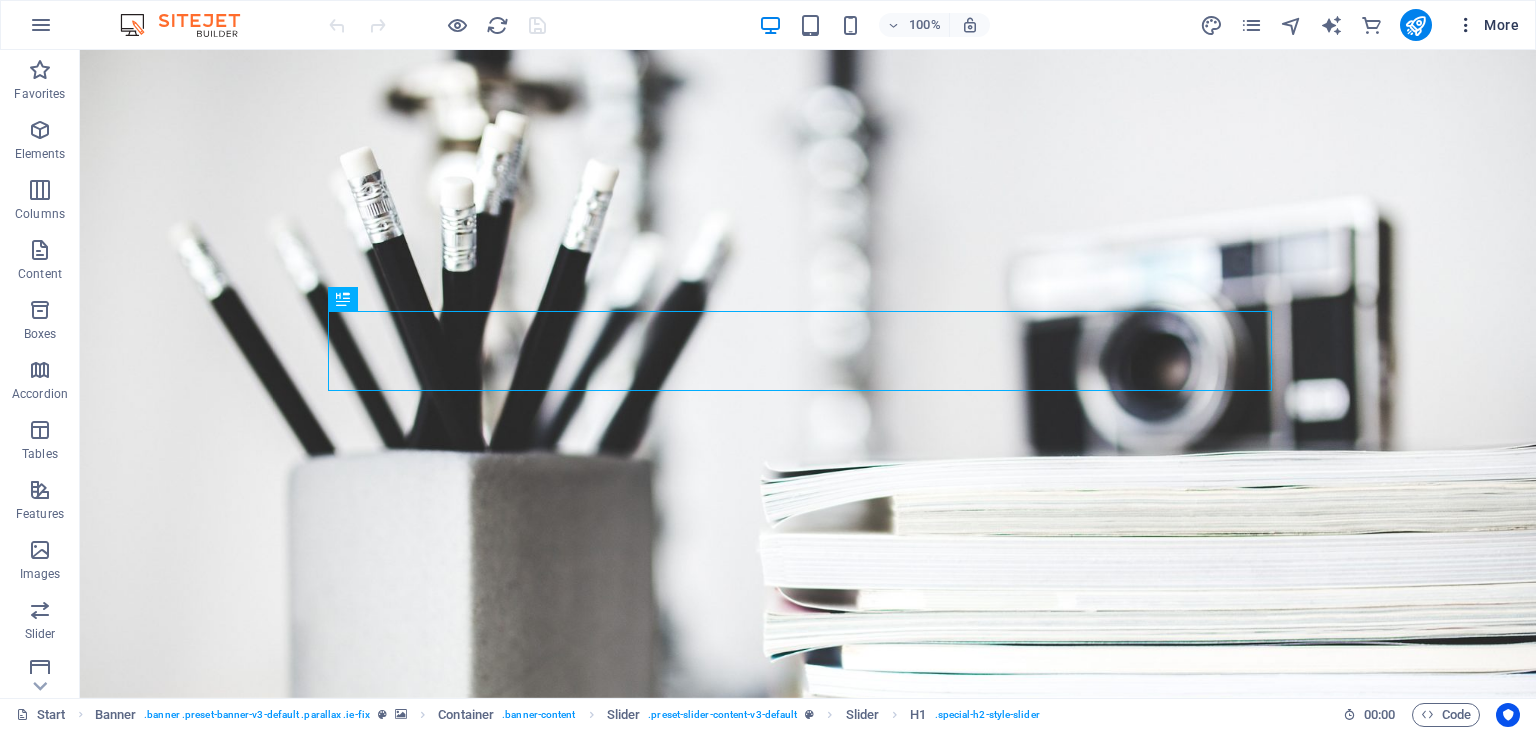 click at bounding box center (1466, 25) 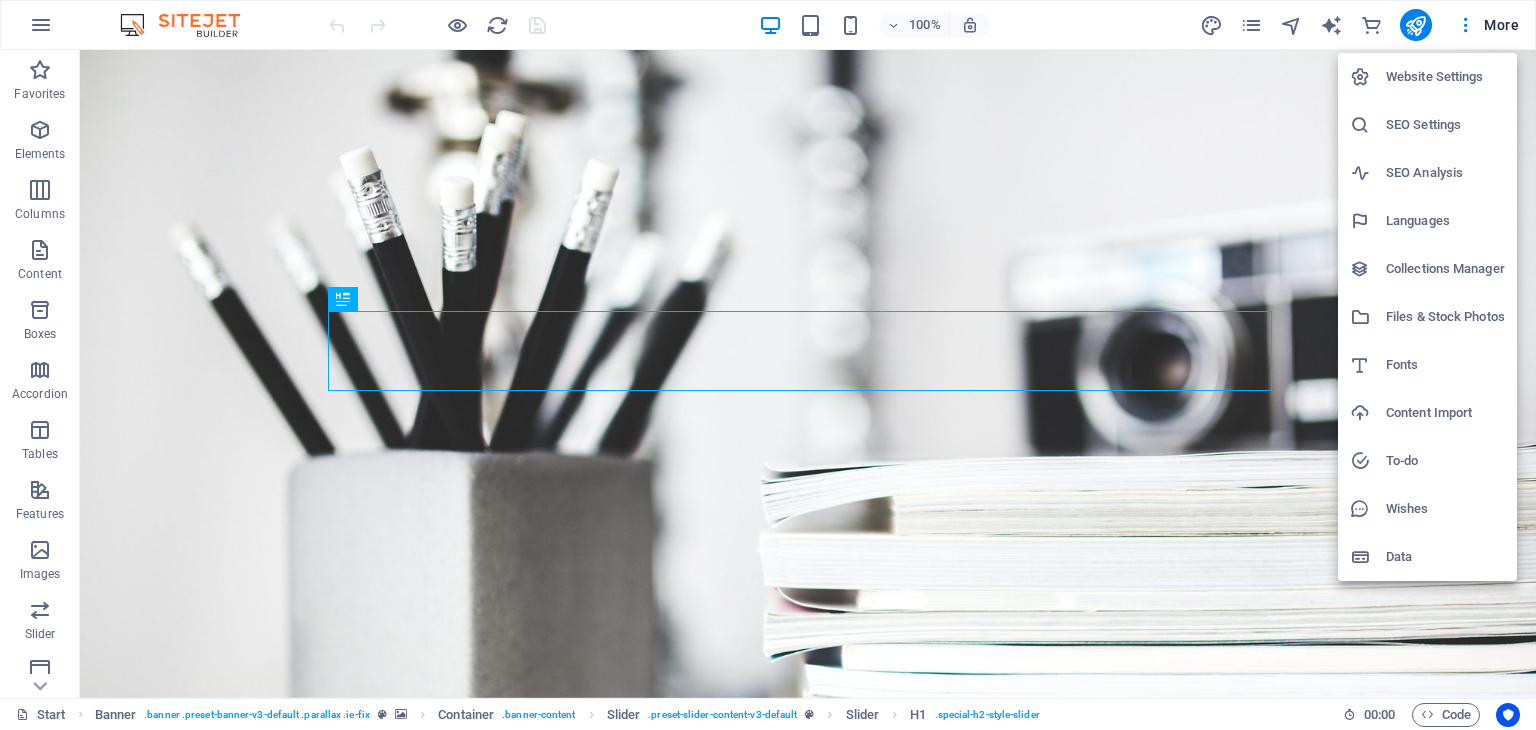 click at bounding box center [768, 365] 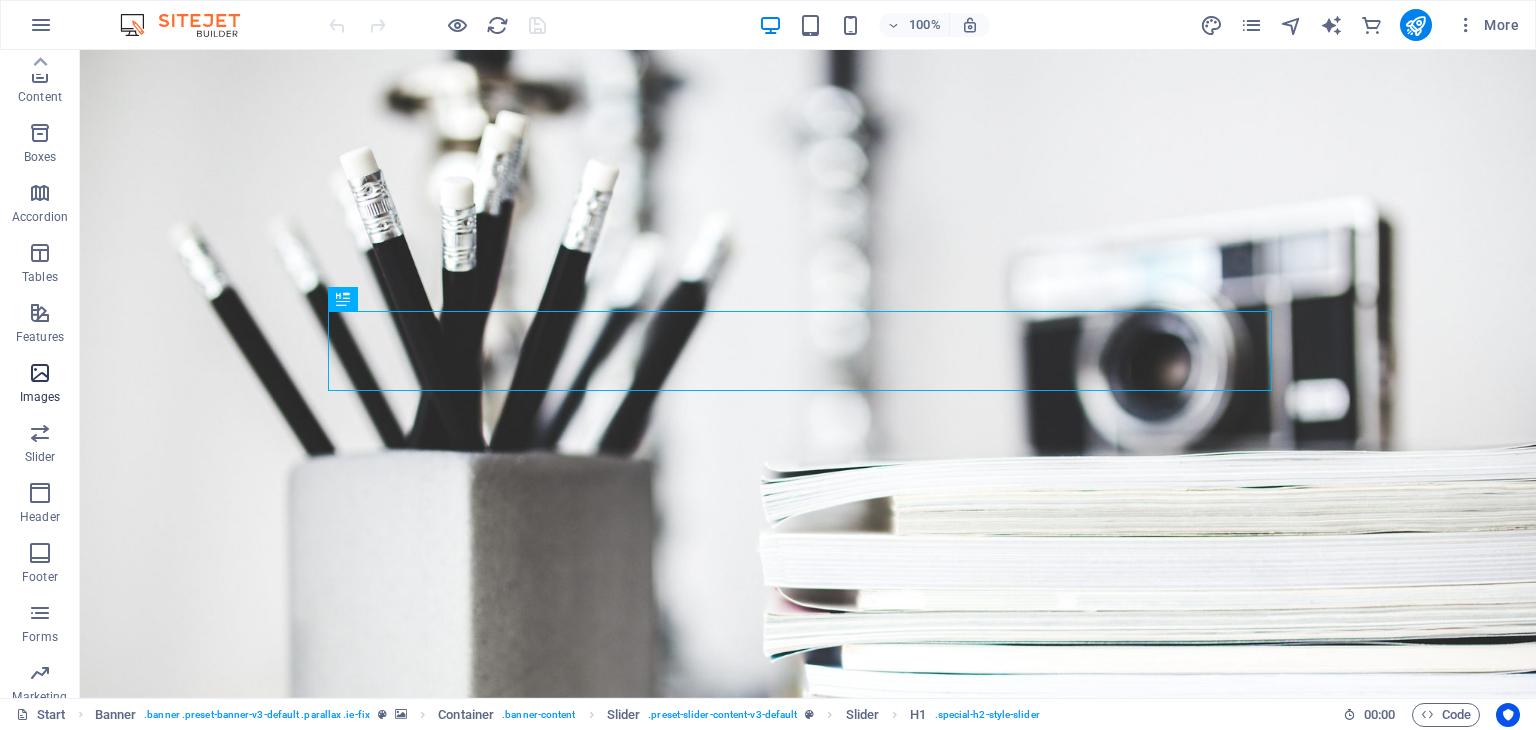 scroll, scrollTop: 0, scrollLeft: 0, axis: both 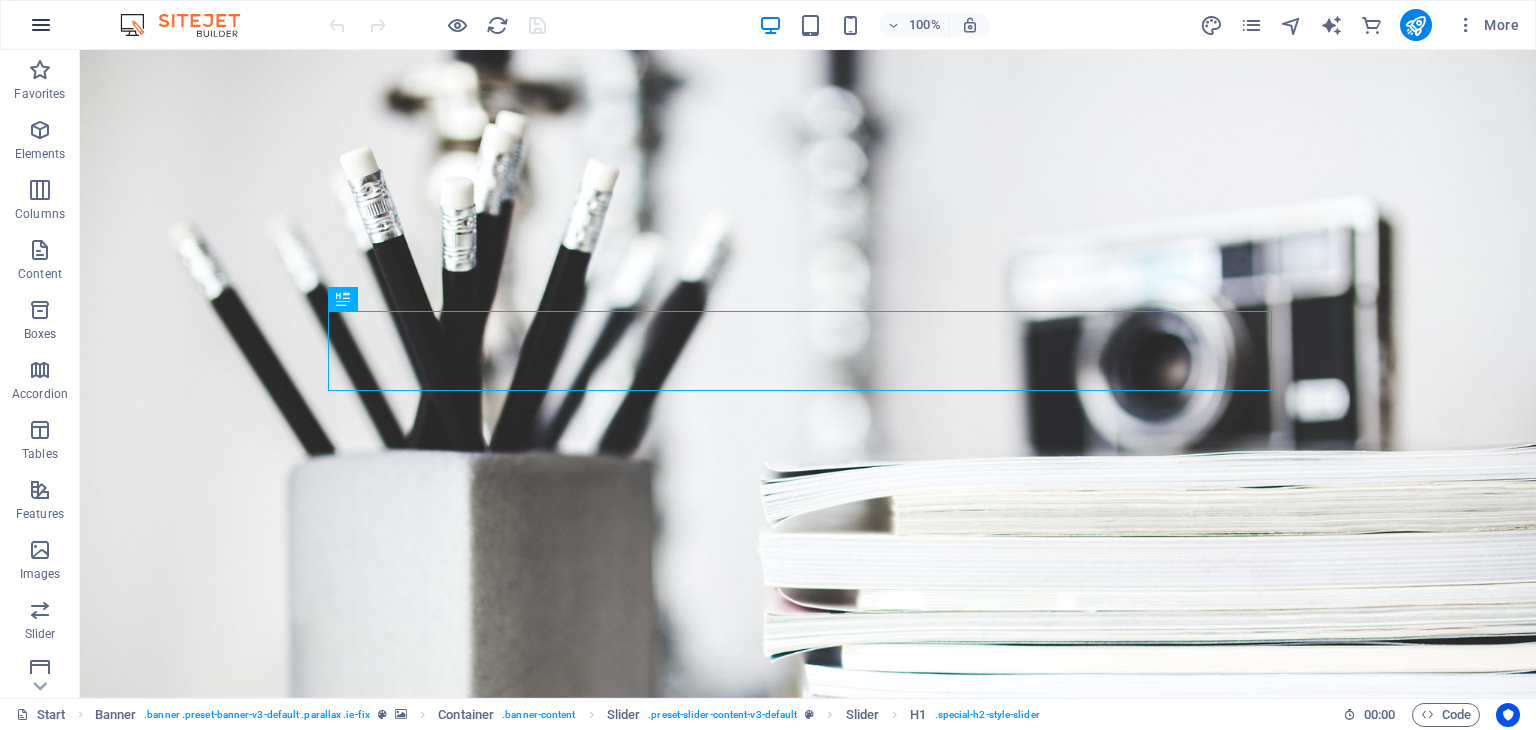 click at bounding box center (41, 25) 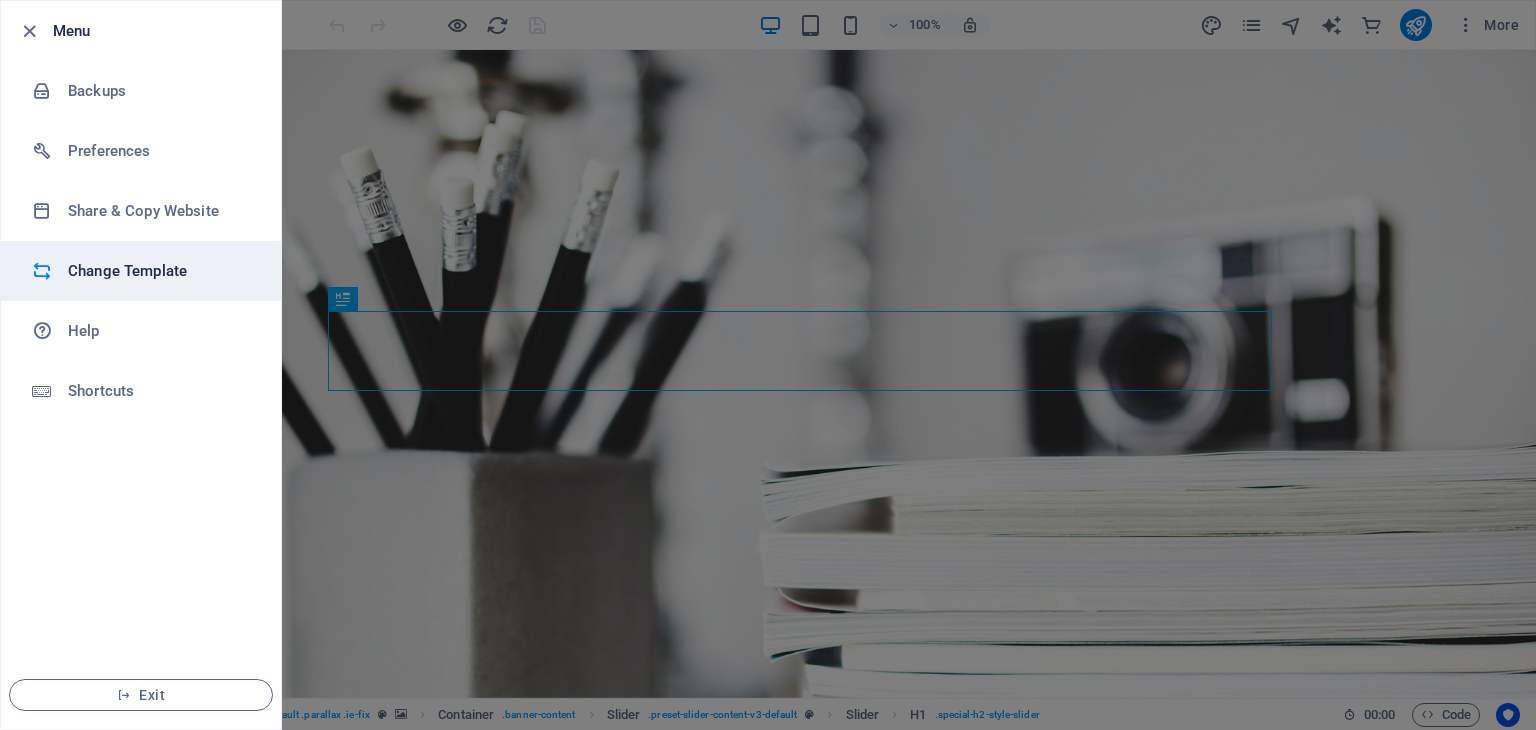 click on "Change Template" at bounding box center (160, 271) 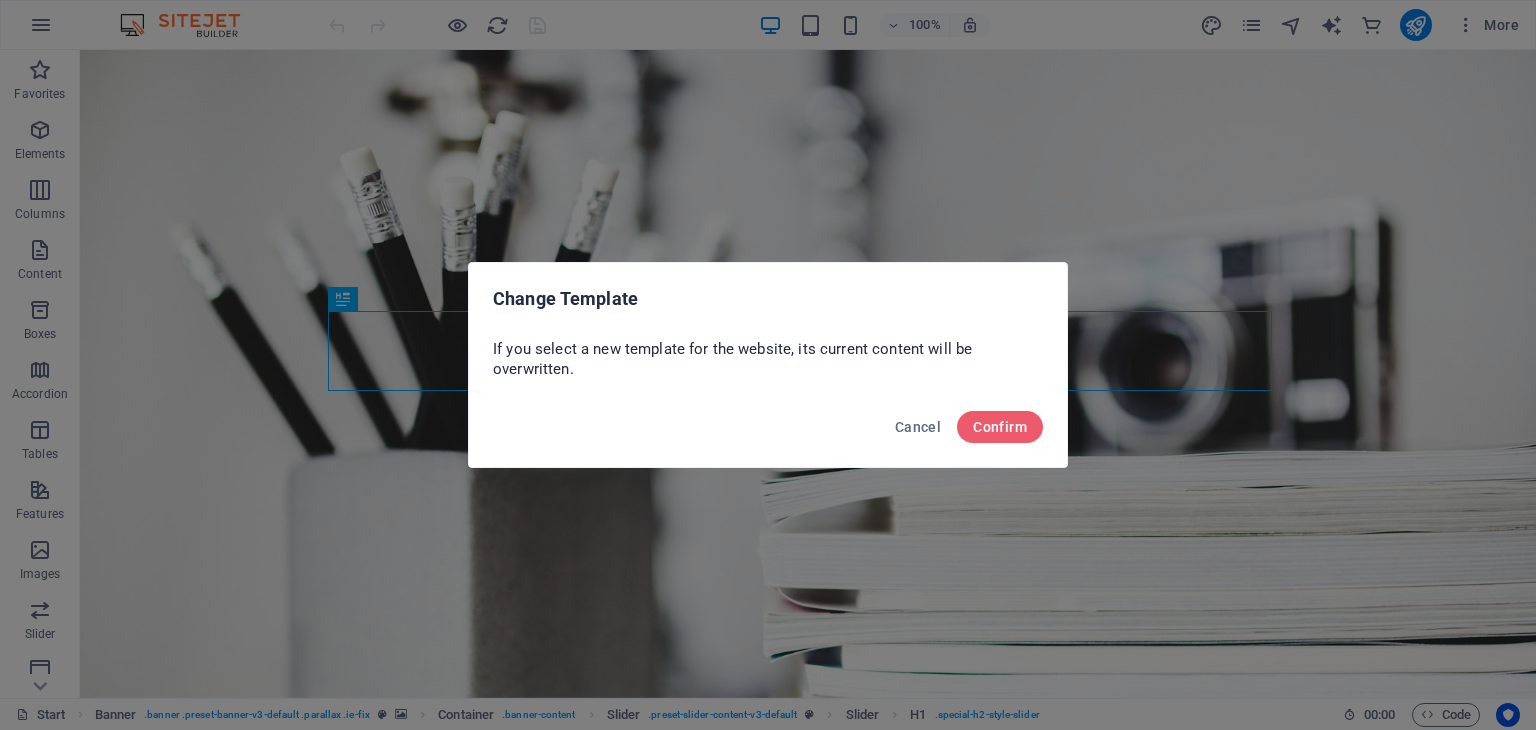 click on "Change Template If you select a new template for the website, its current content will be overwritten. Cancel Confirm" at bounding box center [768, 365] 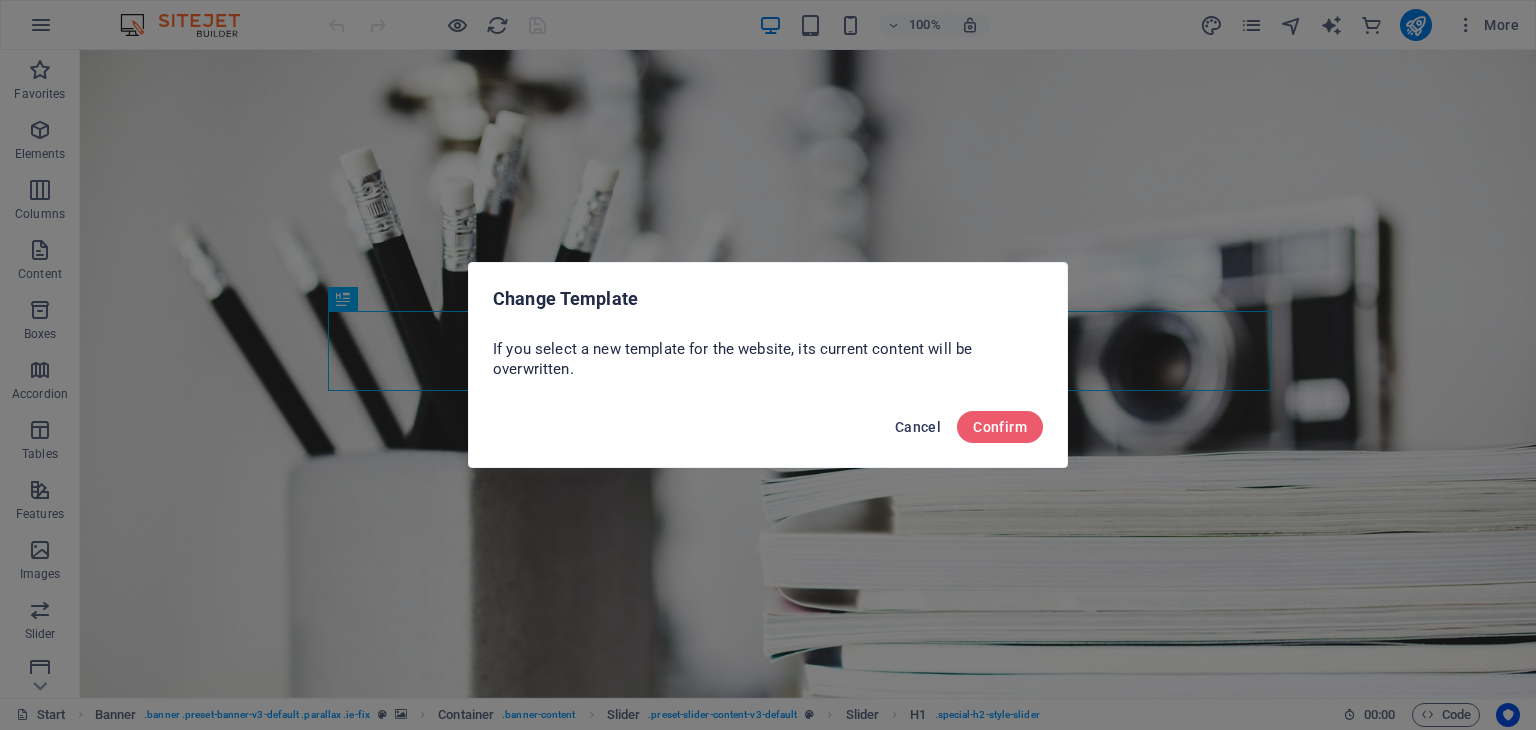 click on "Cancel" at bounding box center [918, 427] 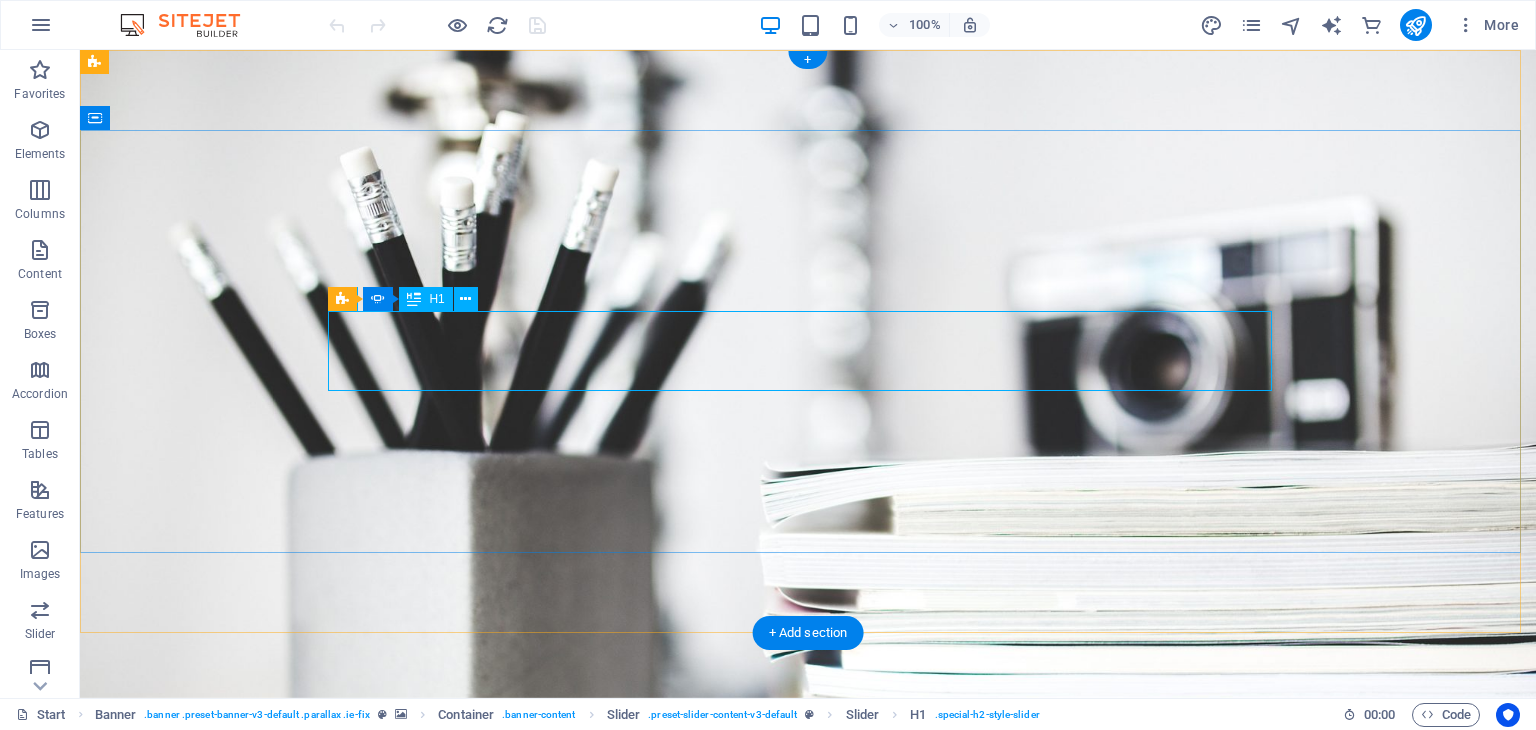 click on "Webdesigner" at bounding box center (808, 969) 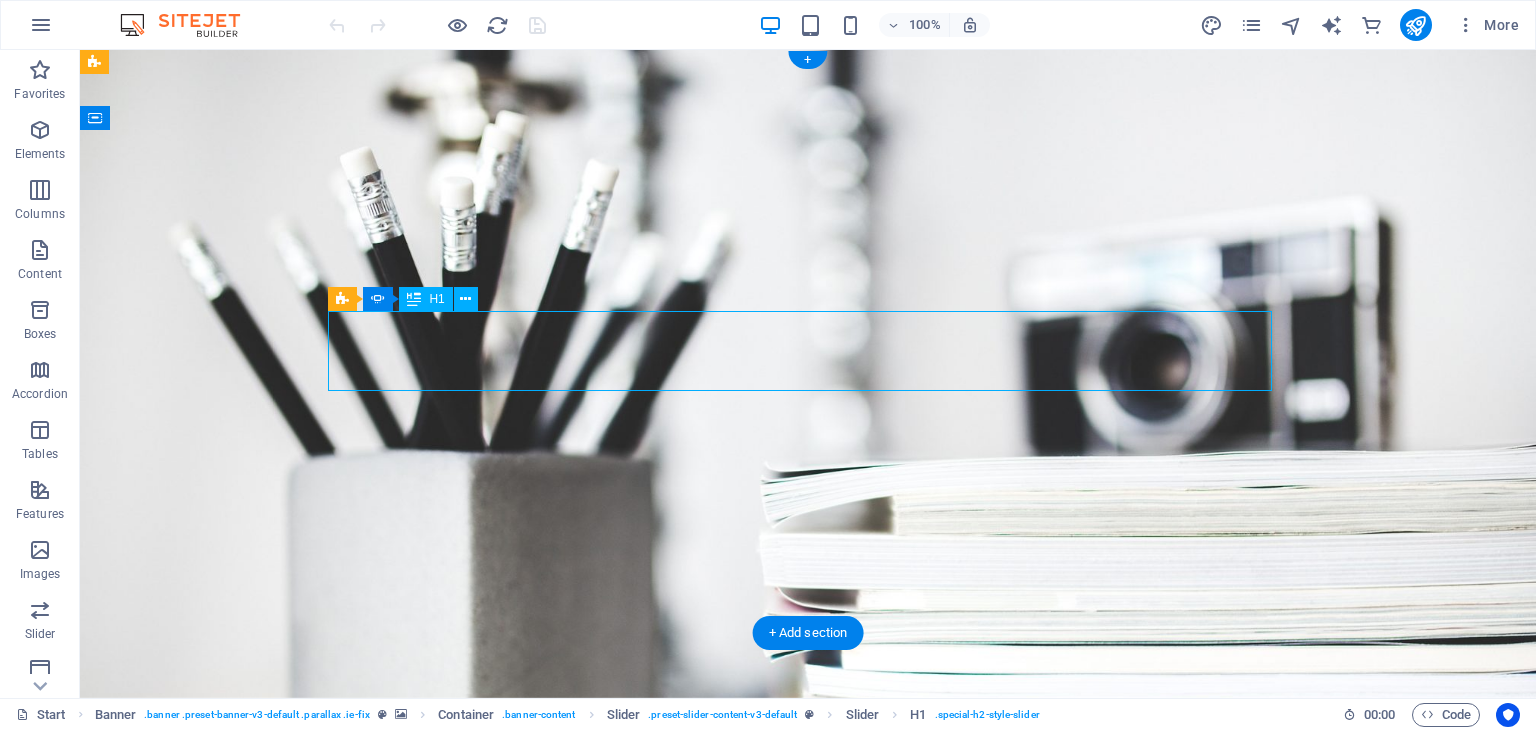 click on "Webdesigner" at bounding box center [808, 969] 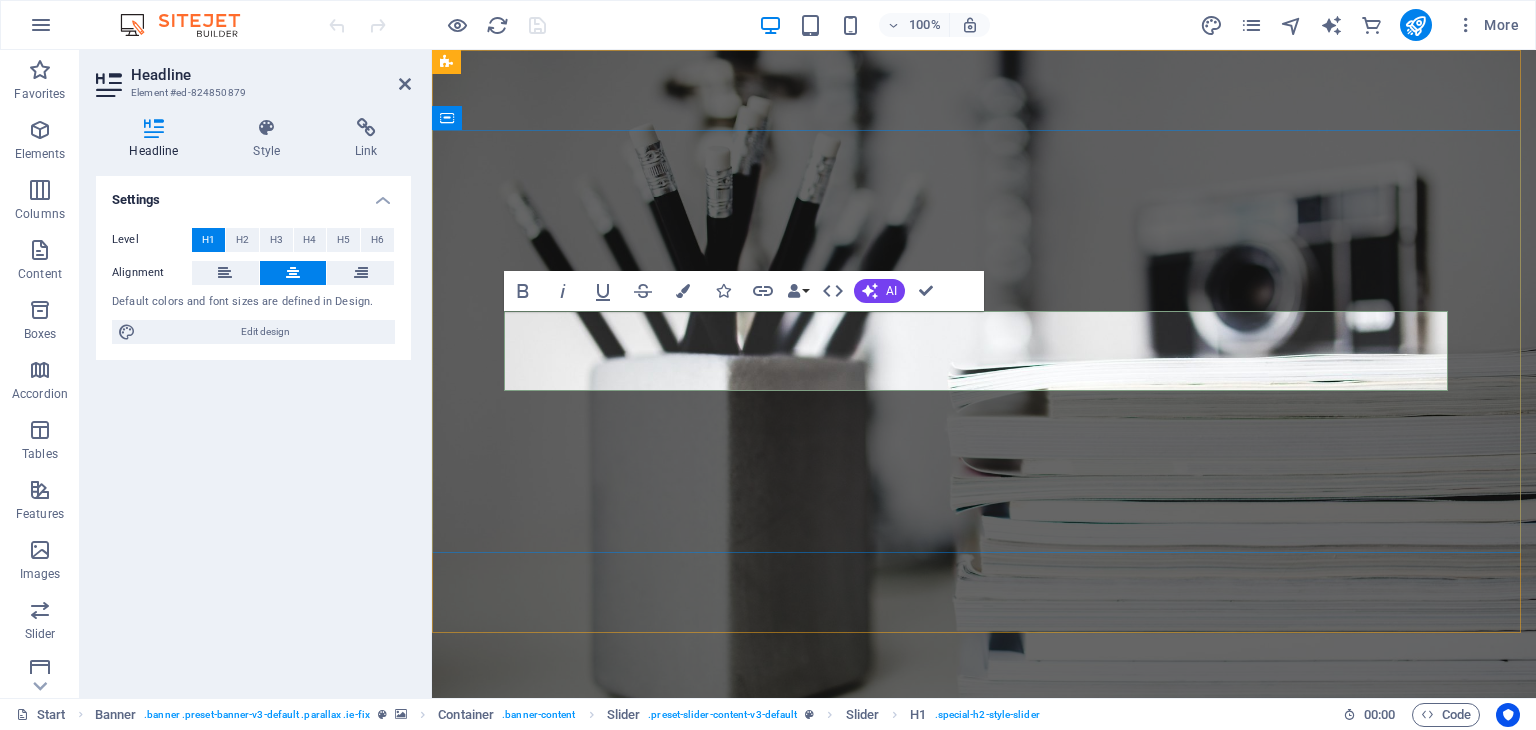 type 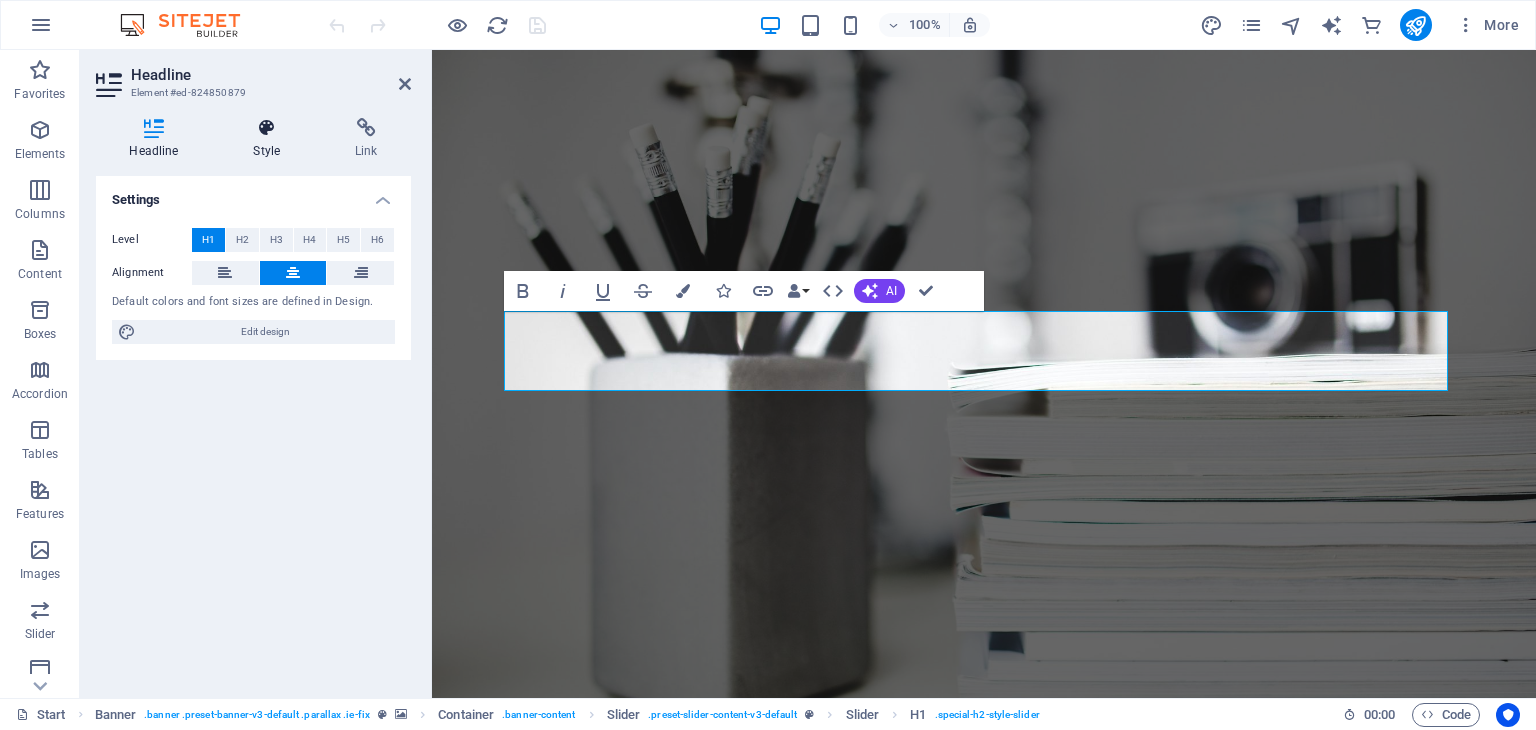 click on "Style" at bounding box center [271, 139] 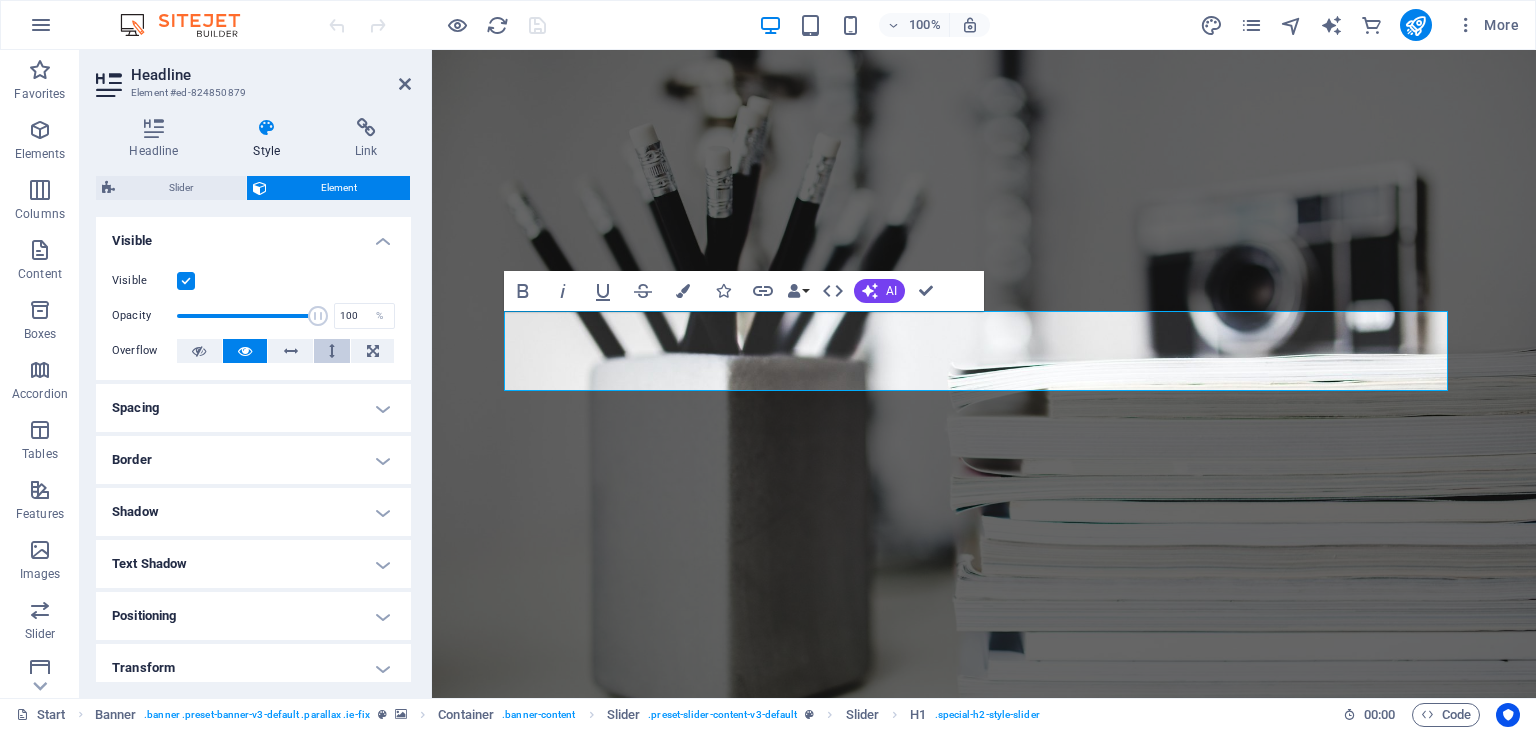 scroll, scrollTop: 0, scrollLeft: 0, axis: both 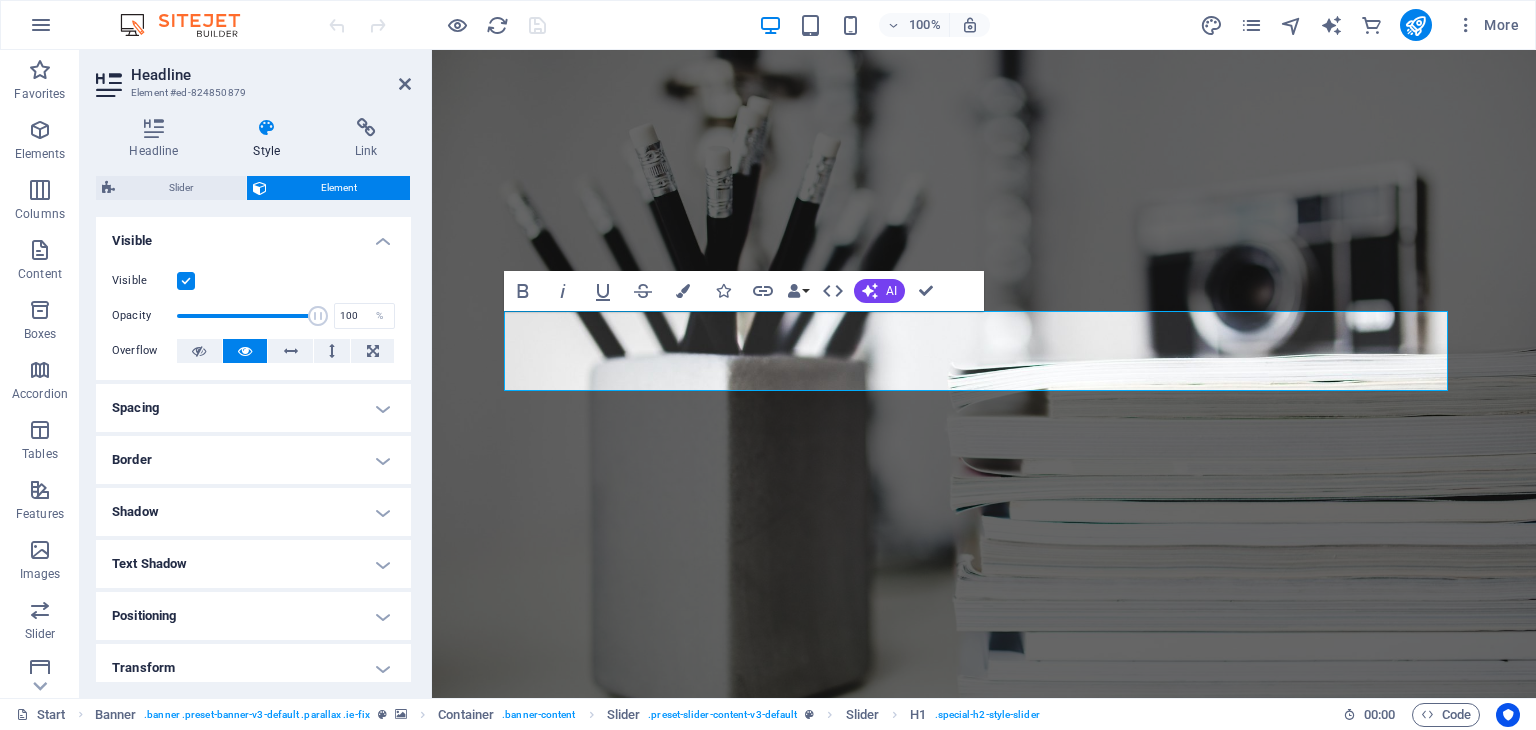 click on "Spacing" at bounding box center (253, 408) 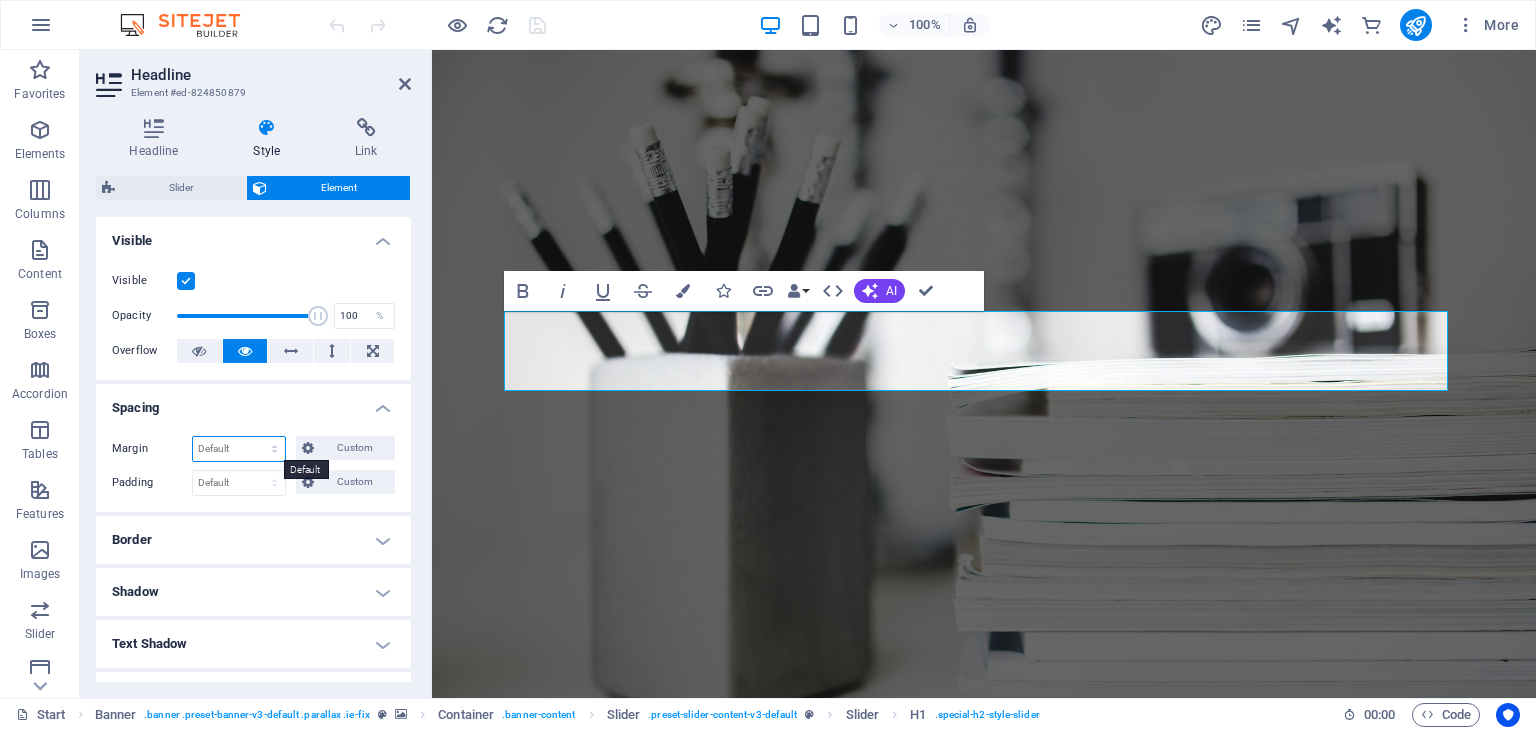 click on "Default auto px % rem vw vh Custom" at bounding box center [239, 449] 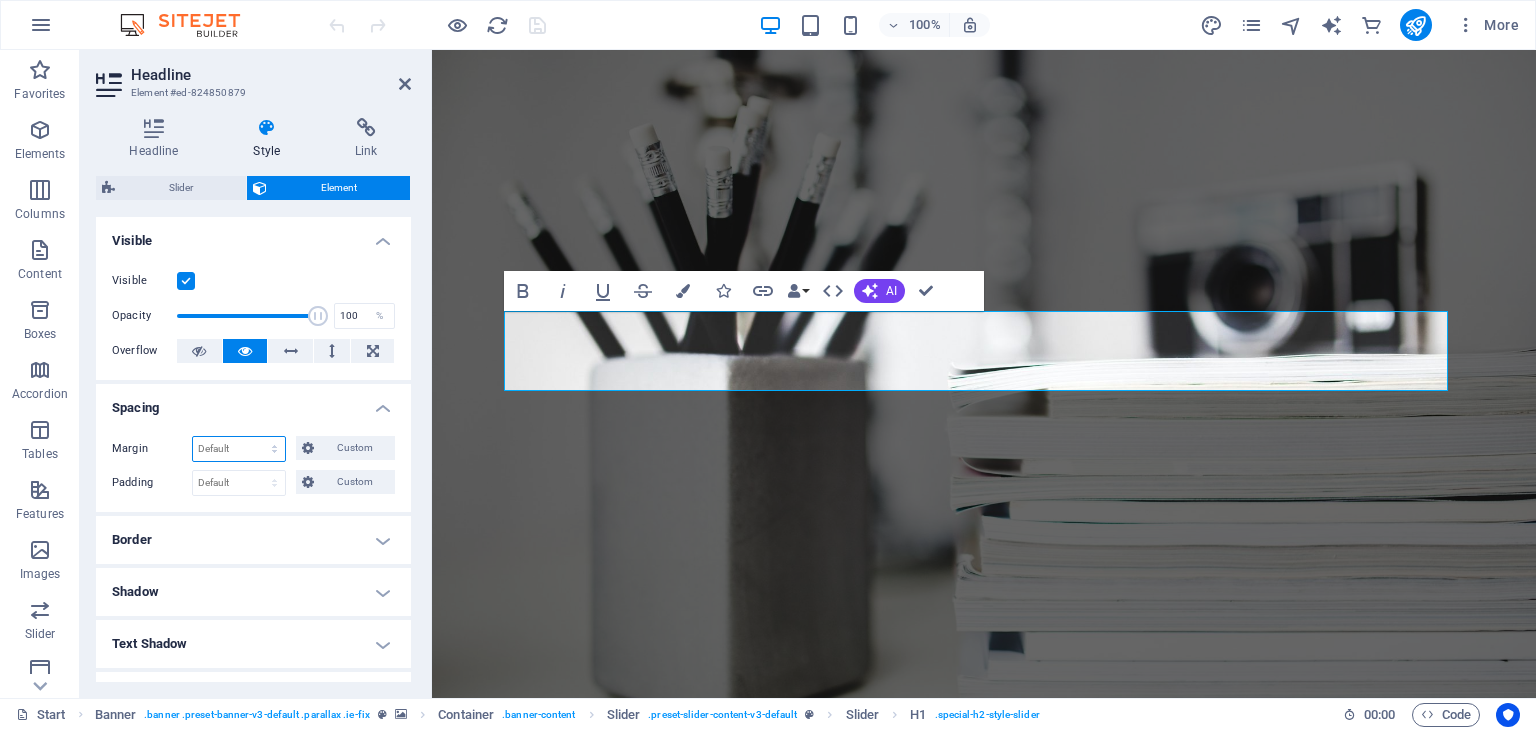 click on "Default auto px % rem vw vh Custom" at bounding box center [239, 449] 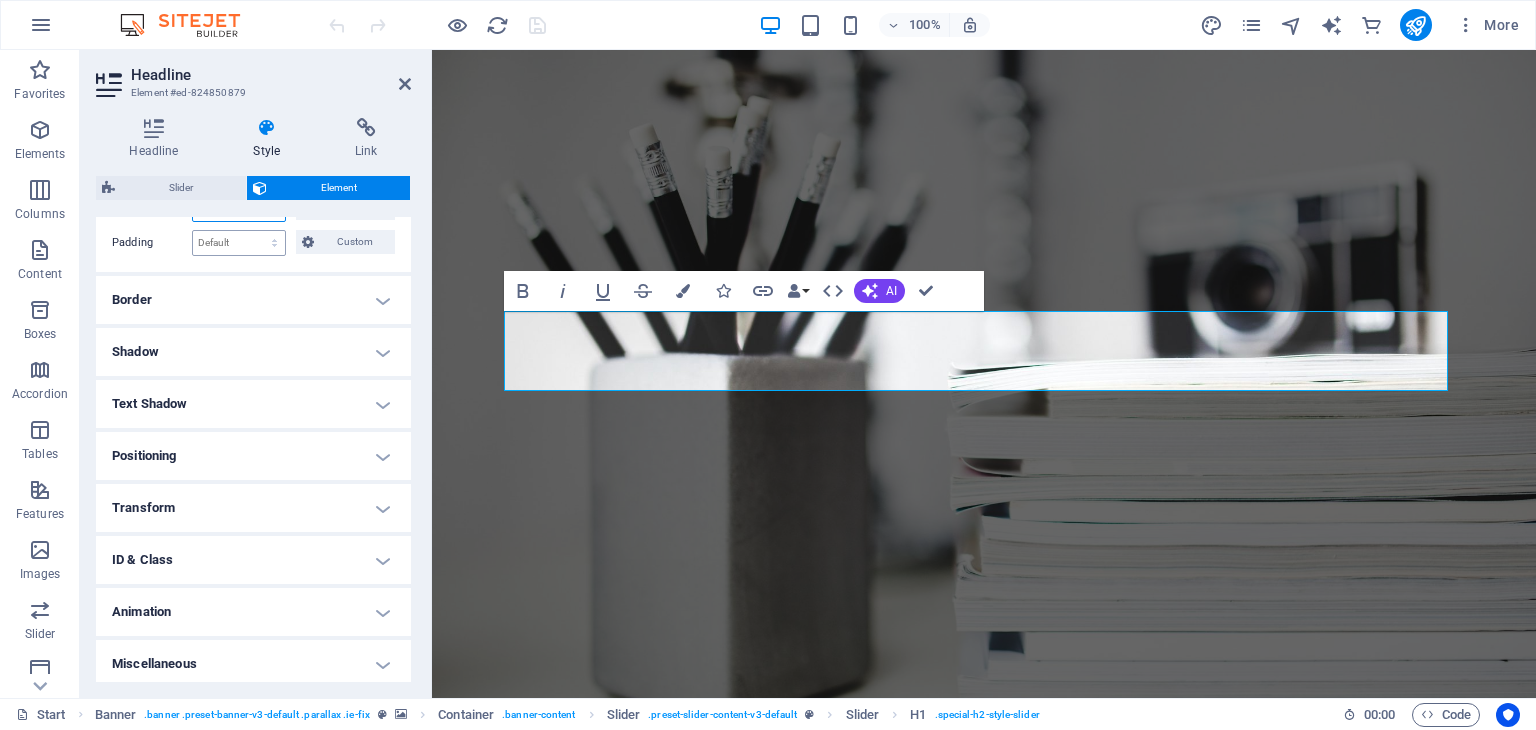 scroll, scrollTop: 245, scrollLeft: 0, axis: vertical 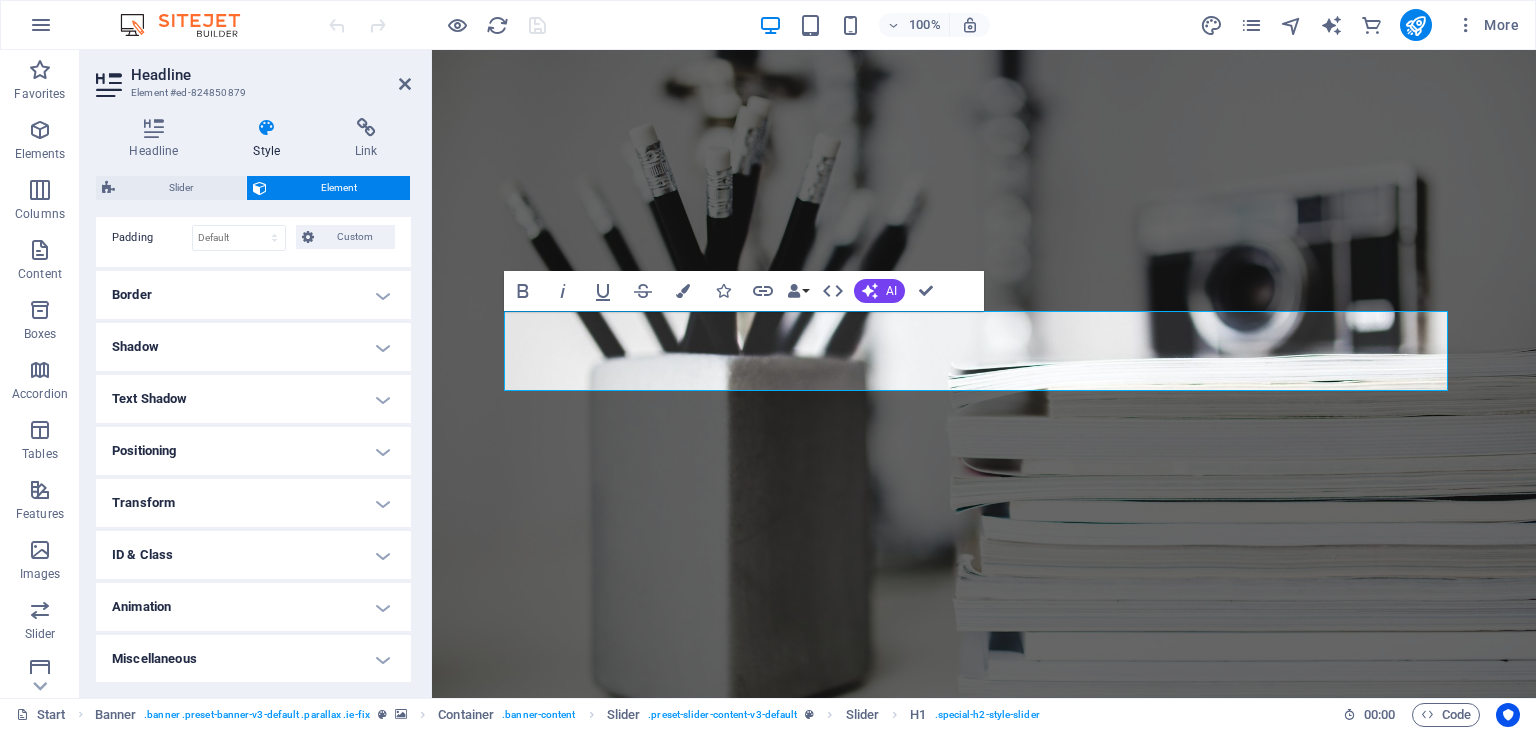 click on "Text Shadow" at bounding box center (253, 399) 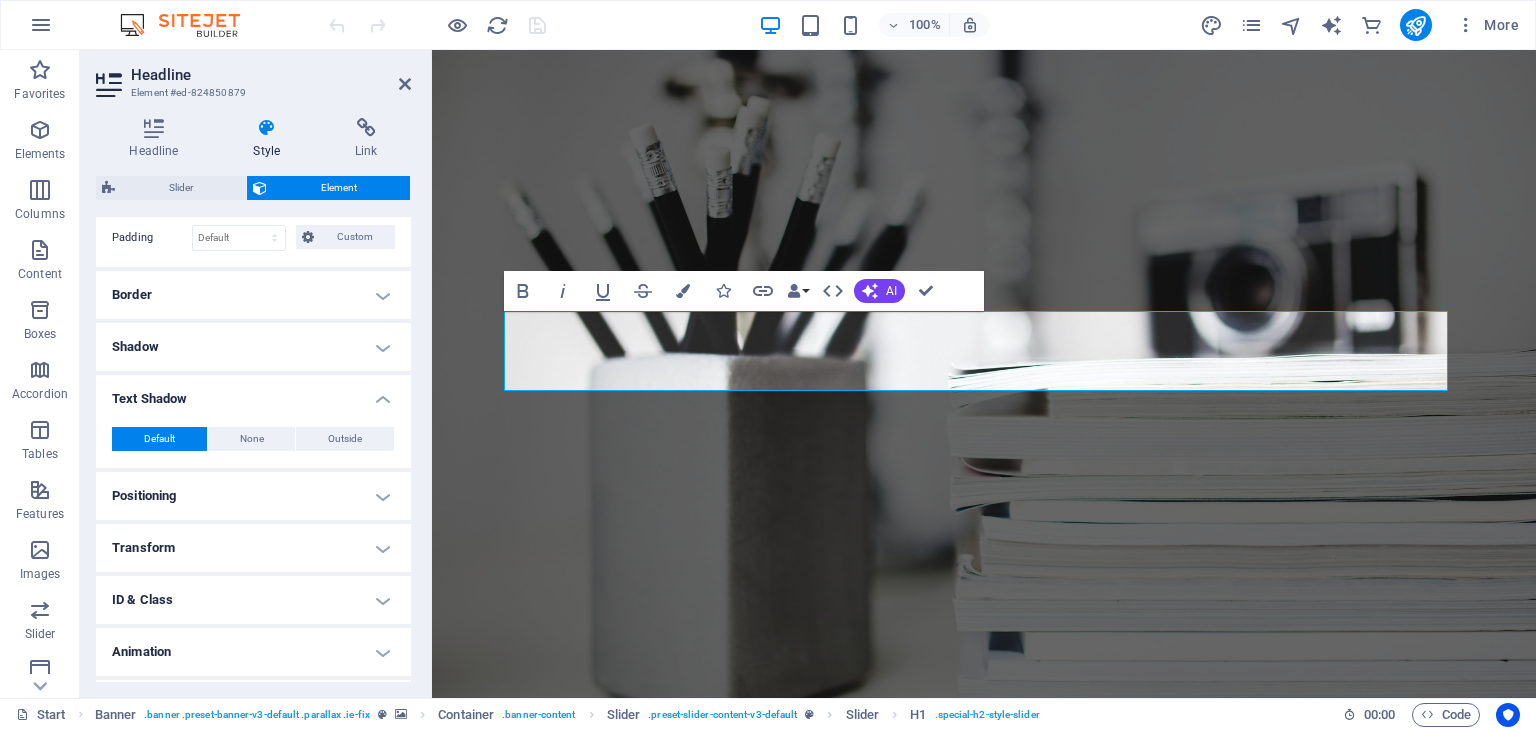click on "Shadow" at bounding box center (253, 347) 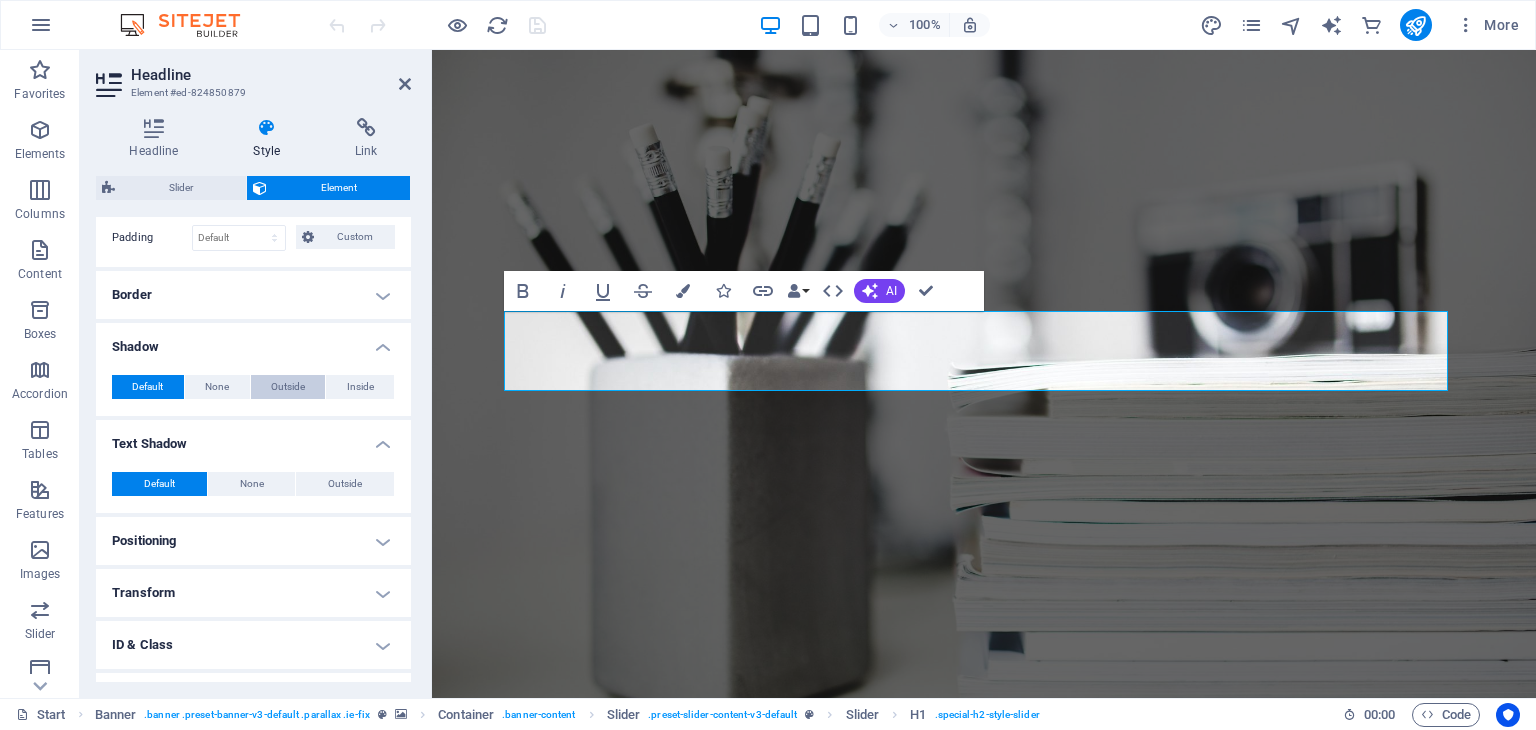 click on "Outside" at bounding box center [288, 387] 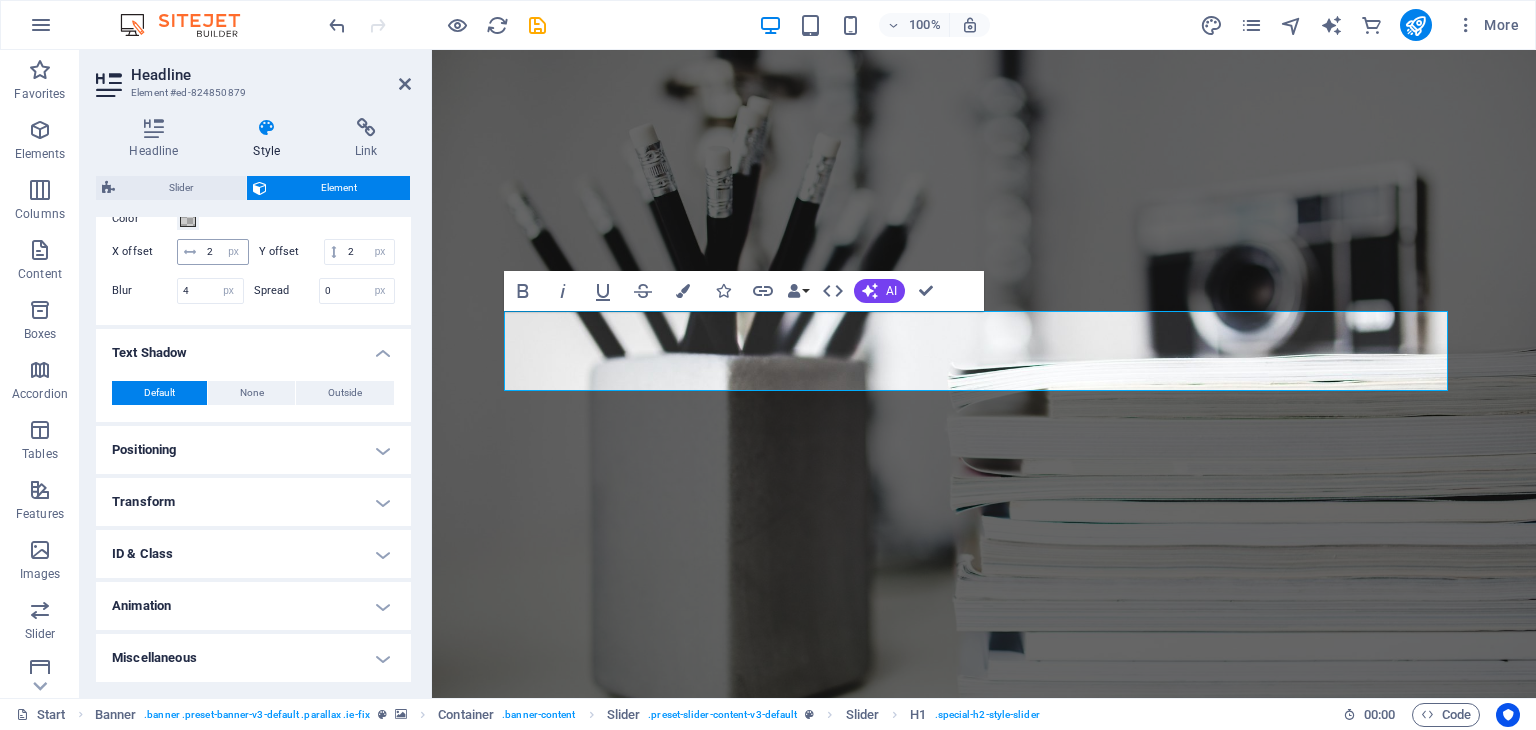 scroll, scrollTop: 470, scrollLeft: 0, axis: vertical 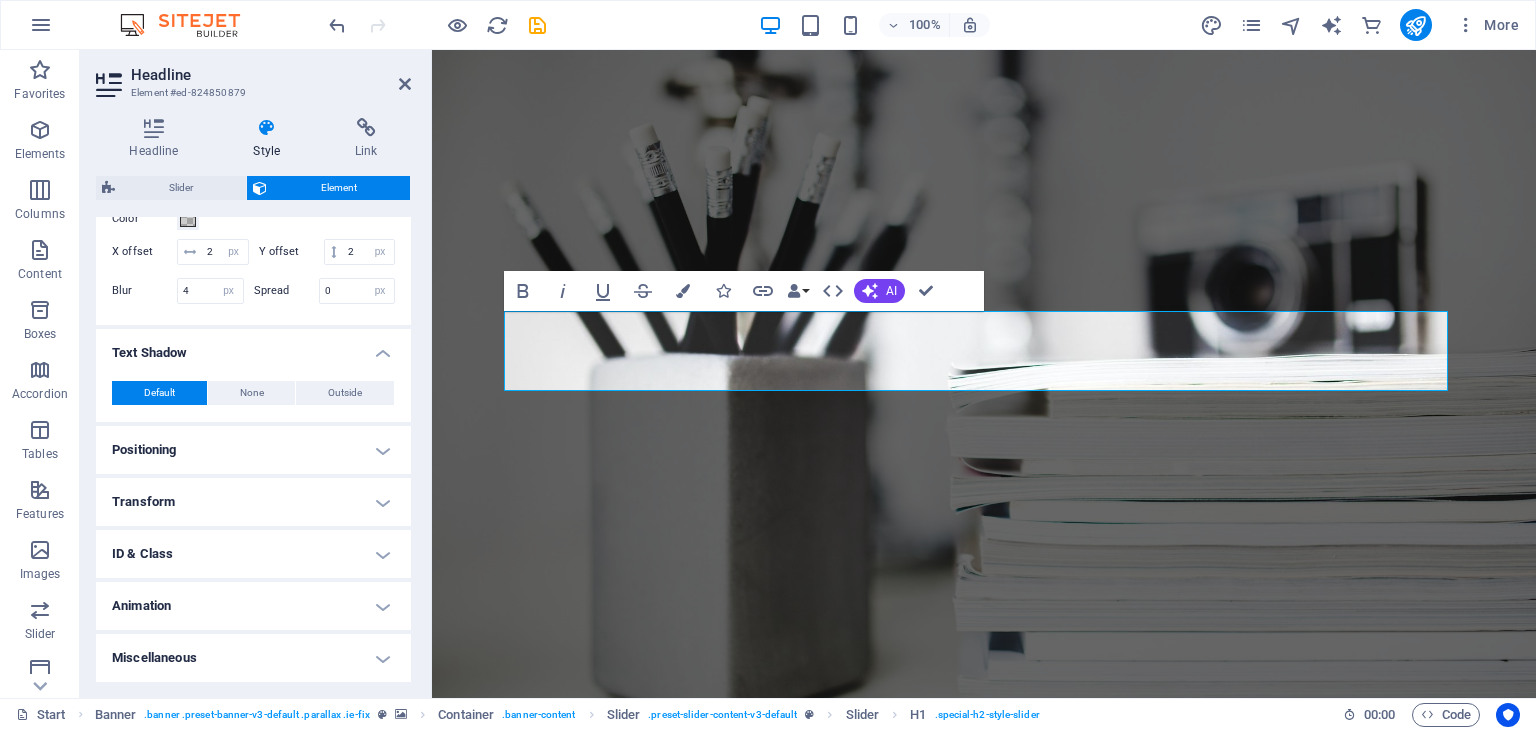 click on "Positioning" at bounding box center (253, 450) 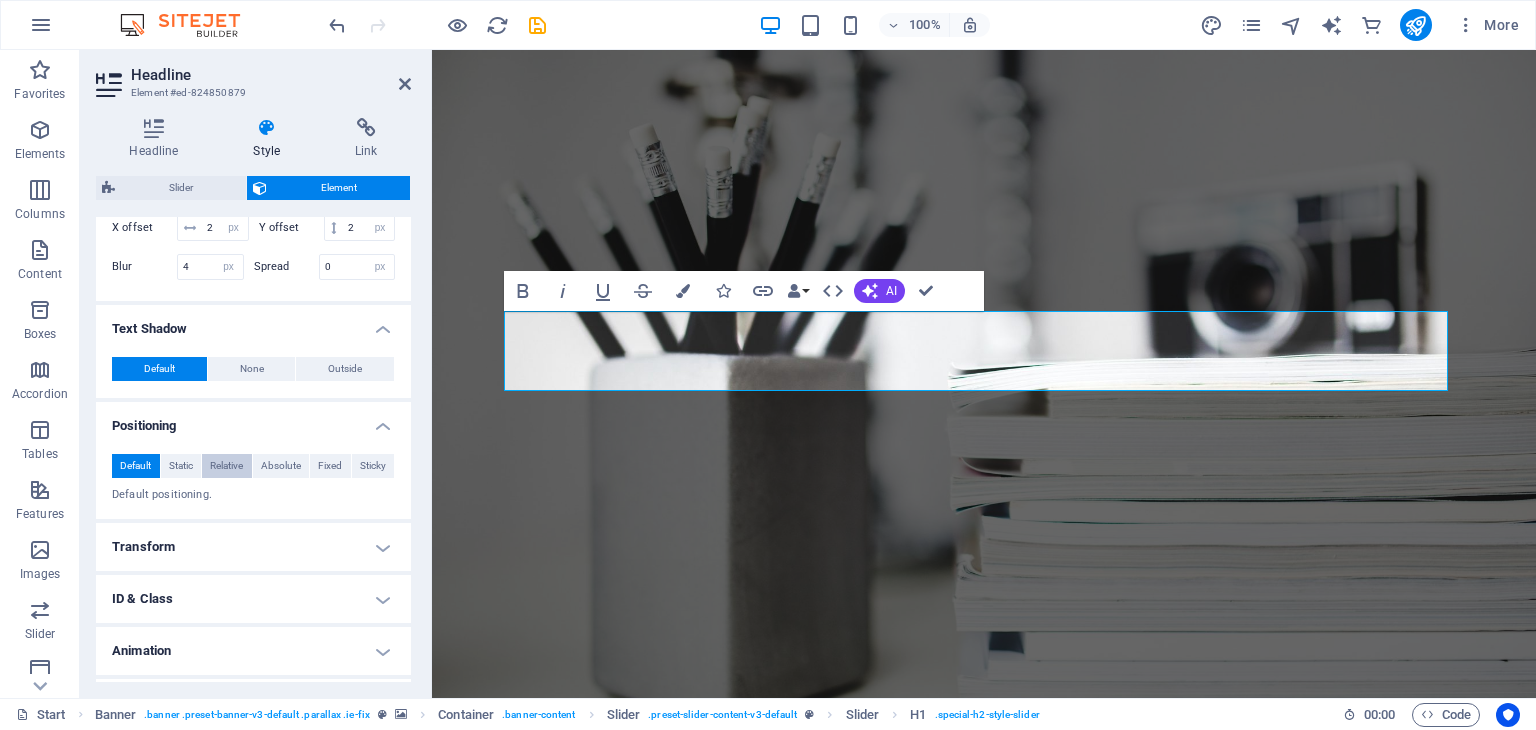 click on "Relative" at bounding box center (226, 466) 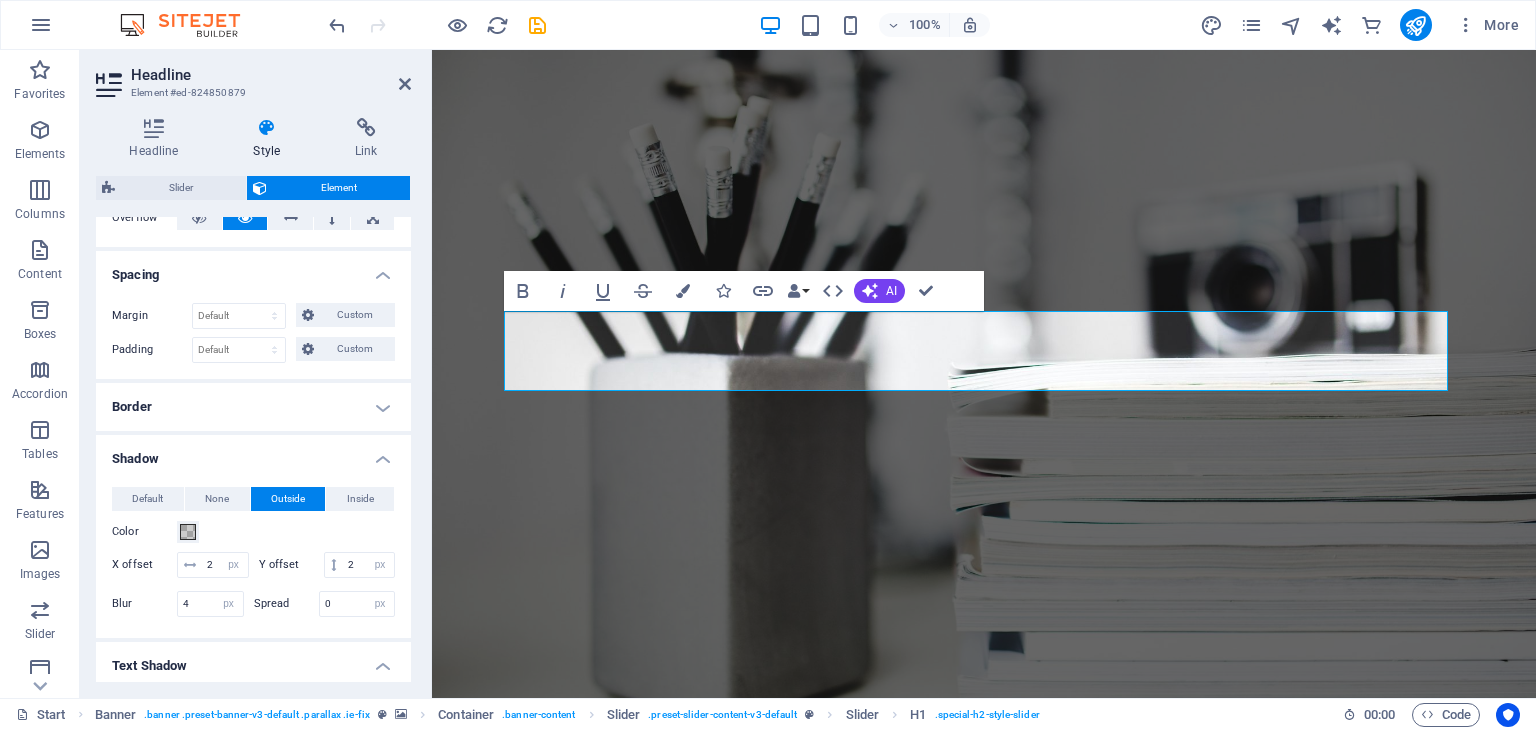 scroll, scrollTop: 0, scrollLeft: 0, axis: both 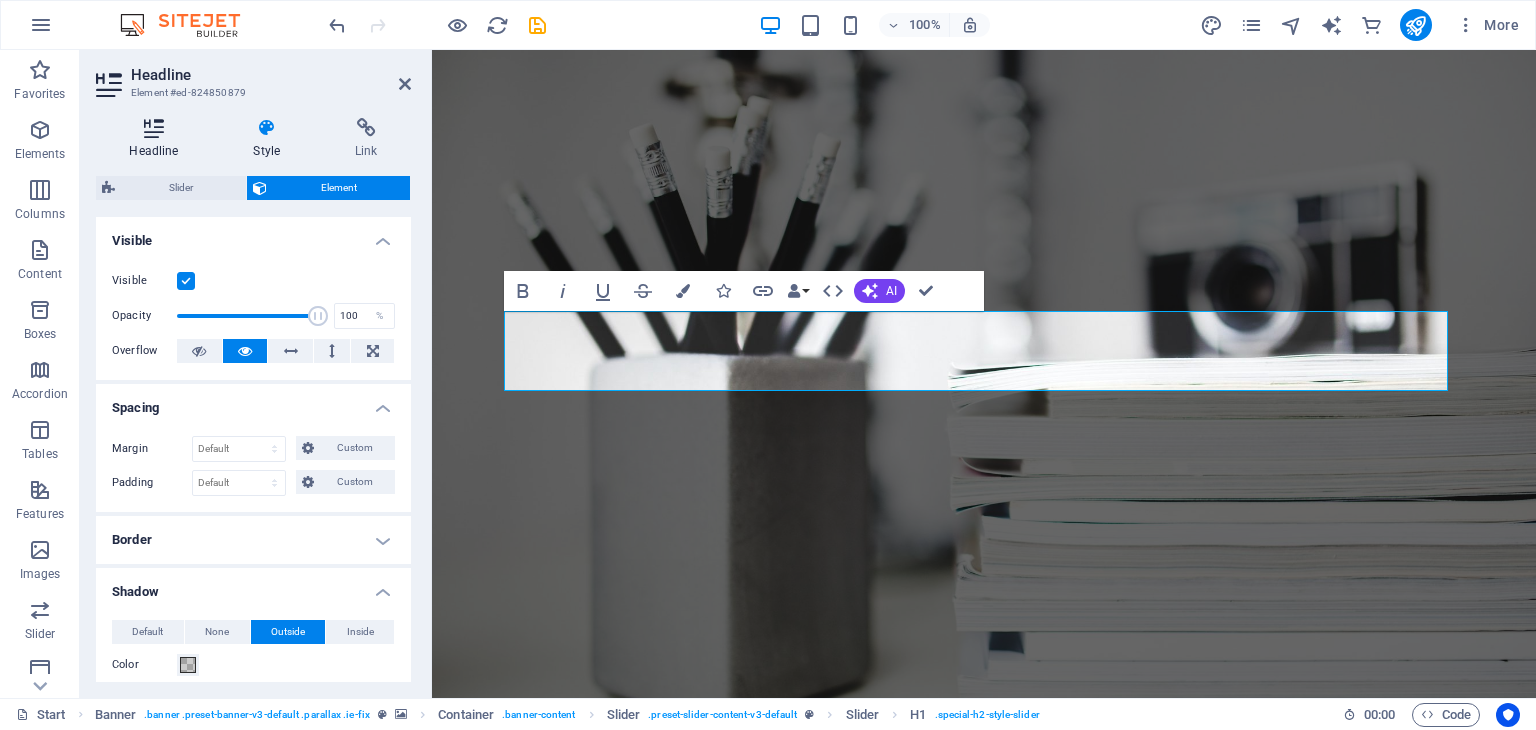 click at bounding box center (154, 128) 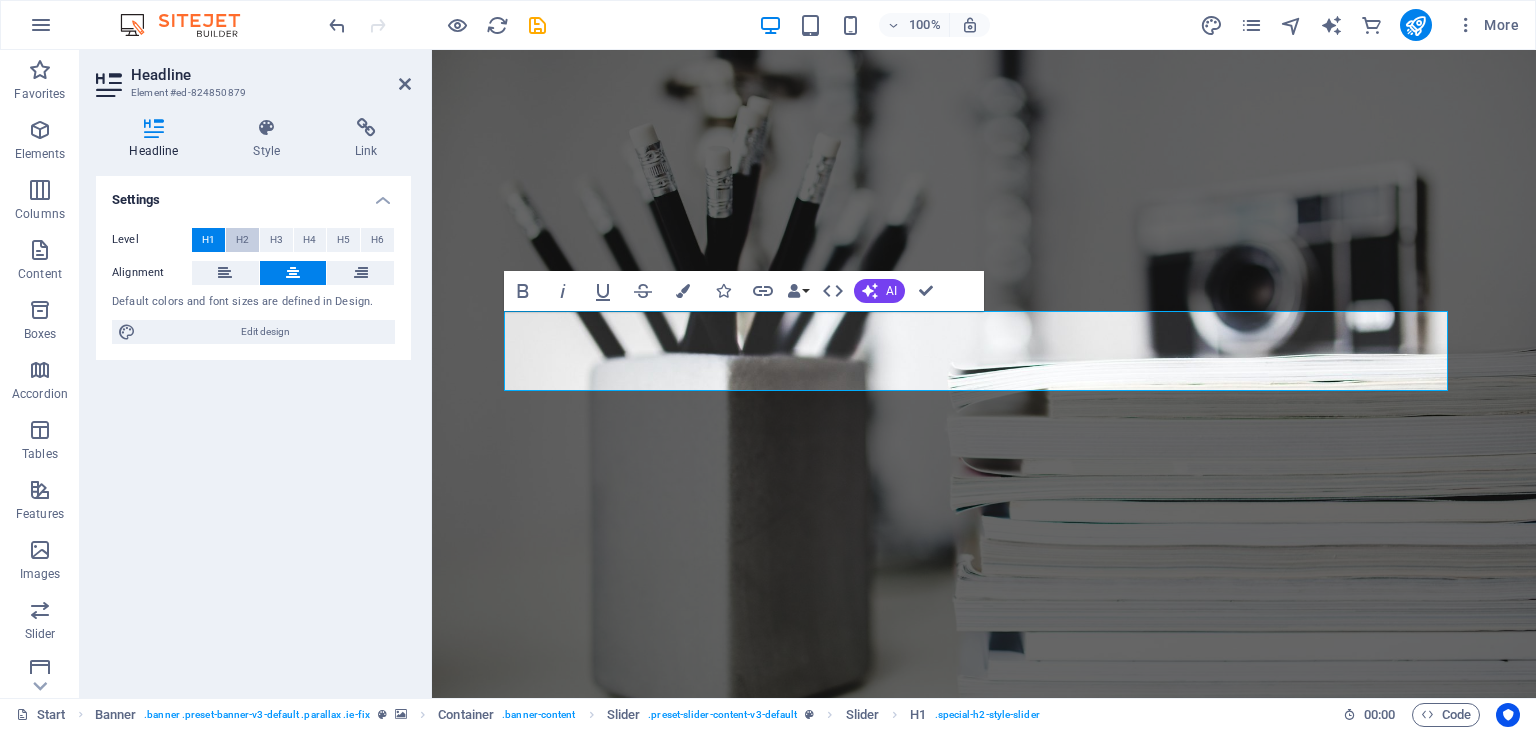click on "H2" at bounding box center [242, 240] 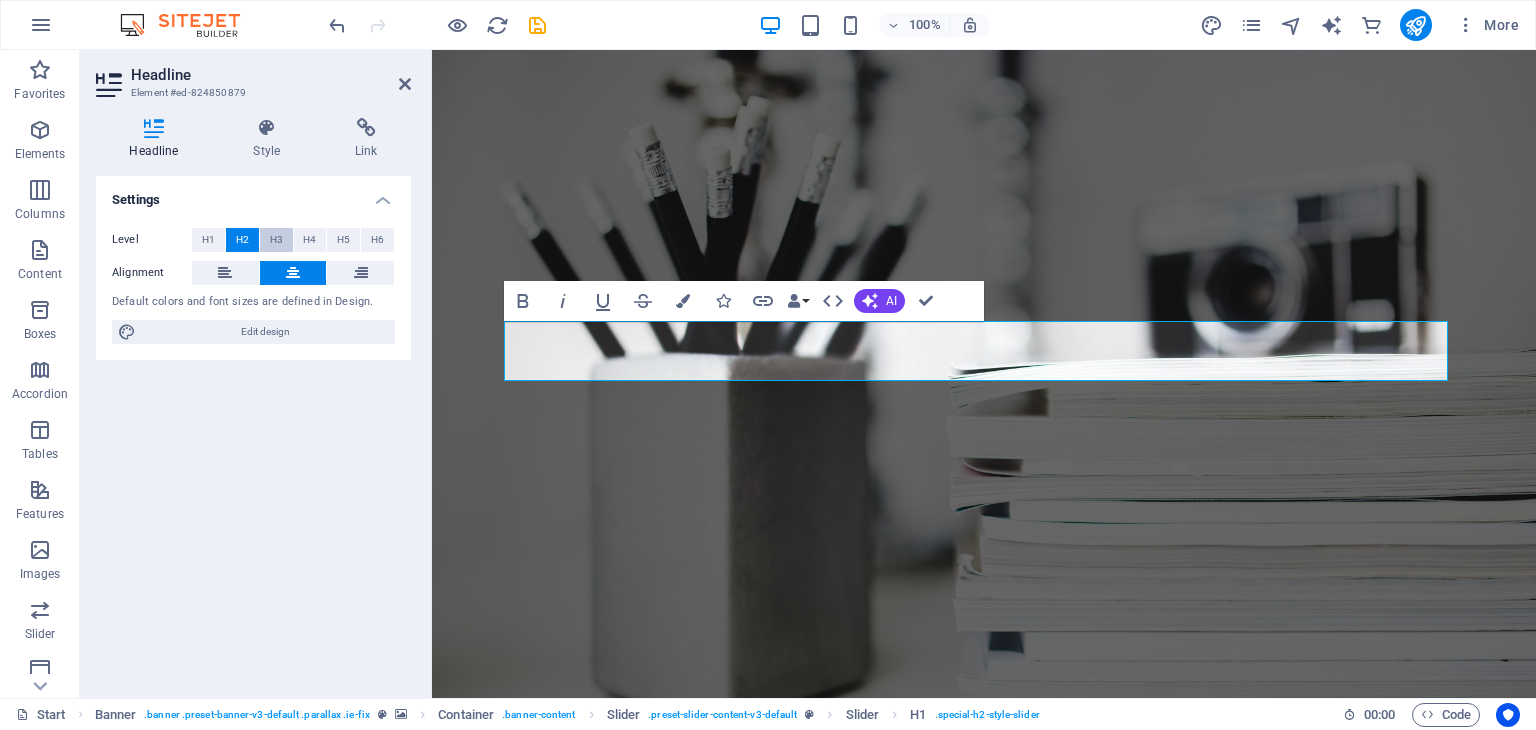 click on "H3" at bounding box center [276, 240] 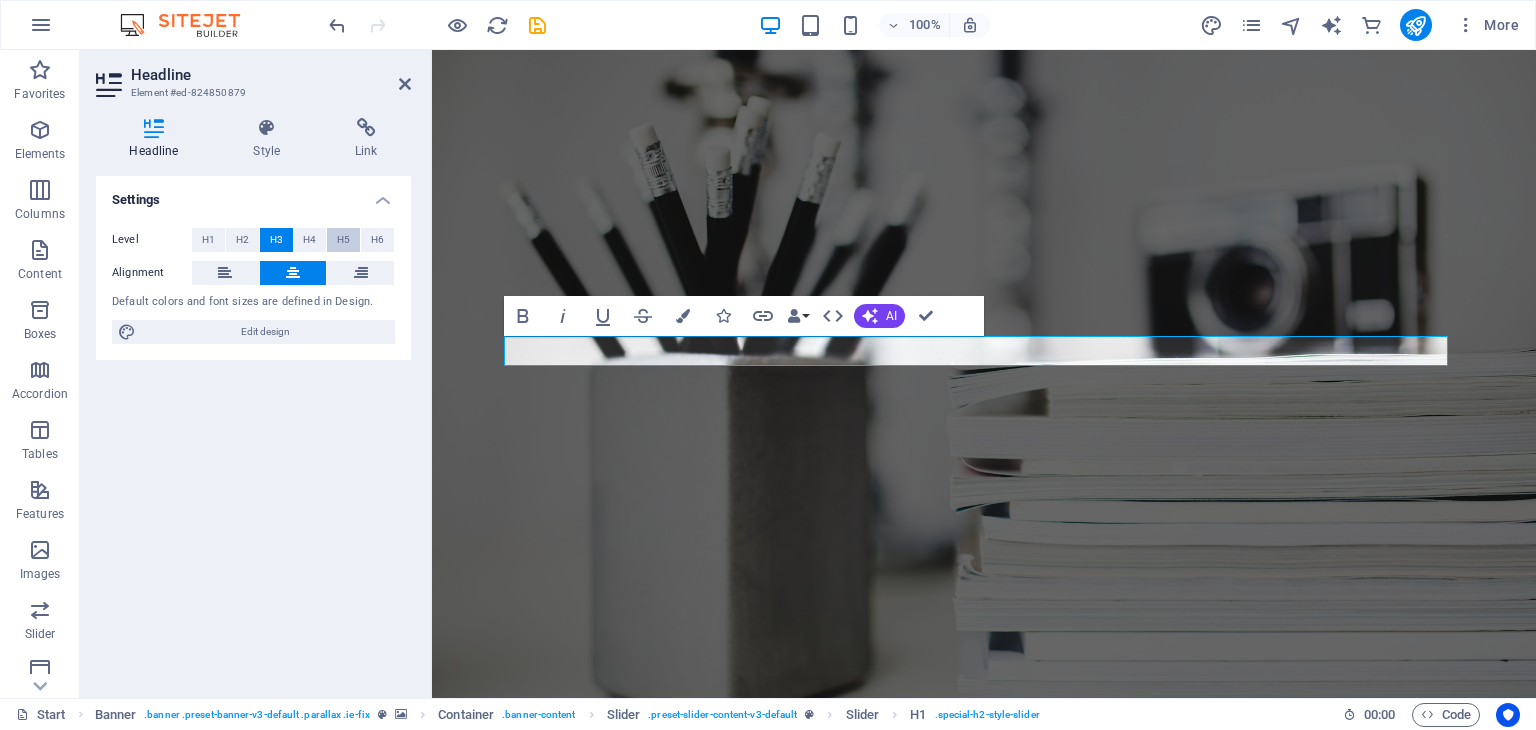 click on "H5" at bounding box center (343, 240) 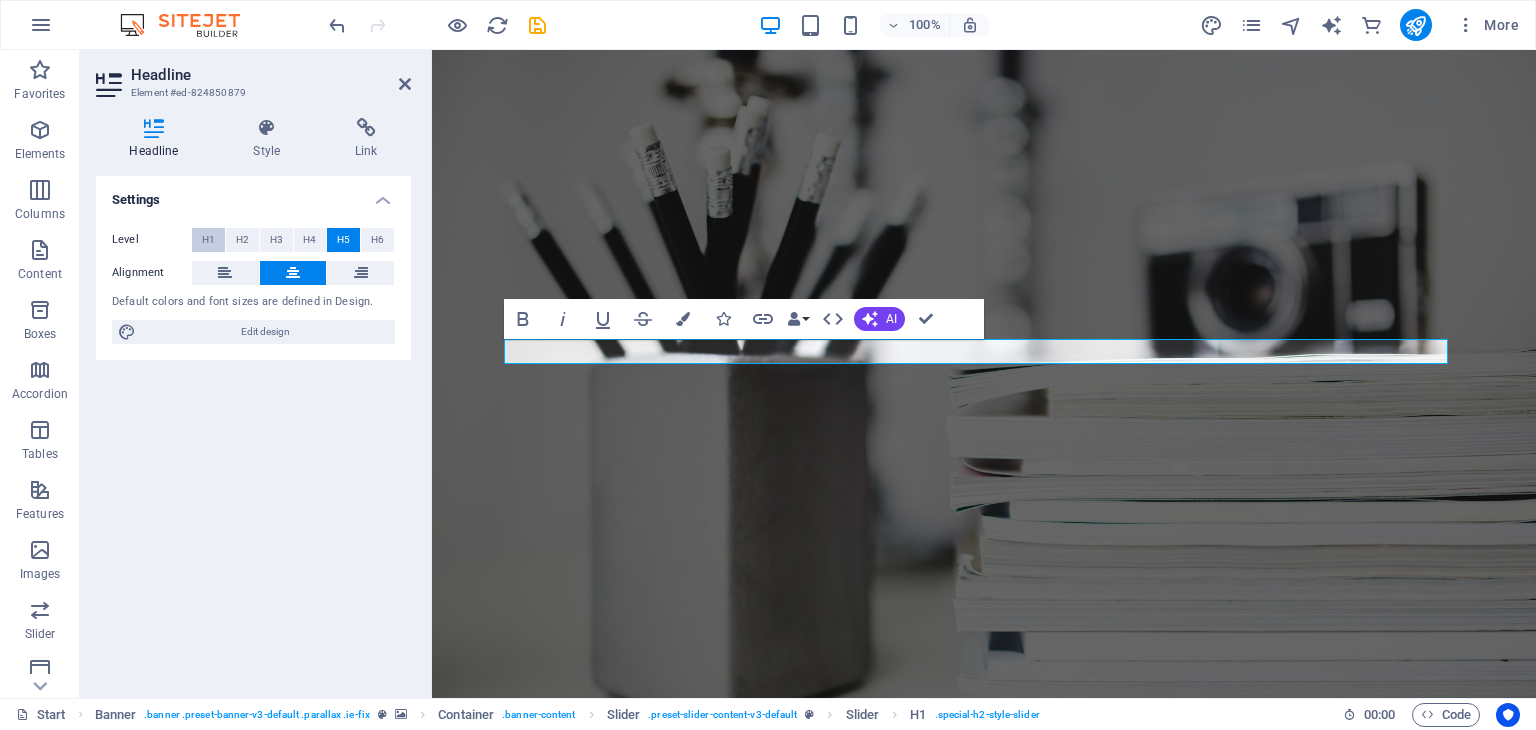 click on "H1" at bounding box center [208, 240] 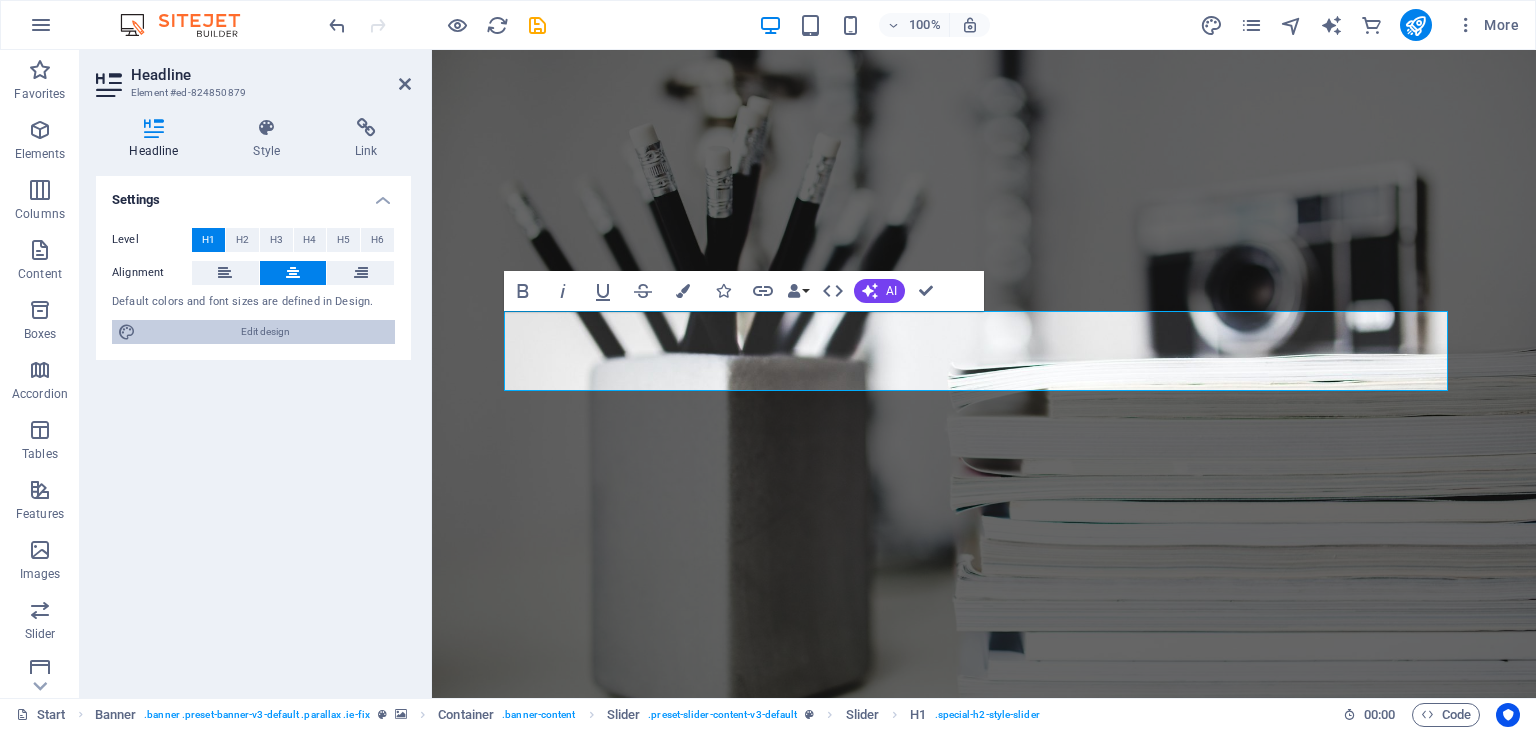click on "Edit design" at bounding box center [265, 332] 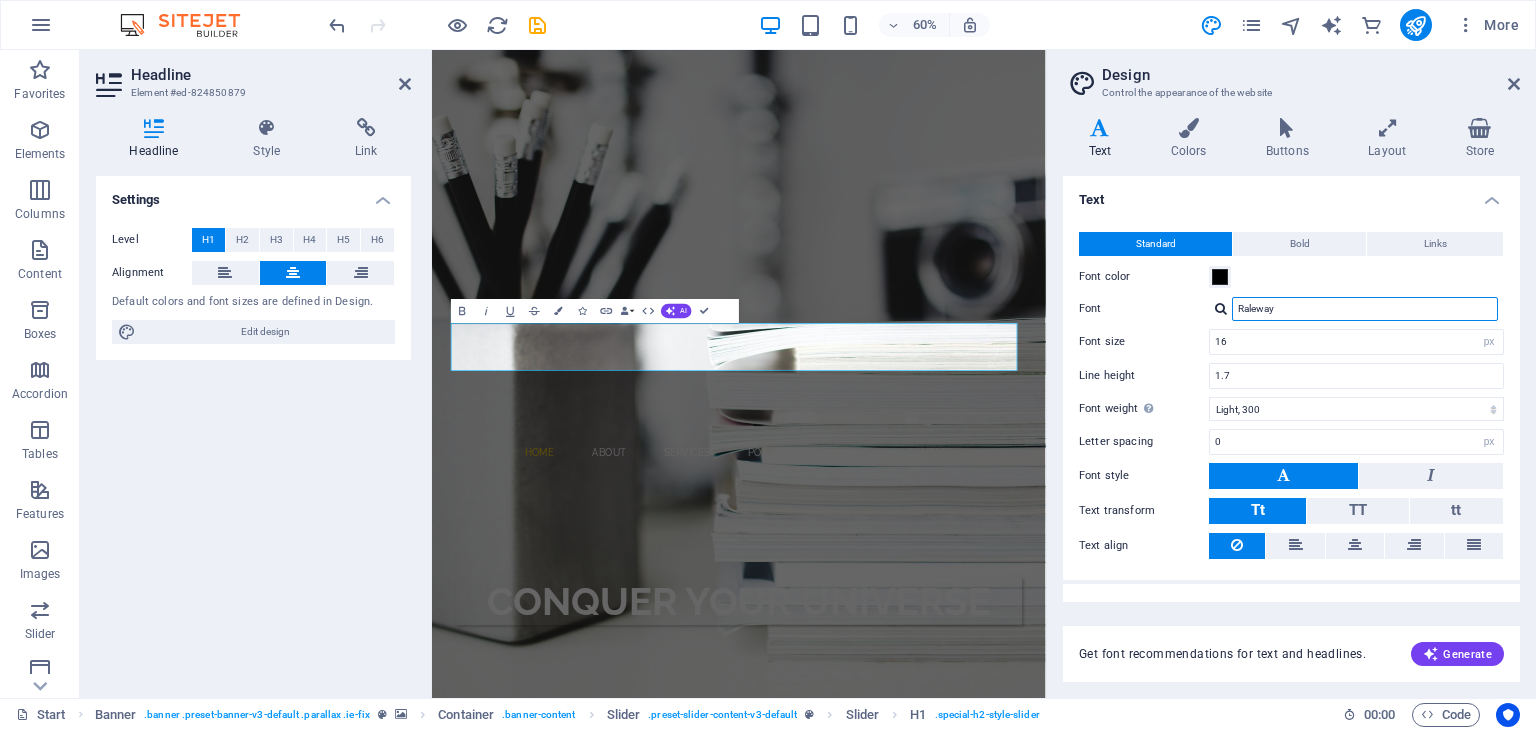 click on "Raleway" at bounding box center (1365, 309) 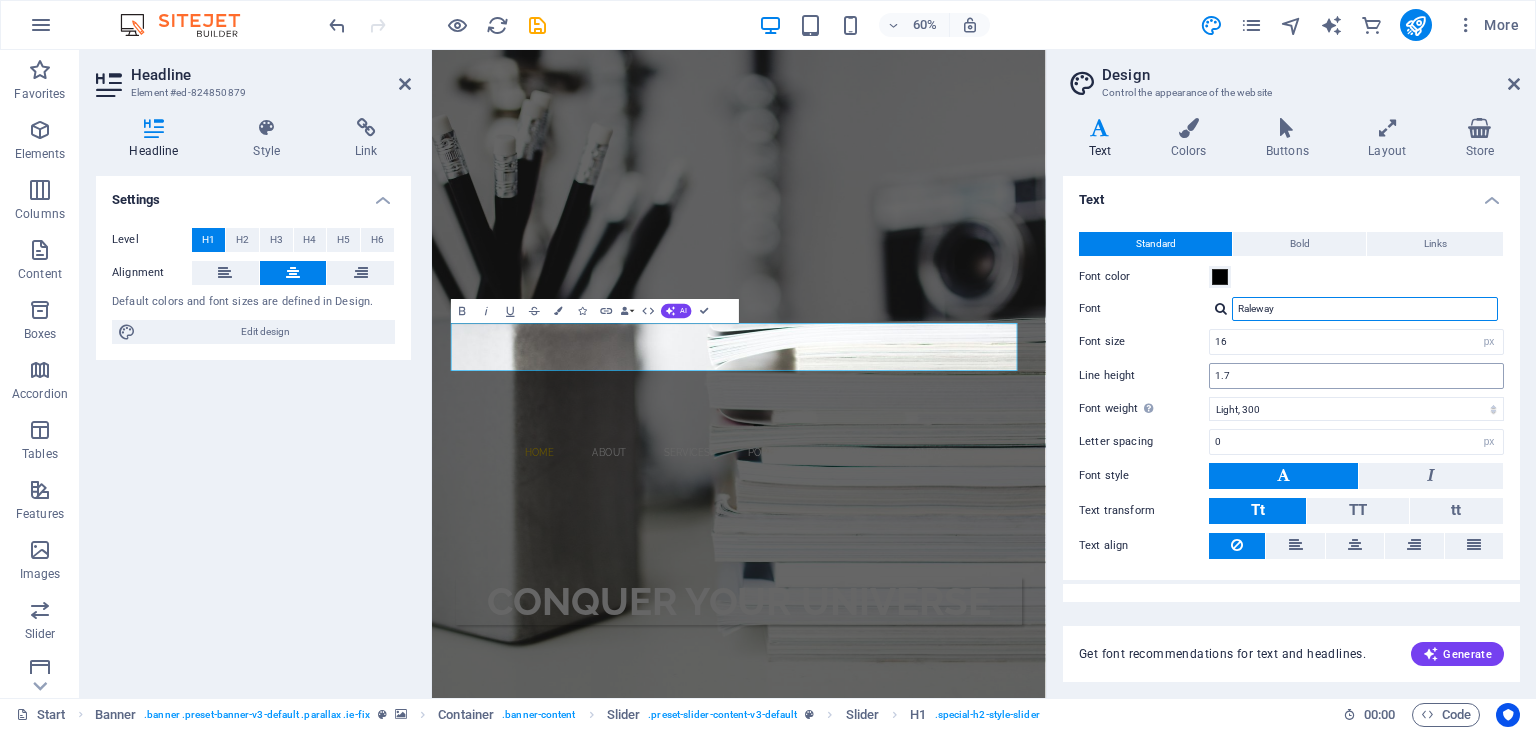 type on "c" 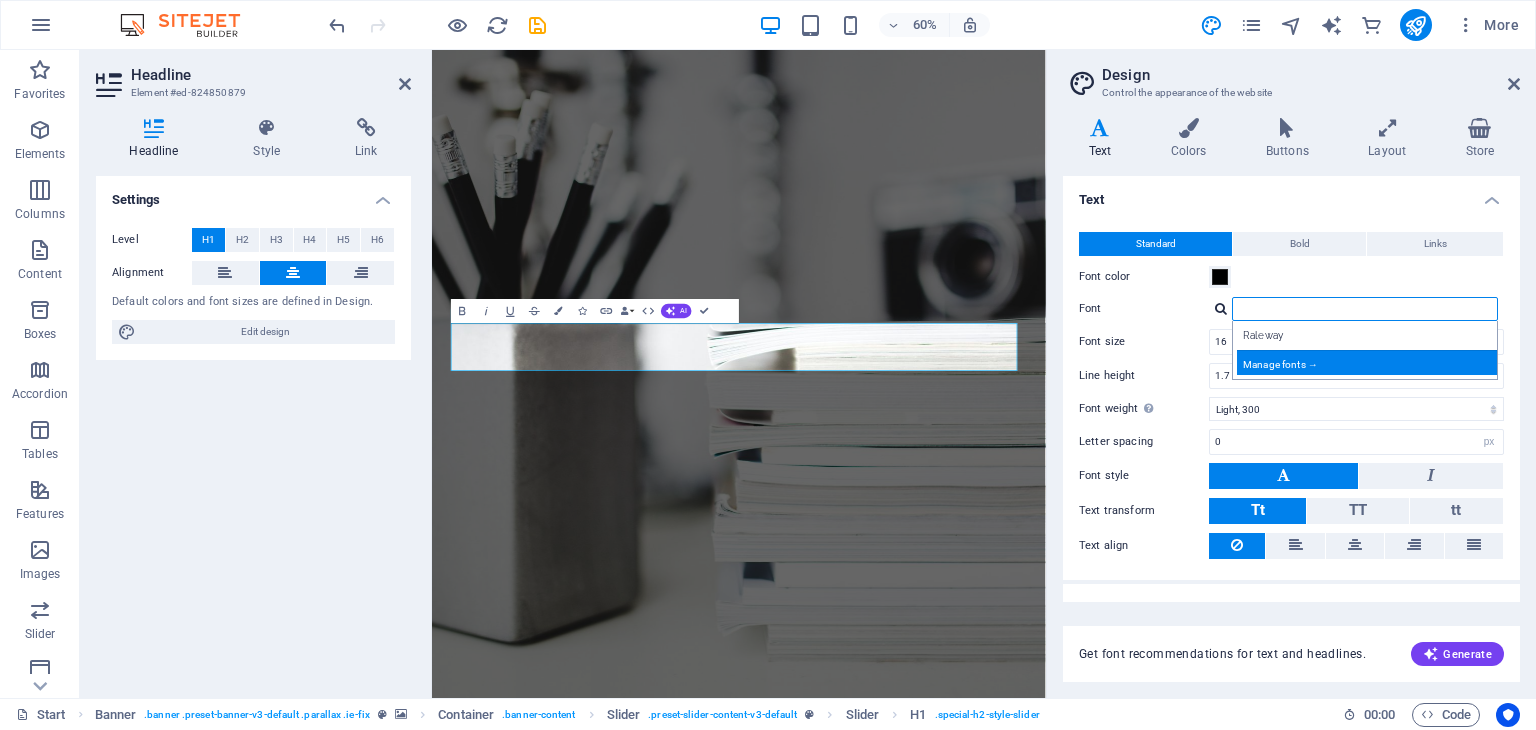 type 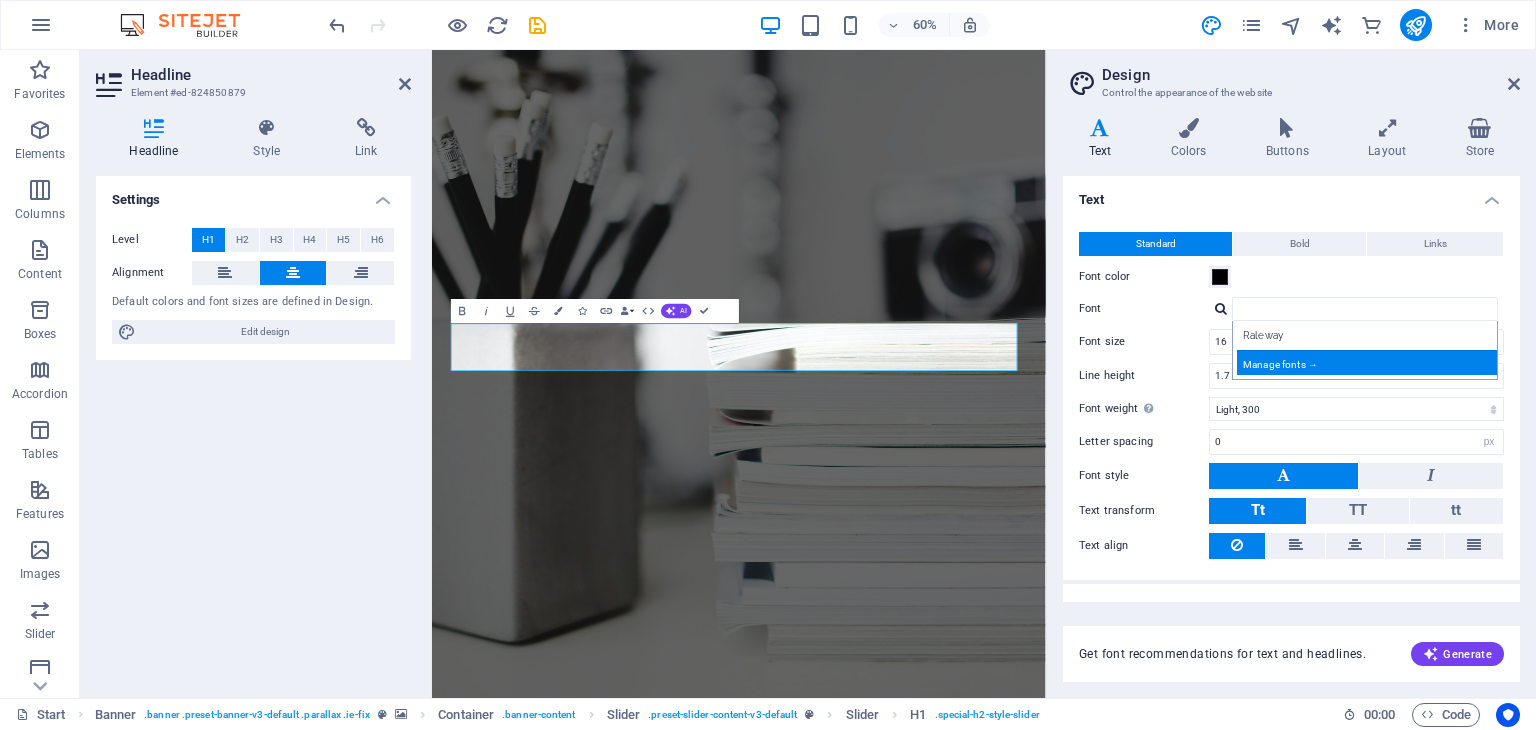 click on "Manage fonts →" at bounding box center (1369, 362) 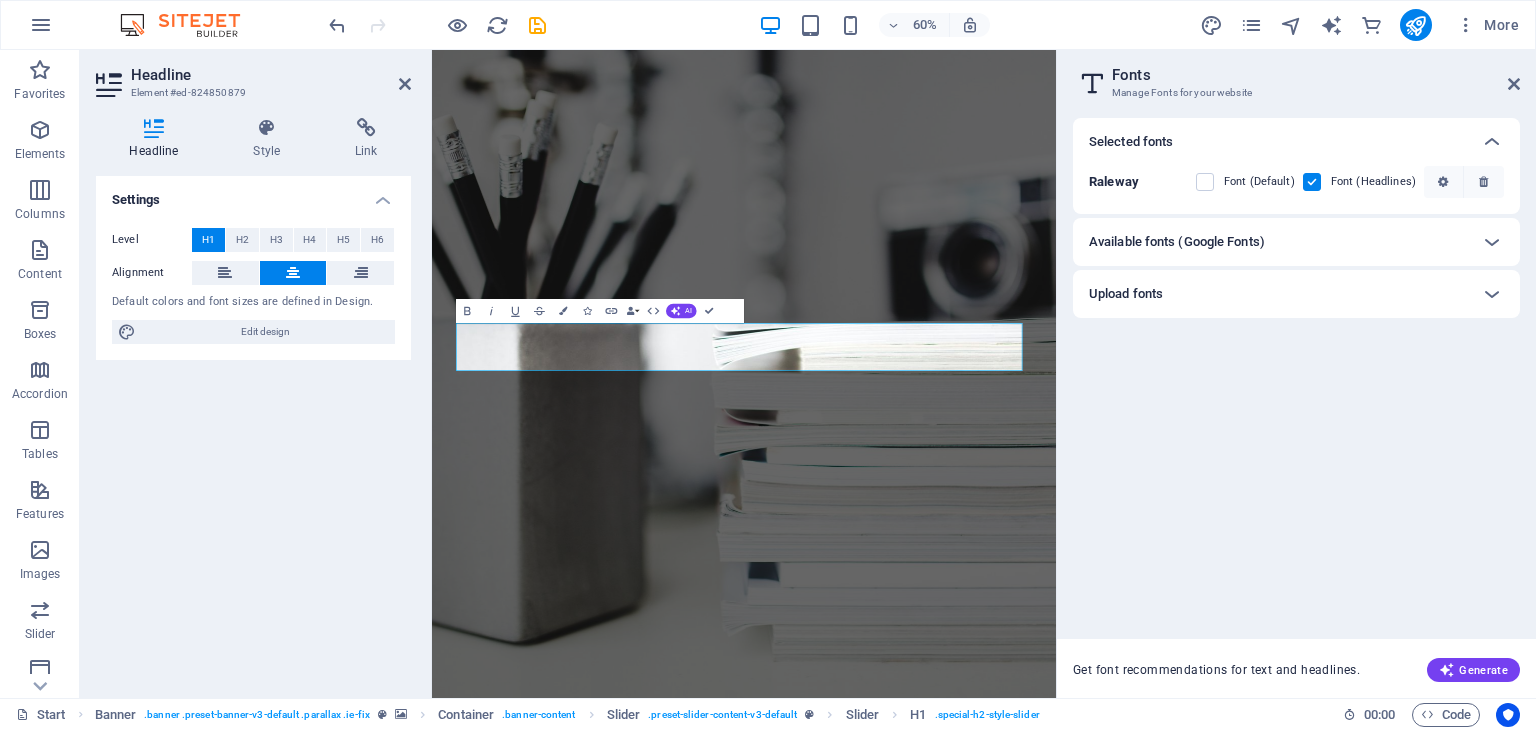 click on "Available fonts (Google Fonts)" at bounding box center [1278, 242] 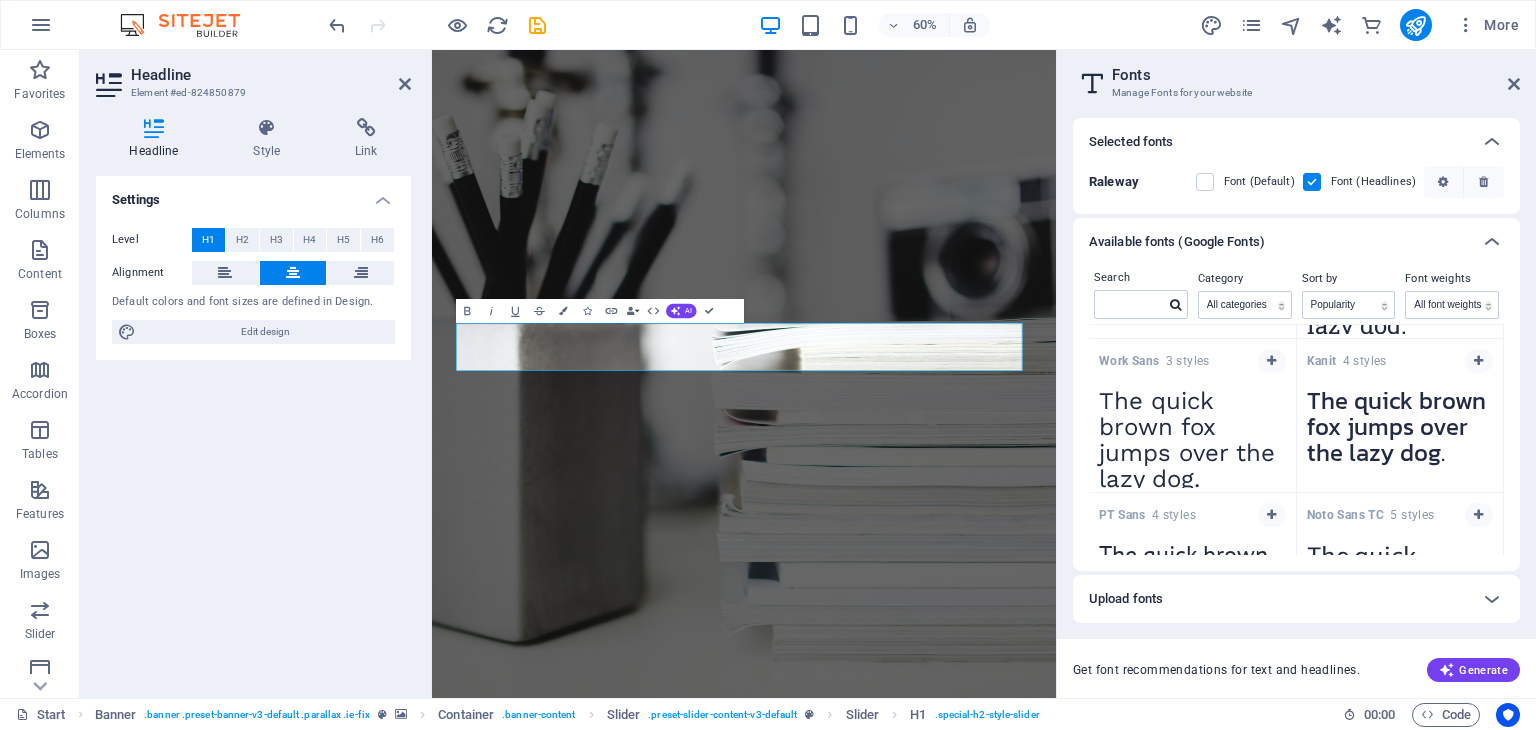 scroll, scrollTop: 1645, scrollLeft: 0, axis: vertical 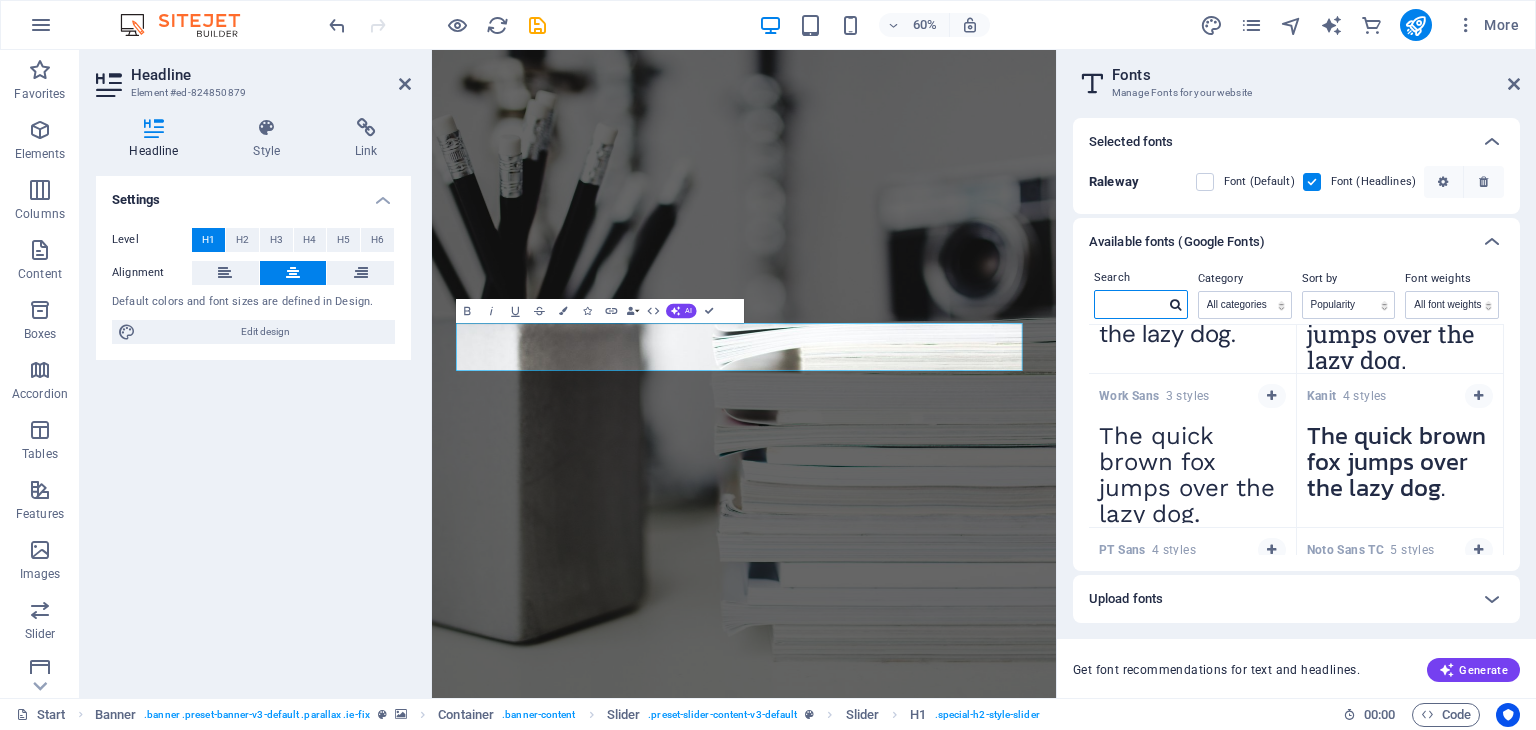 click at bounding box center [1130, 304] 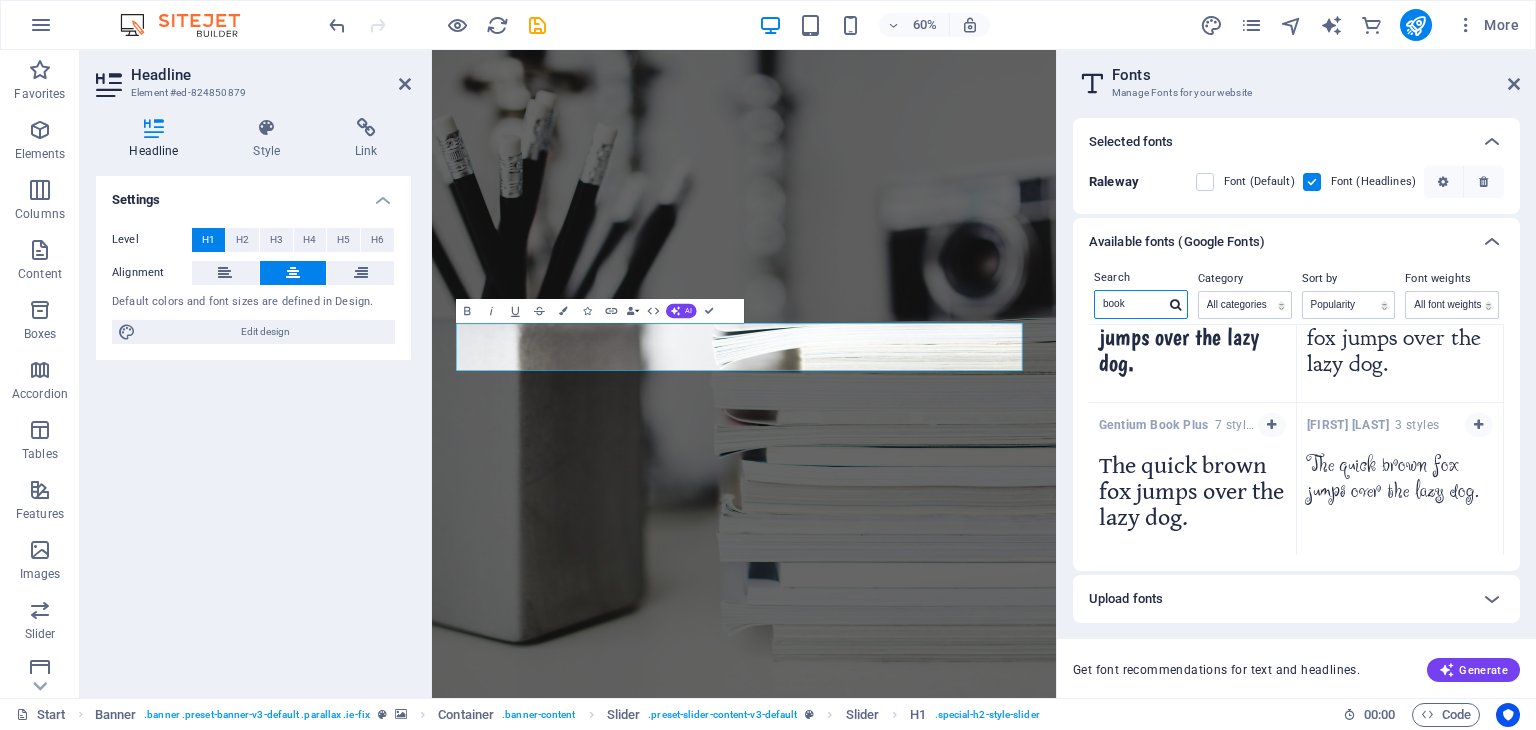 scroll, scrollTop: 0, scrollLeft: 0, axis: both 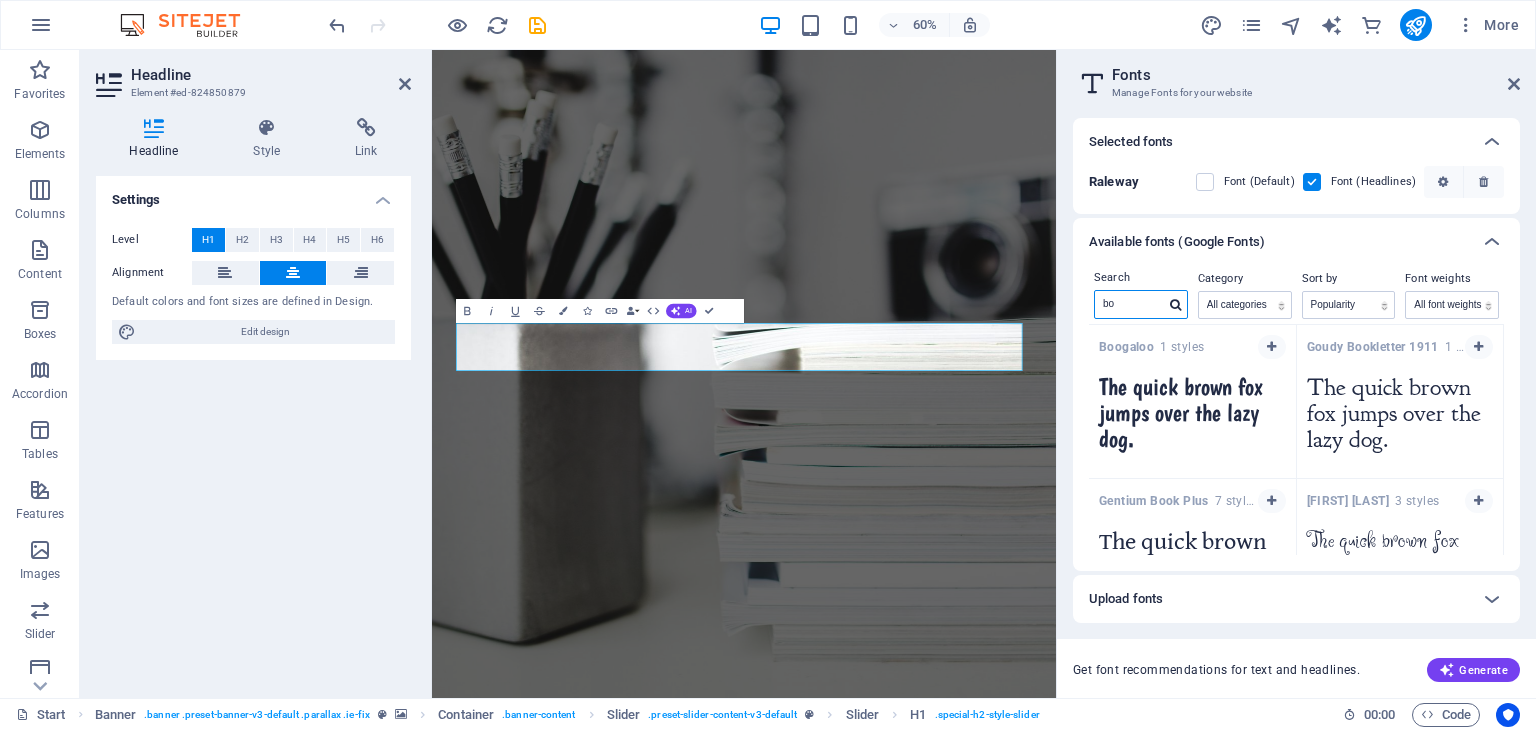 type on "b" 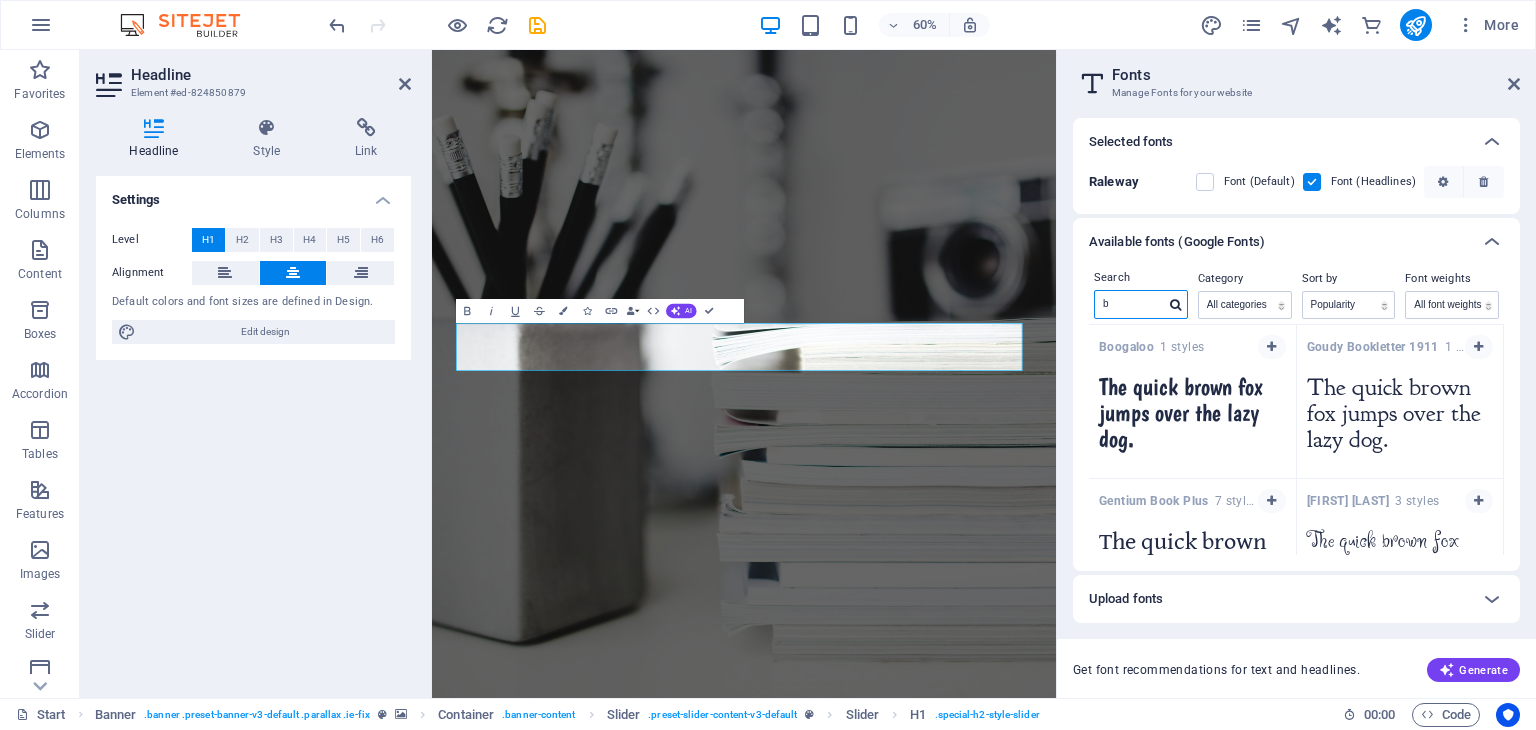 type 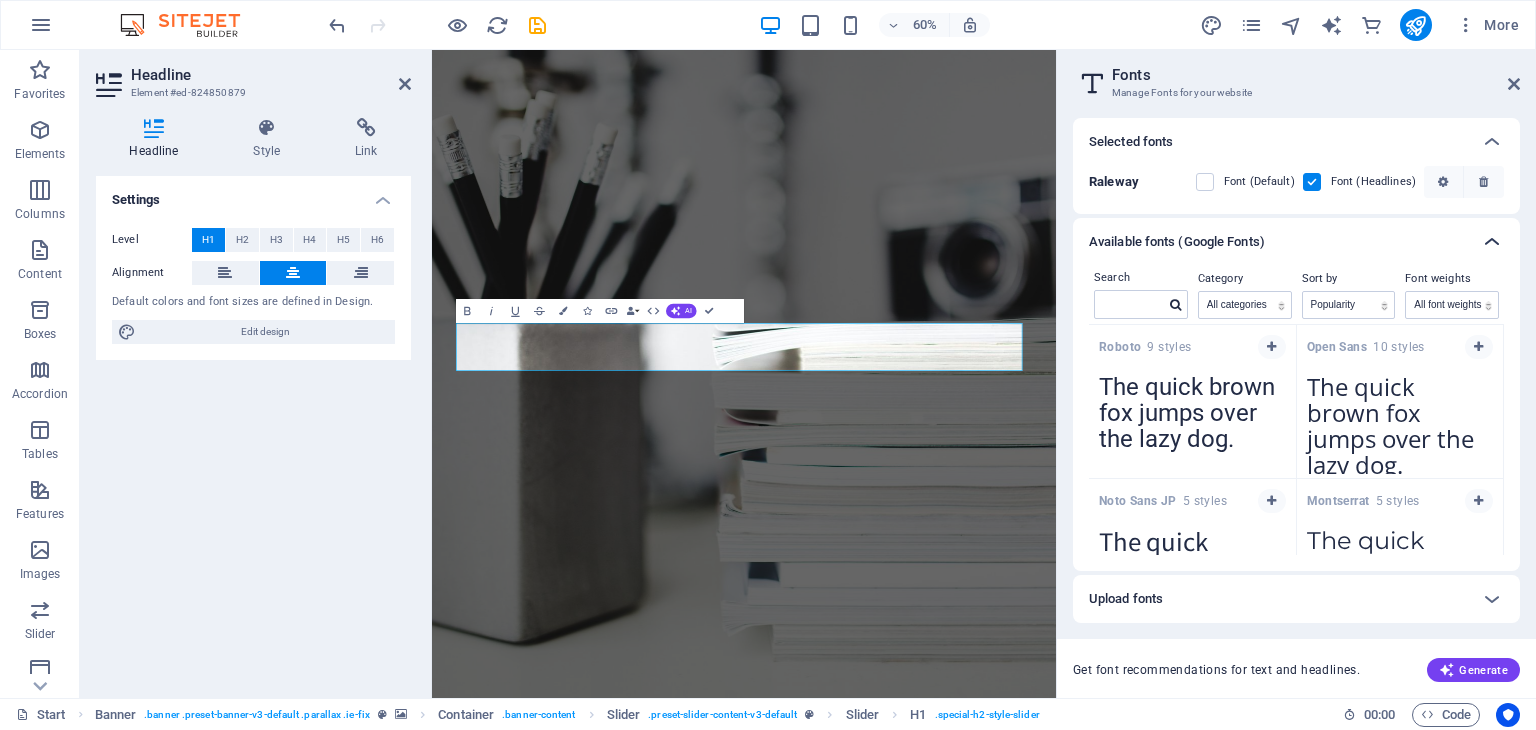 click at bounding box center (1492, 242) 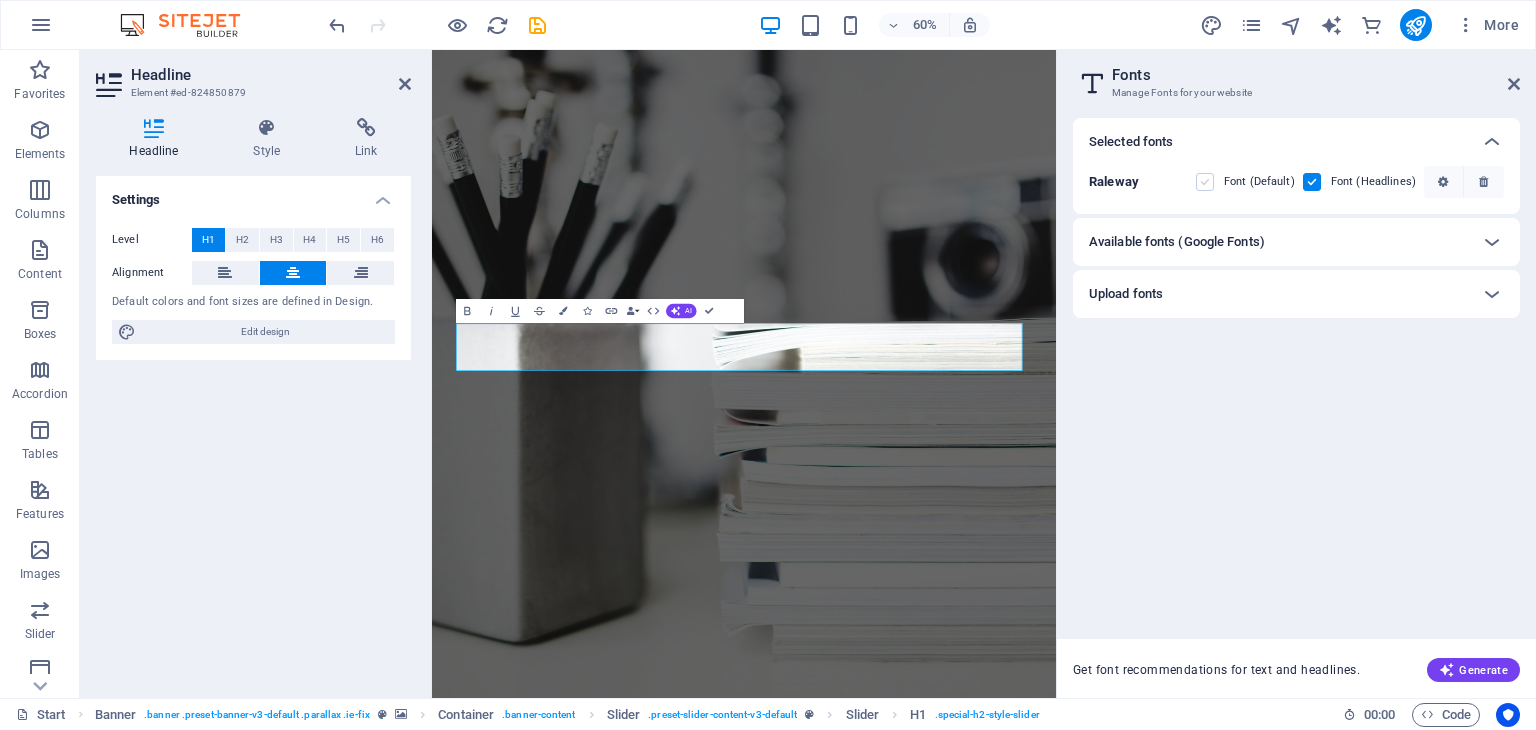 click at bounding box center (1205, 182) 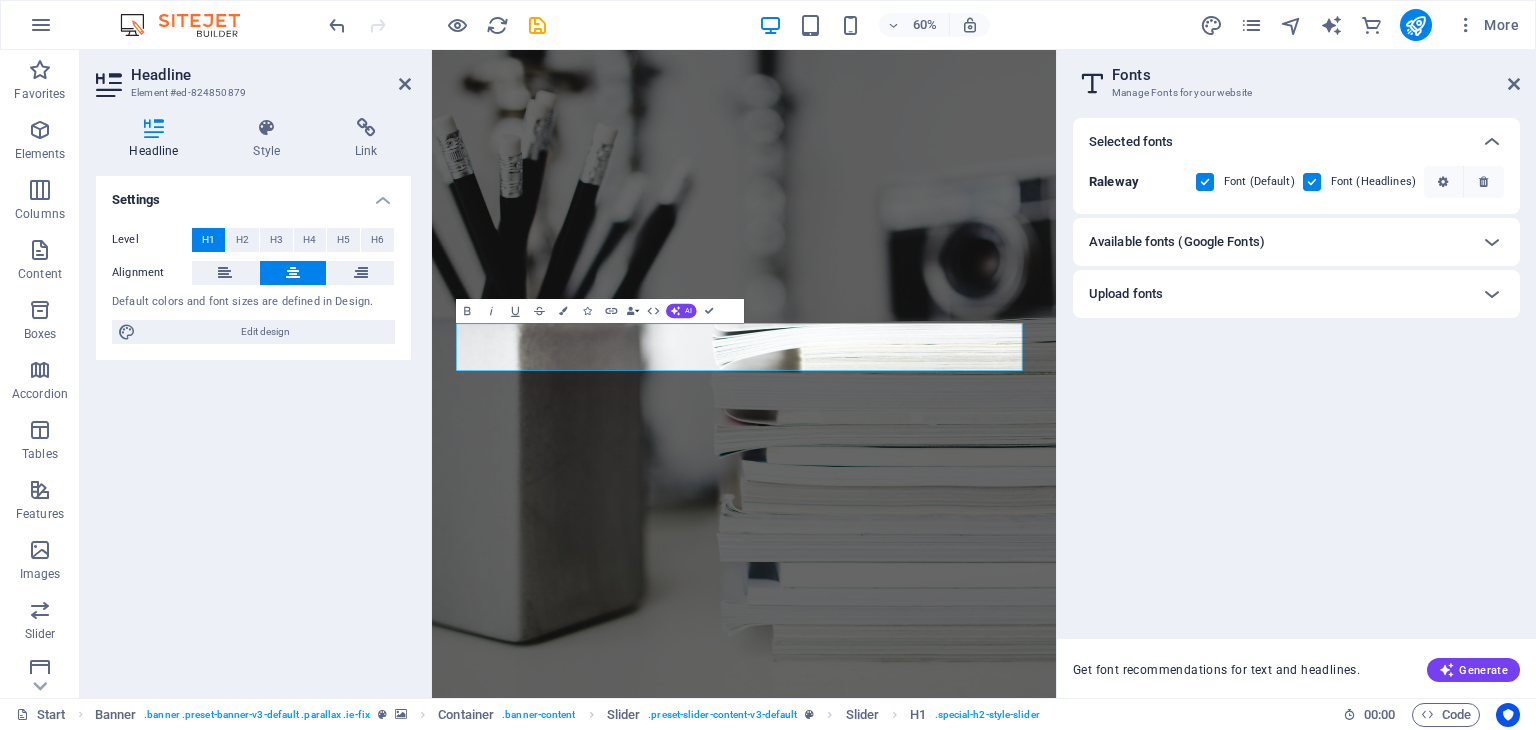 click at bounding box center (1205, 182) 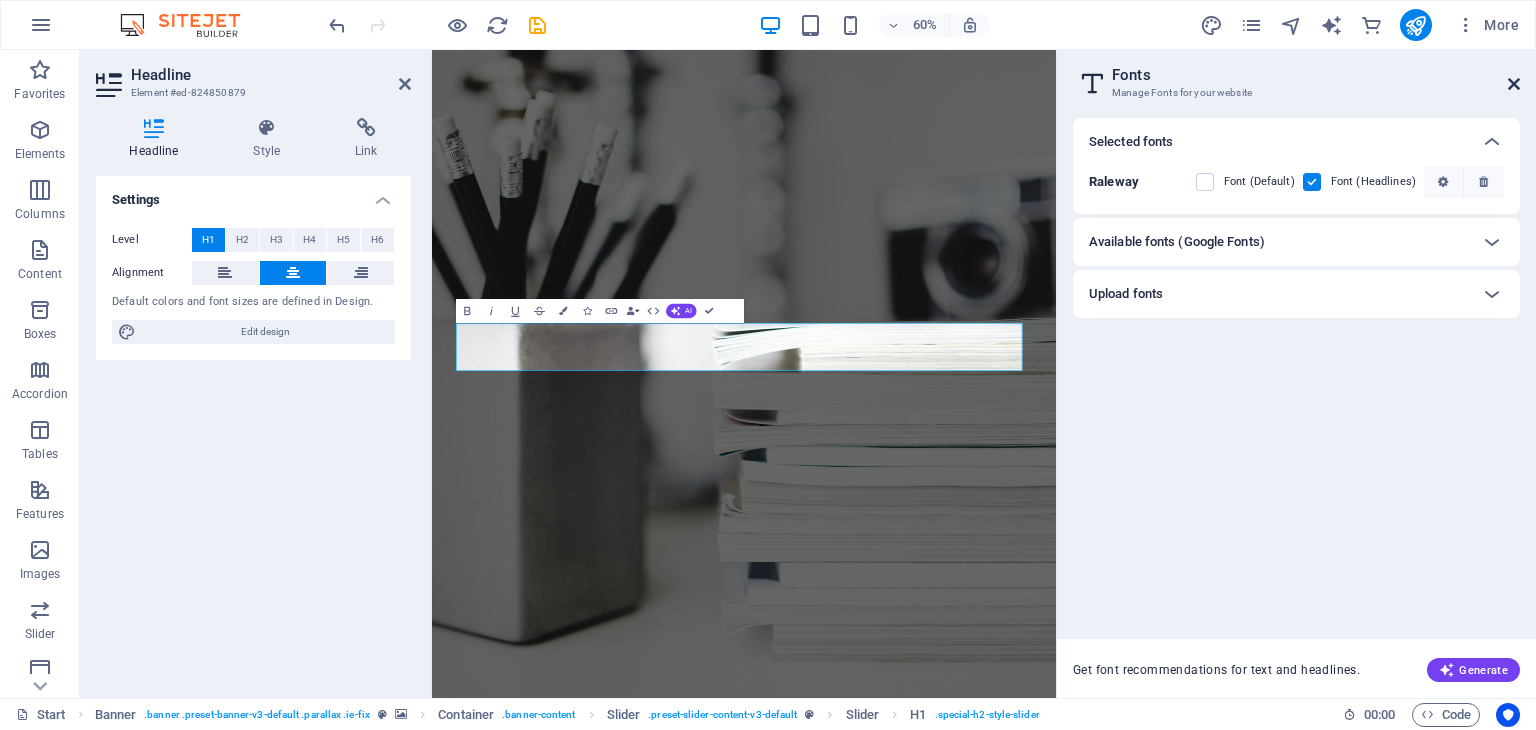 click at bounding box center [1514, 84] 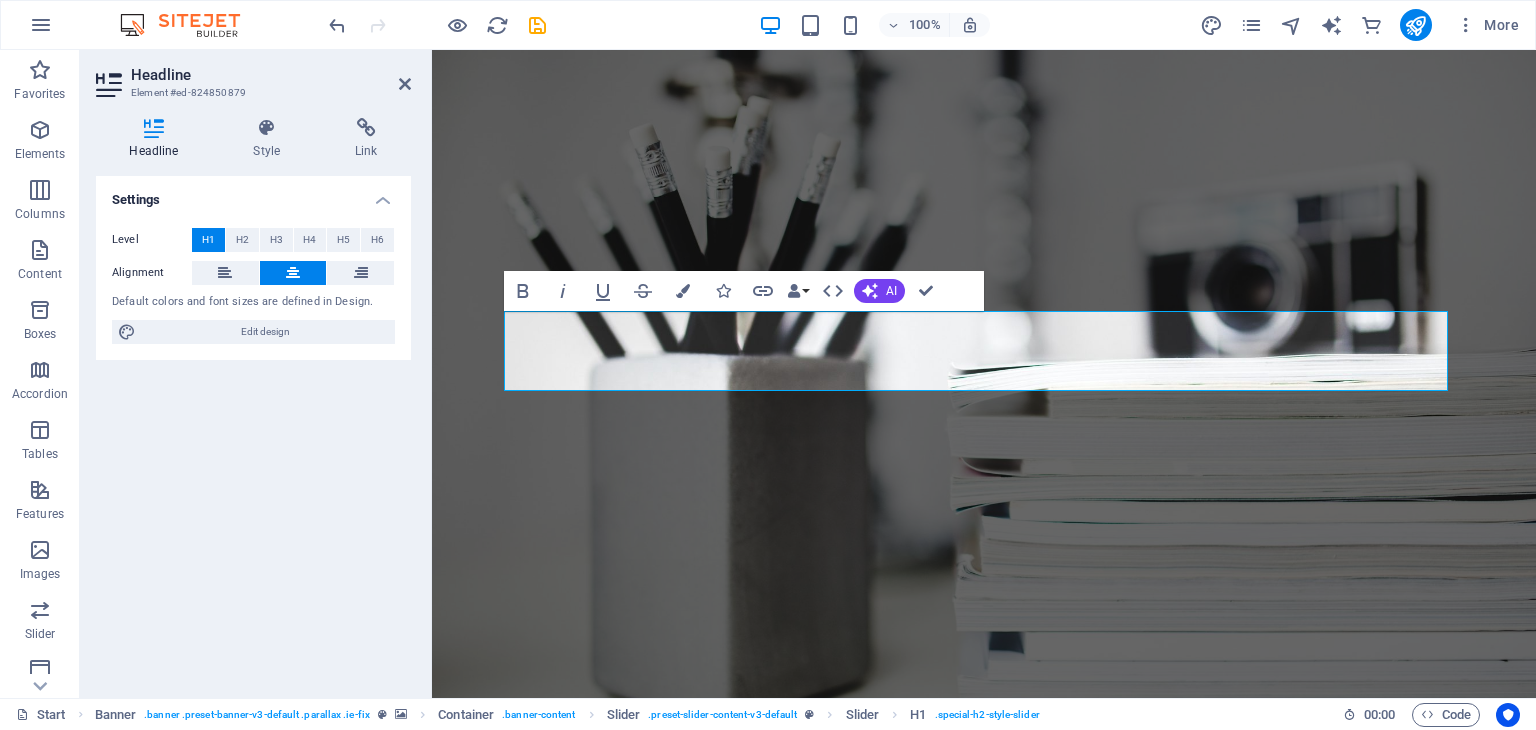 click on "More" at bounding box center [1363, 25] 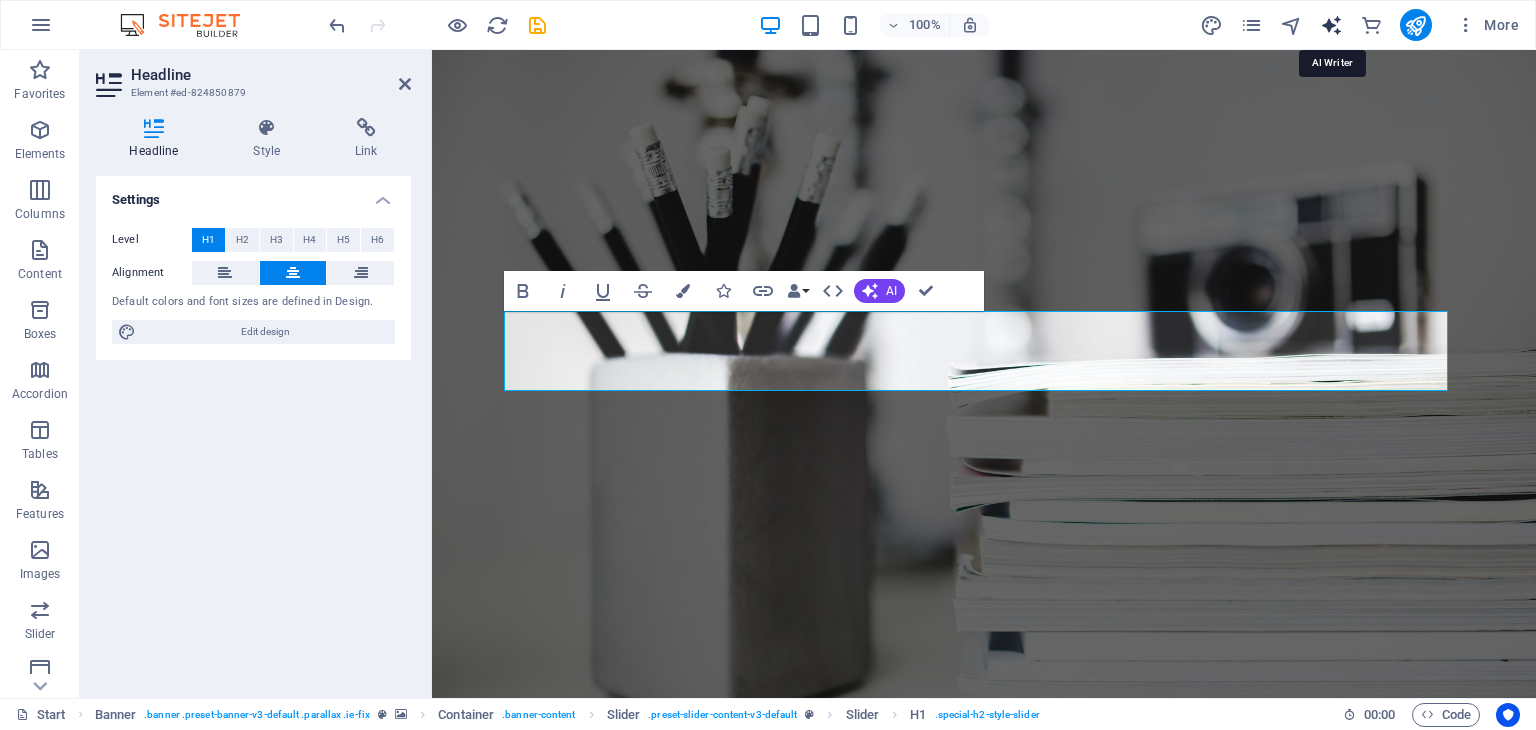 click at bounding box center (1331, 25) 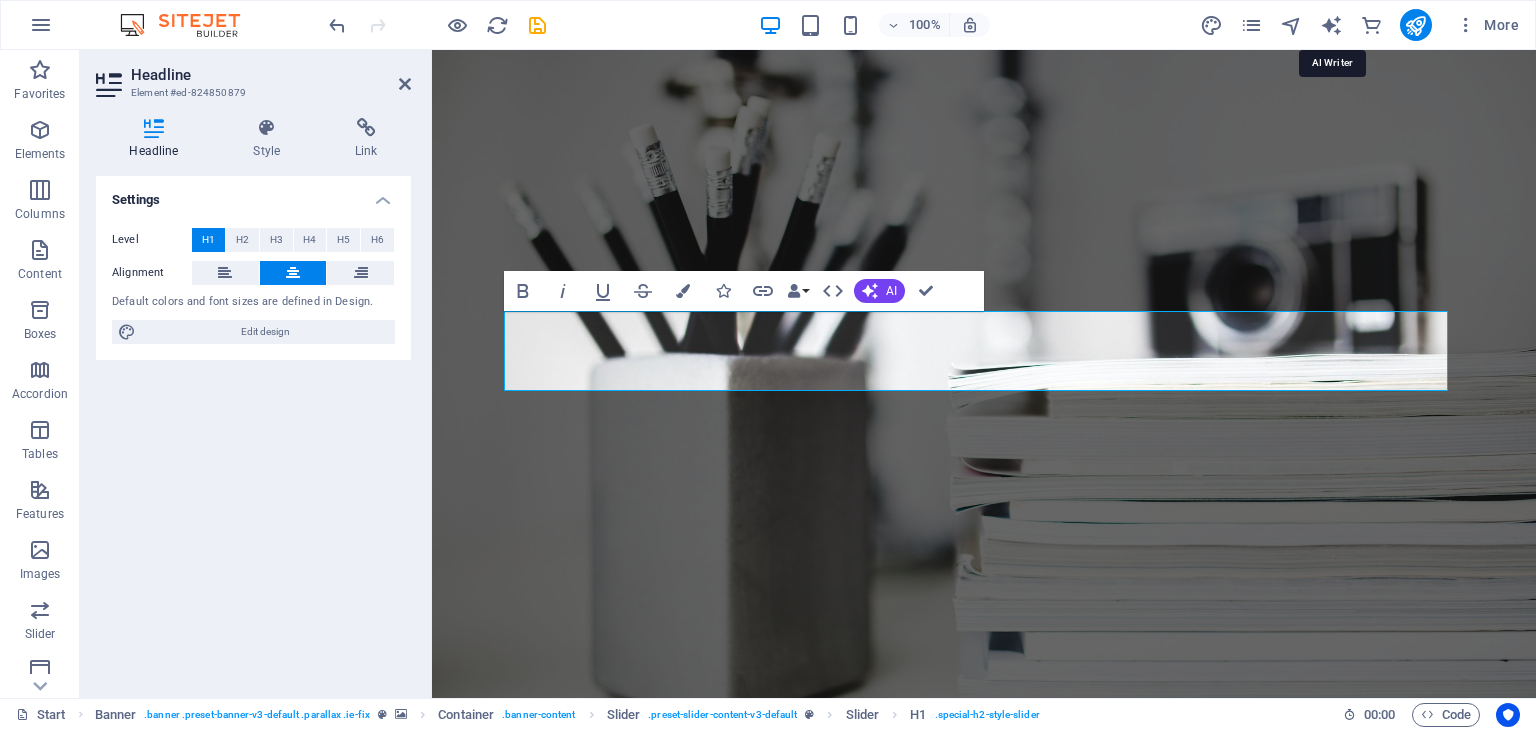select on "English" 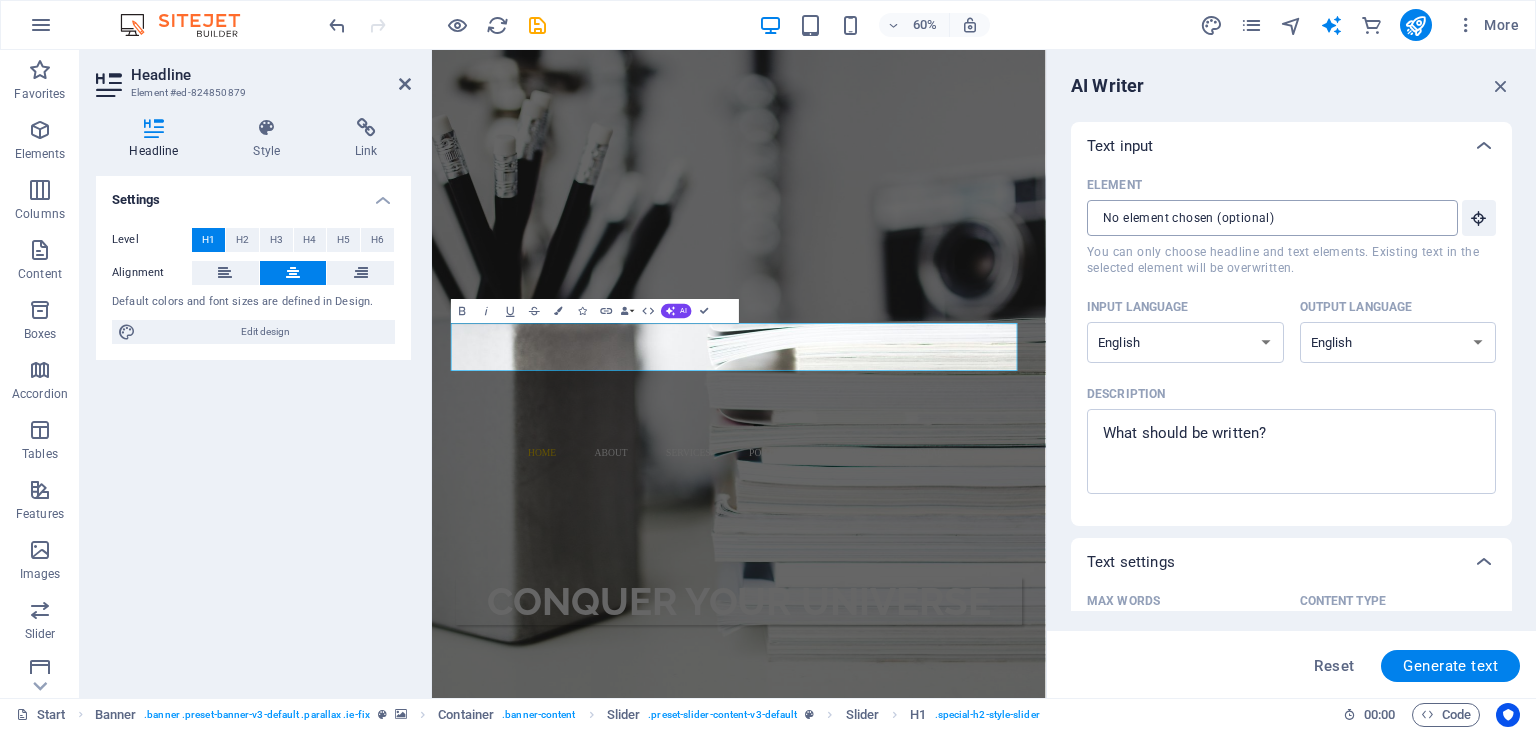 click on "Element ​ You can only choose headline and text elements. Existing text in the selected element will be overwritten." at bounding box center [1265, 218] 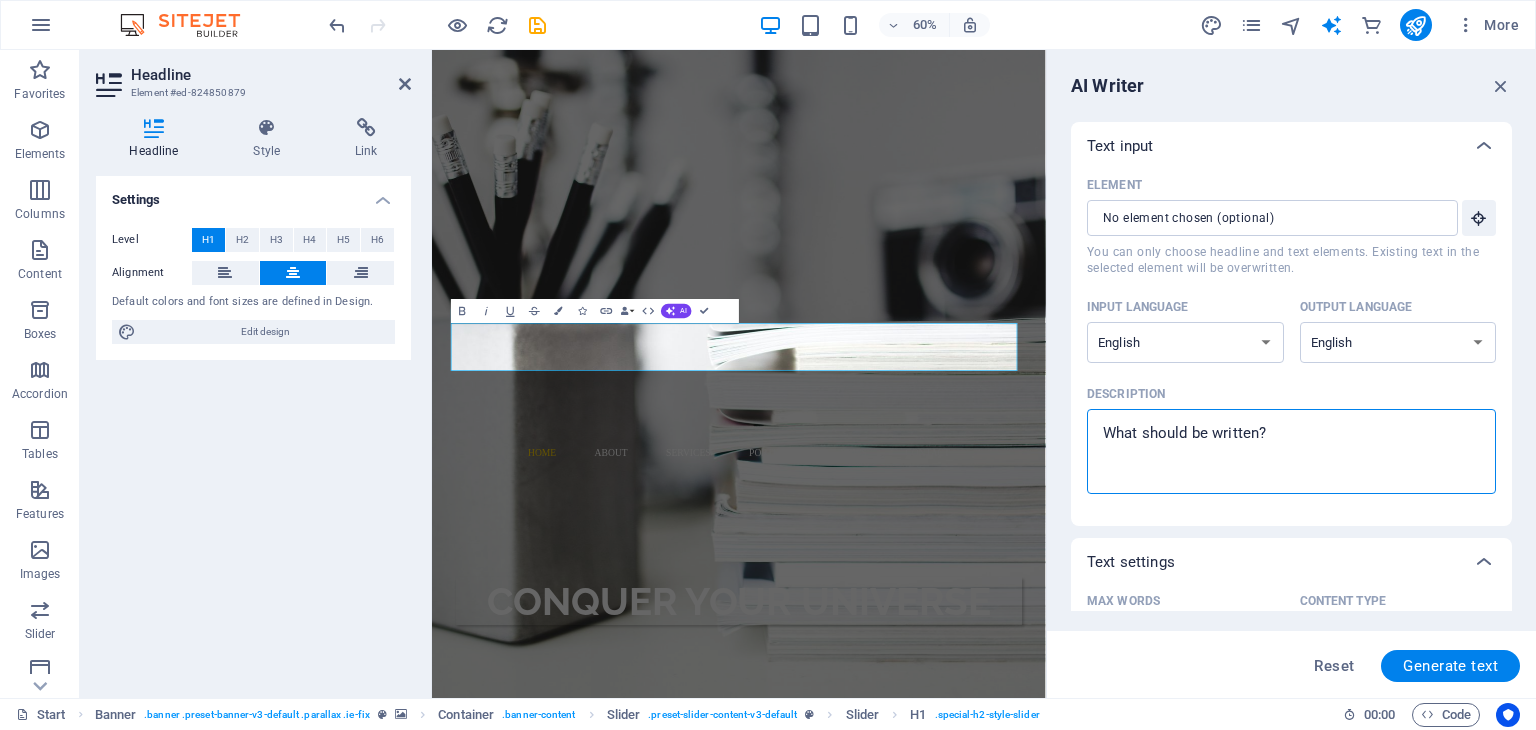 click on "Description x ​" at bounding box center (1291, 451) 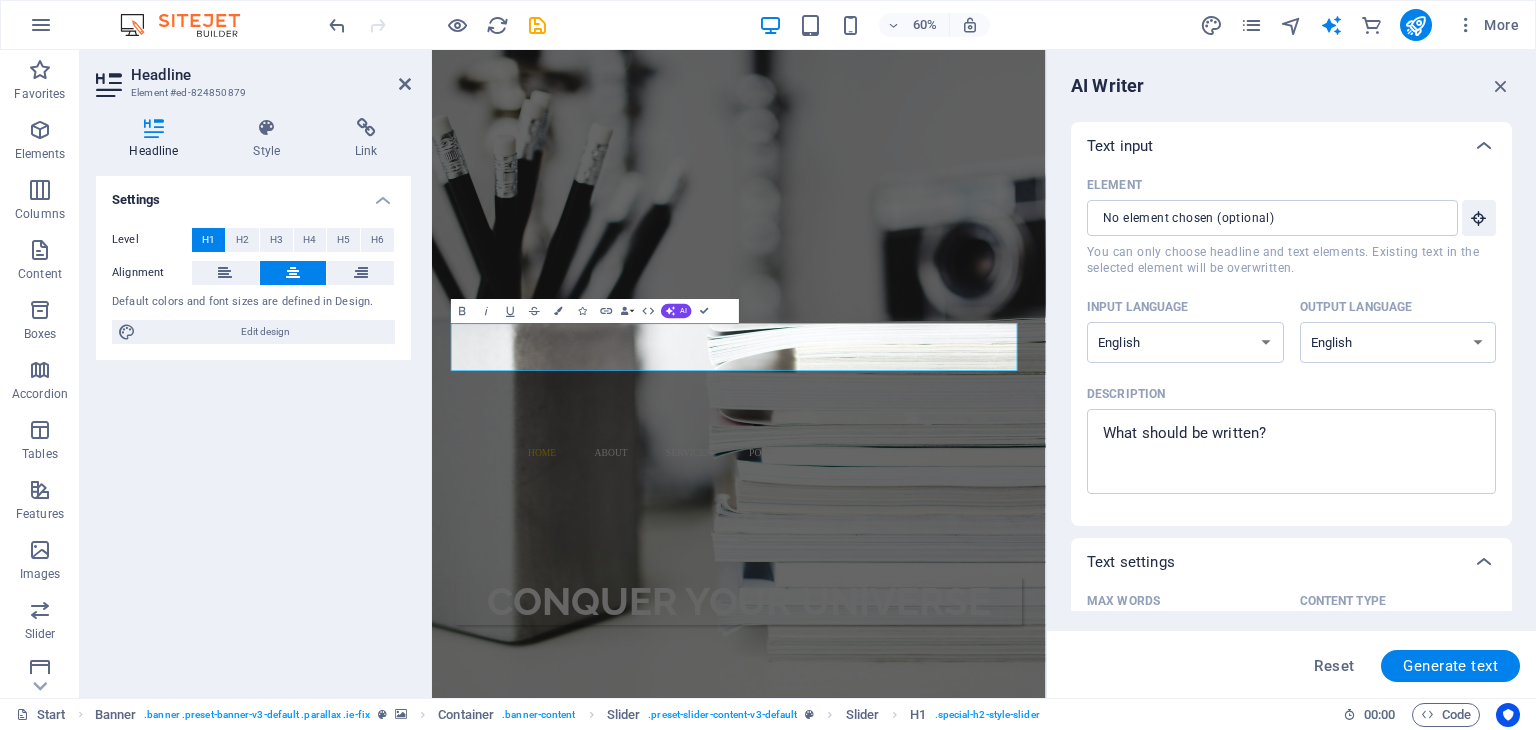 click on "AI Writer" at bounding box center [1291, 86] 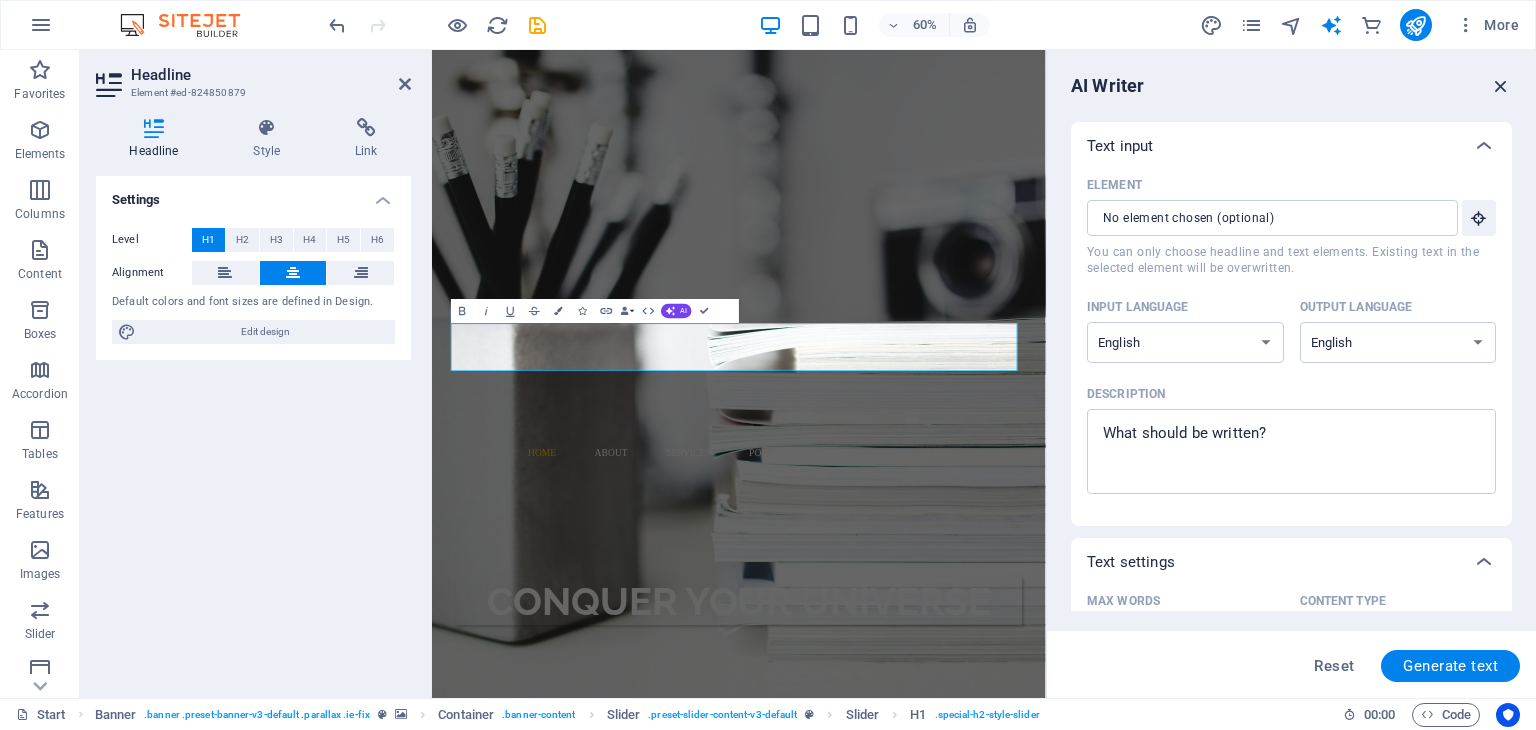 click at bounding box center [1501, 86] 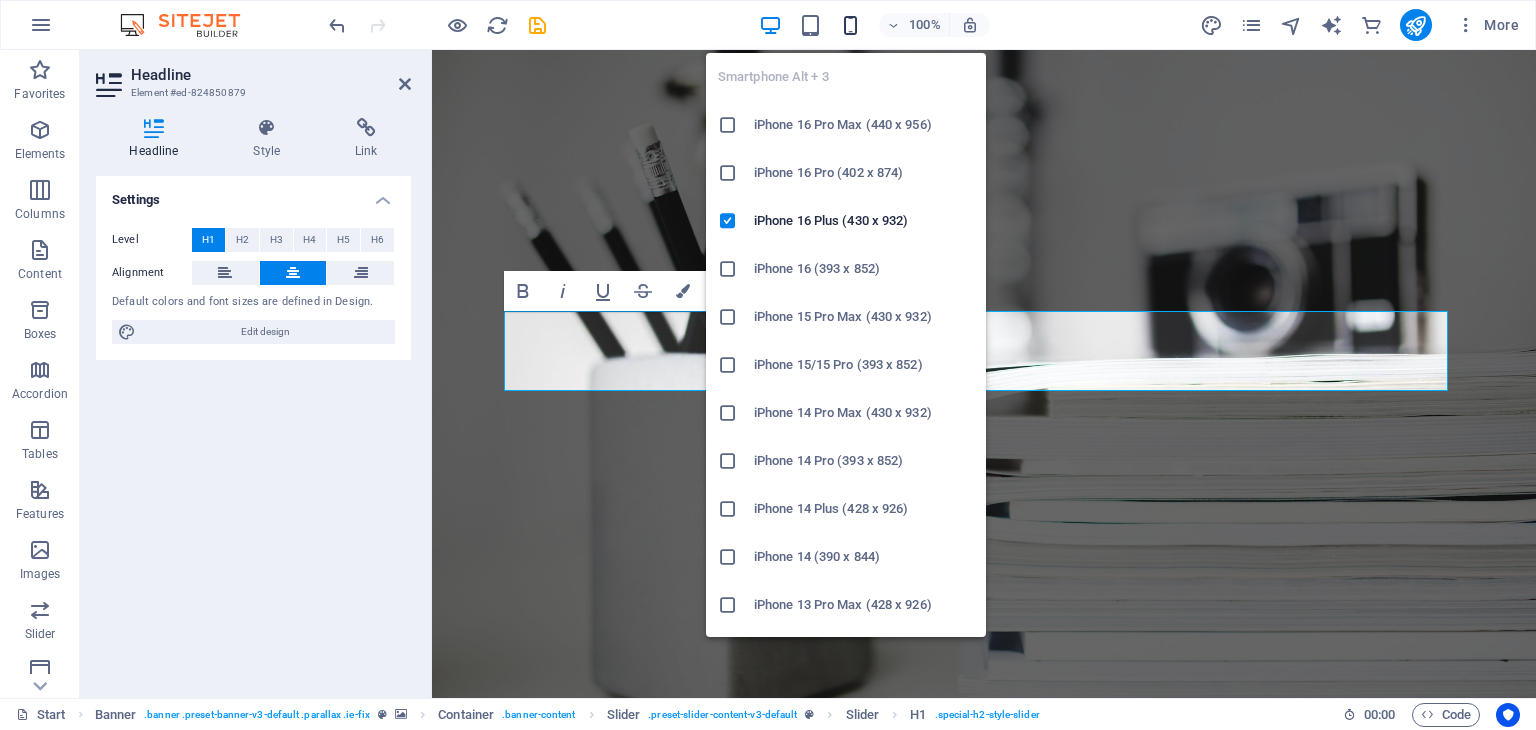 click at bounding box center (850, 25) 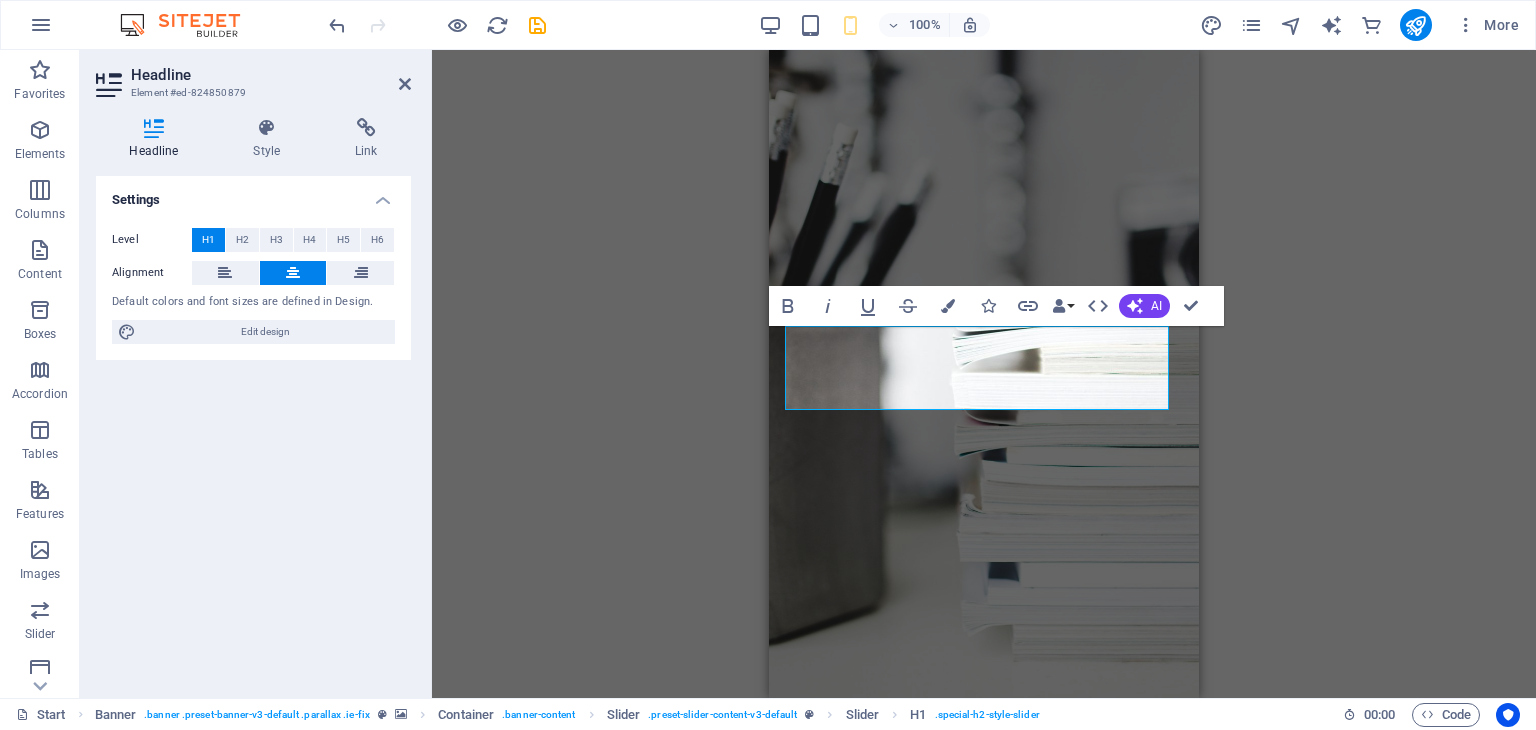 click on "100%" at bounding box center (874, 25) 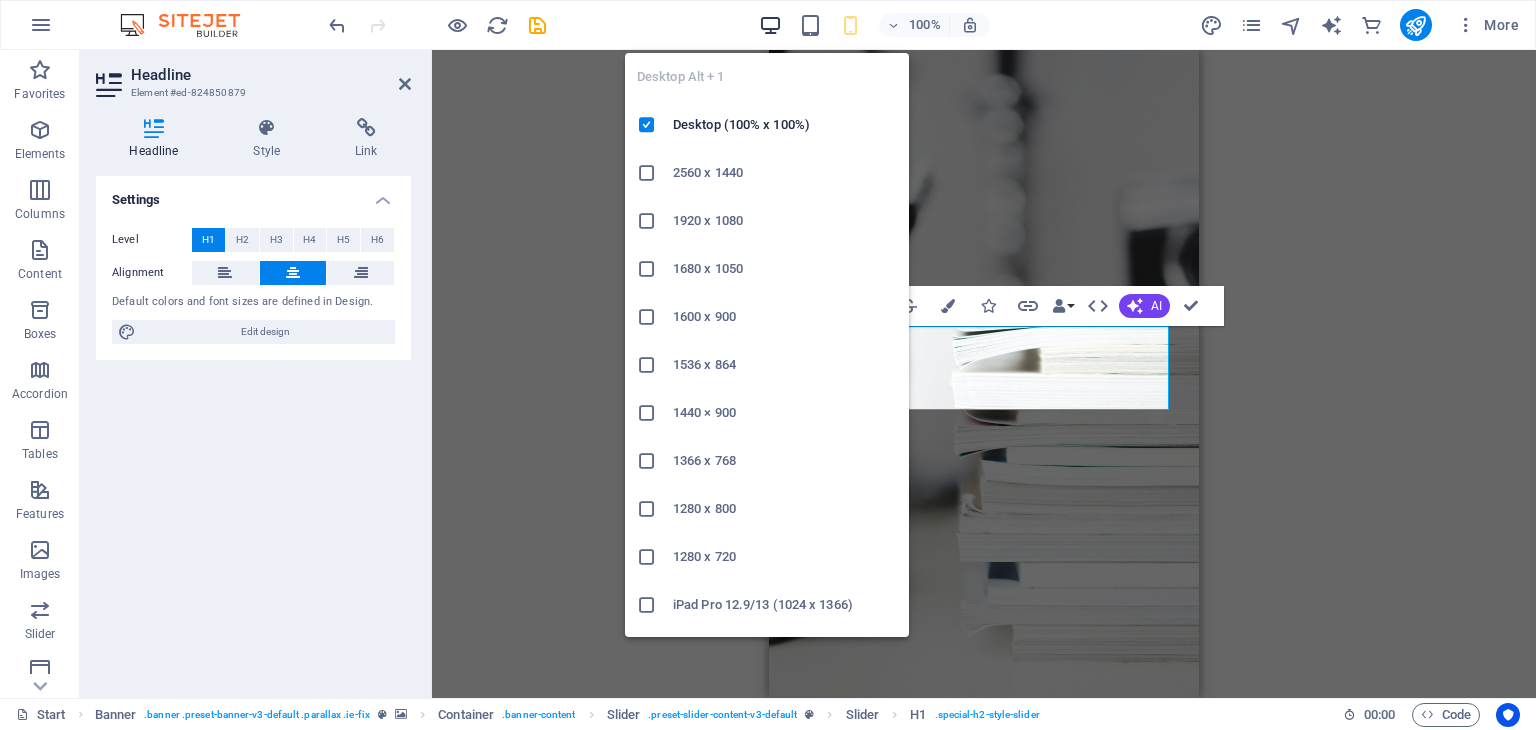 click at bounding box center [770, 25] 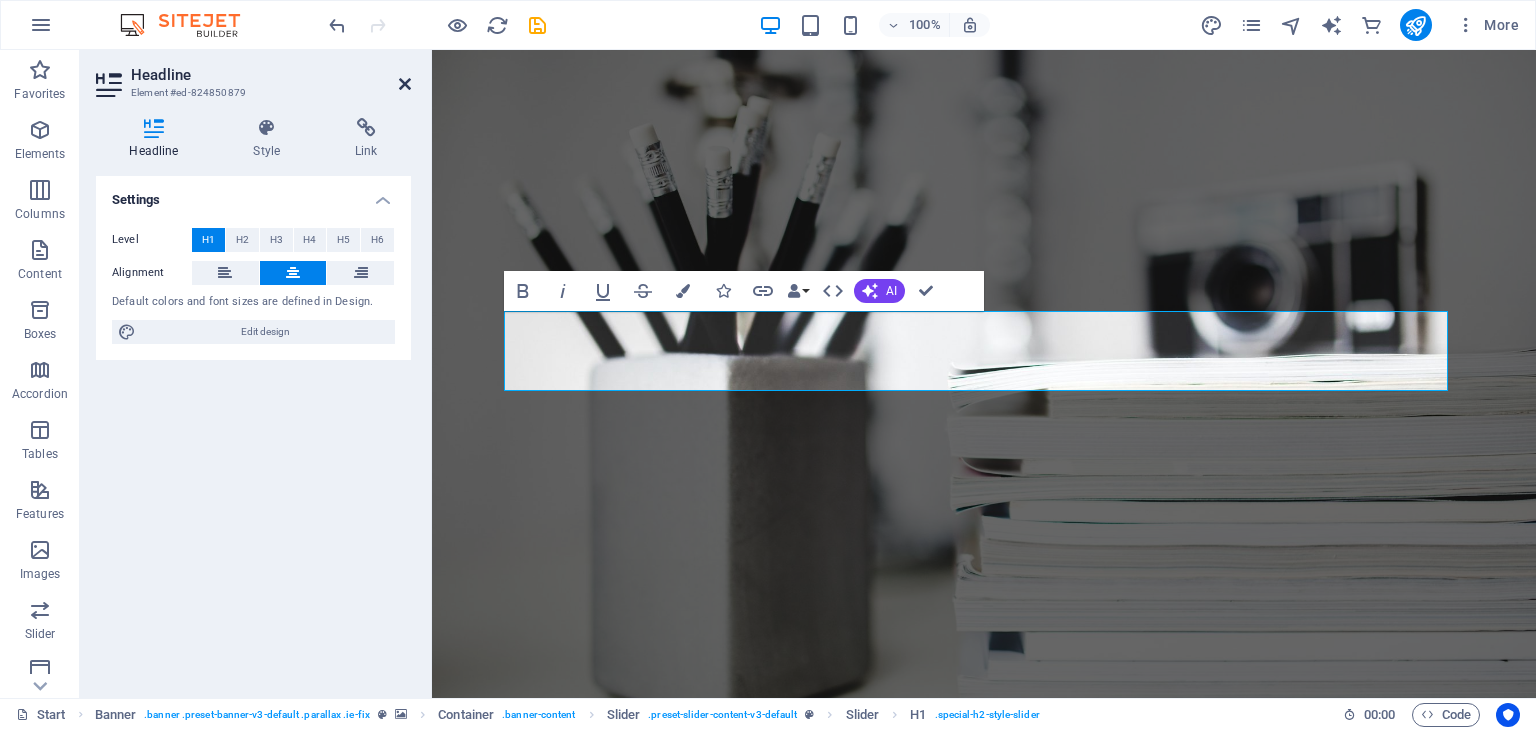 click at bounding box center [405, 84] 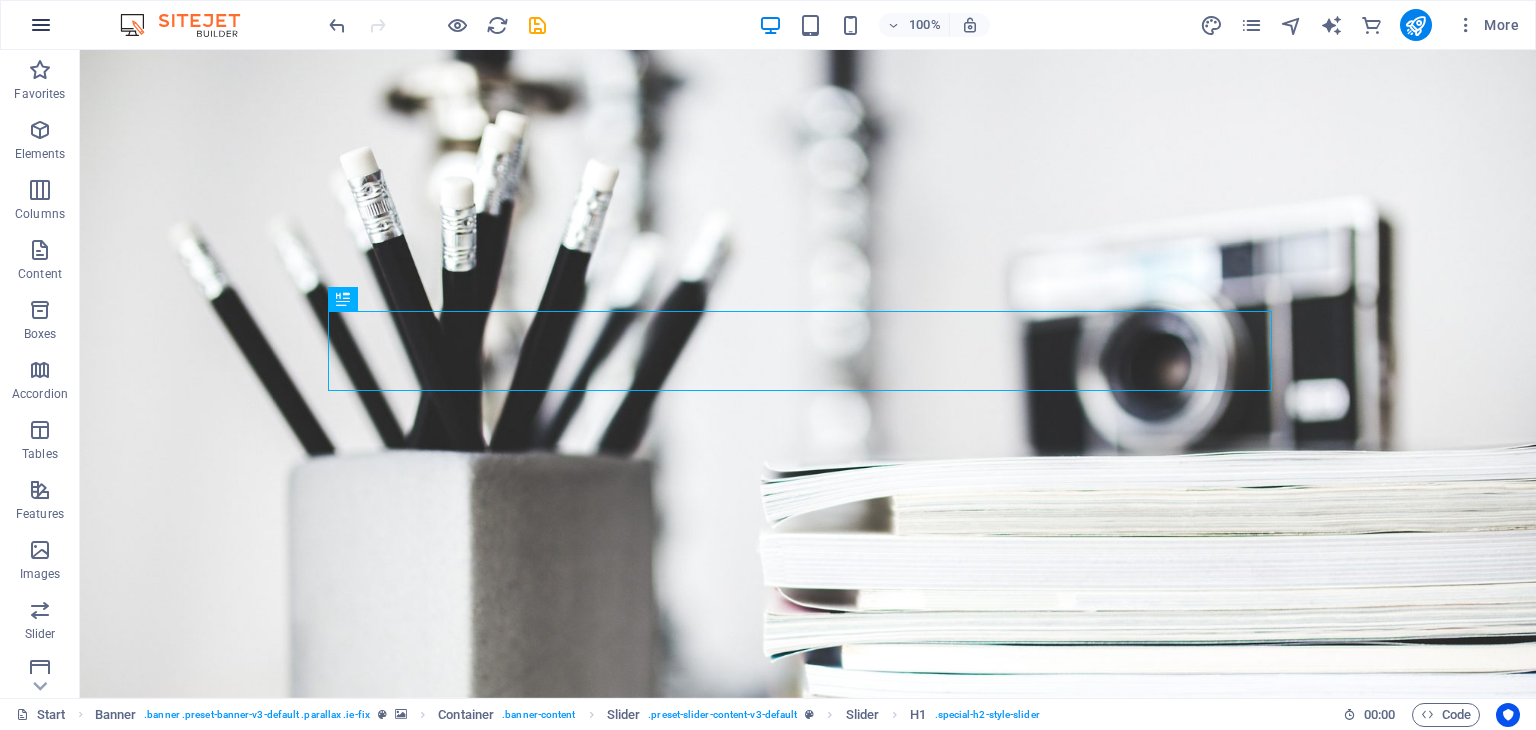 click at bounding box center [41, 25] 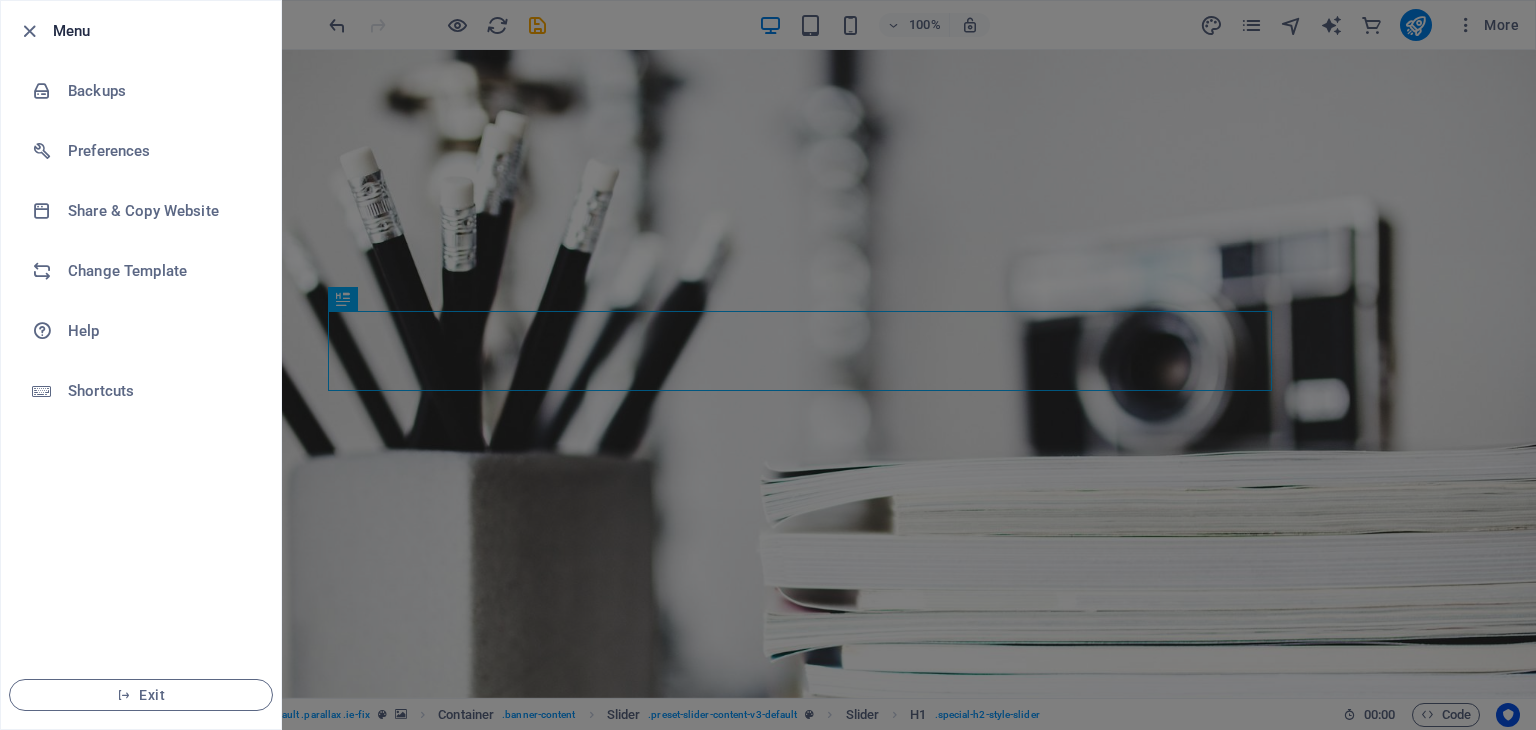 click at bounding box center [768, 365] 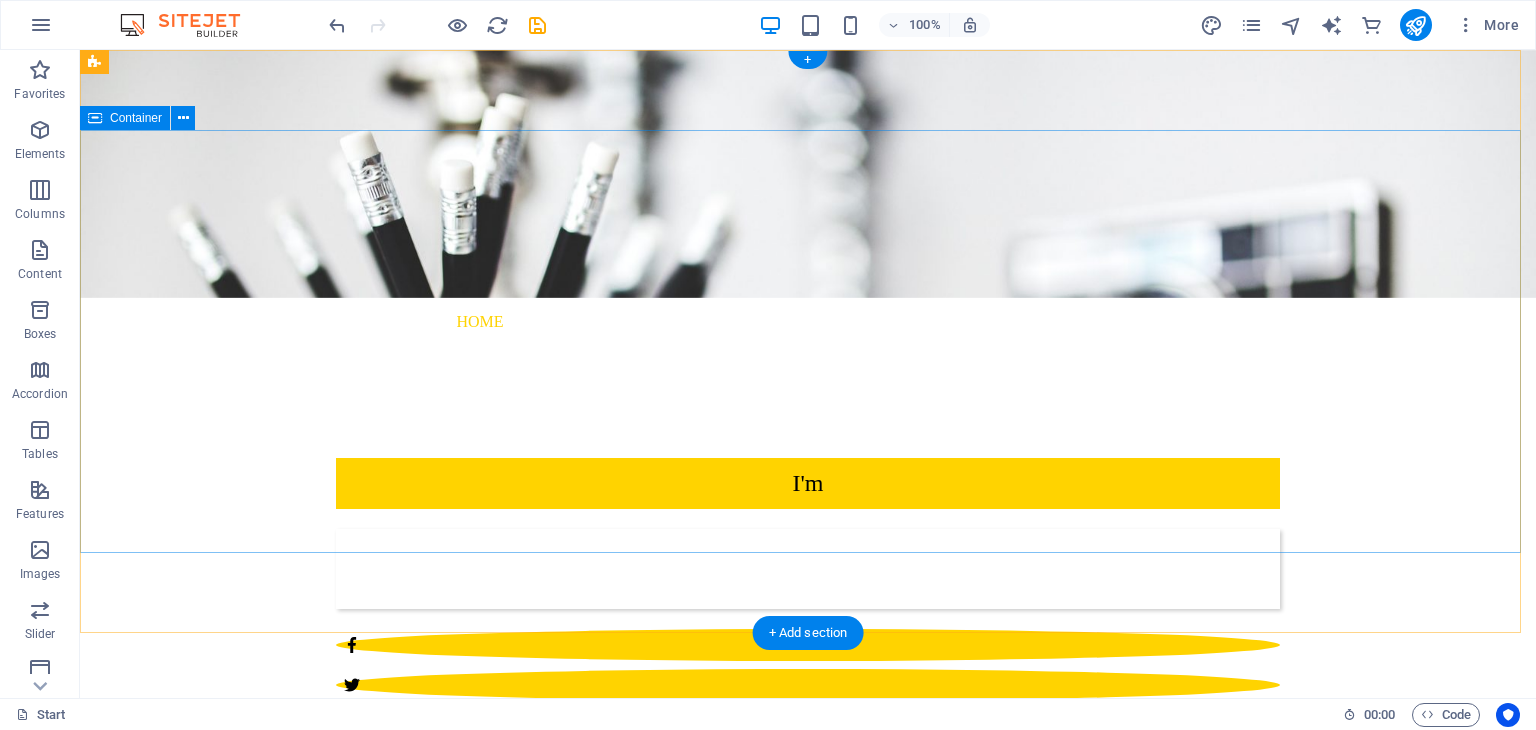 scroll, scrollTop: 0, scrollLeft: 0, axis: both 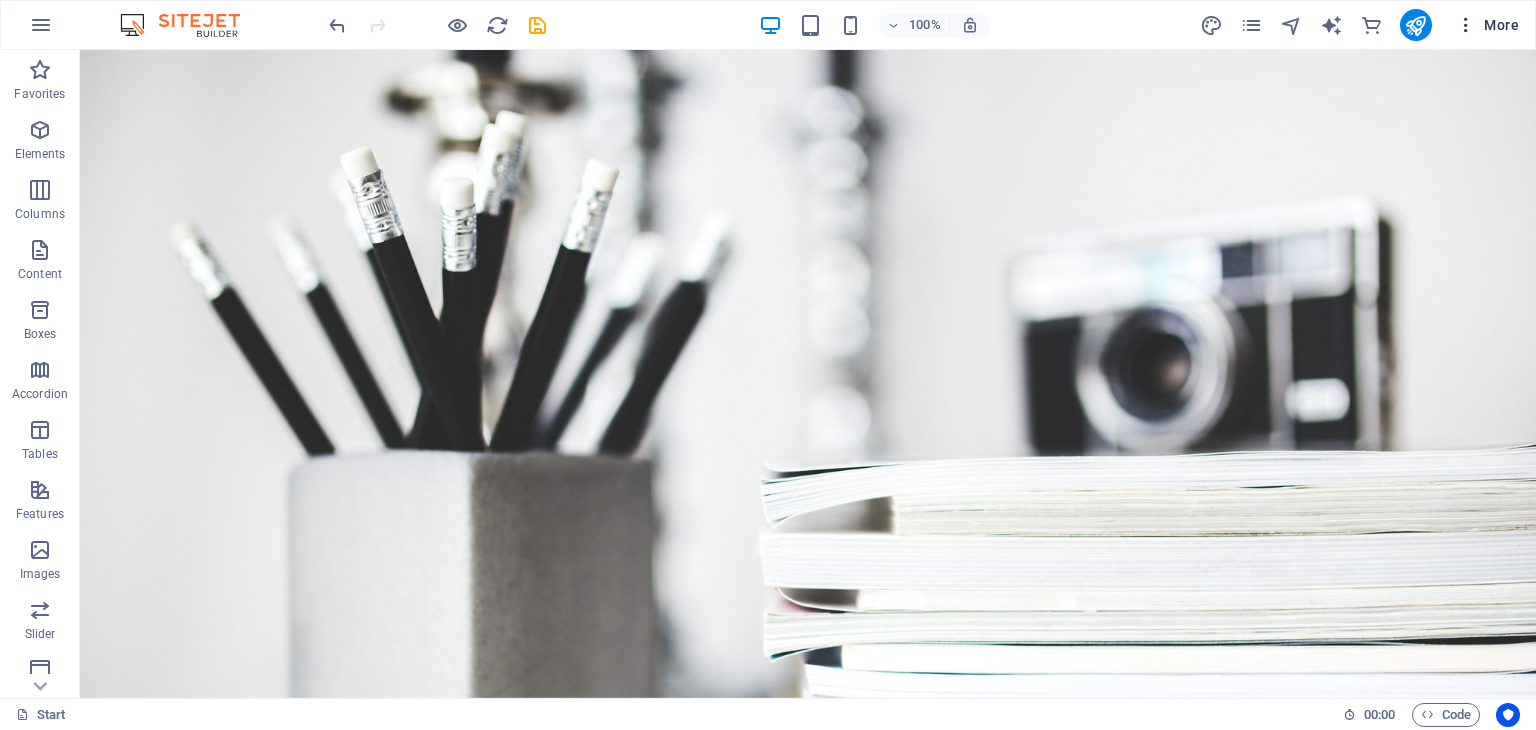 click at bounding box center (1466, 25) 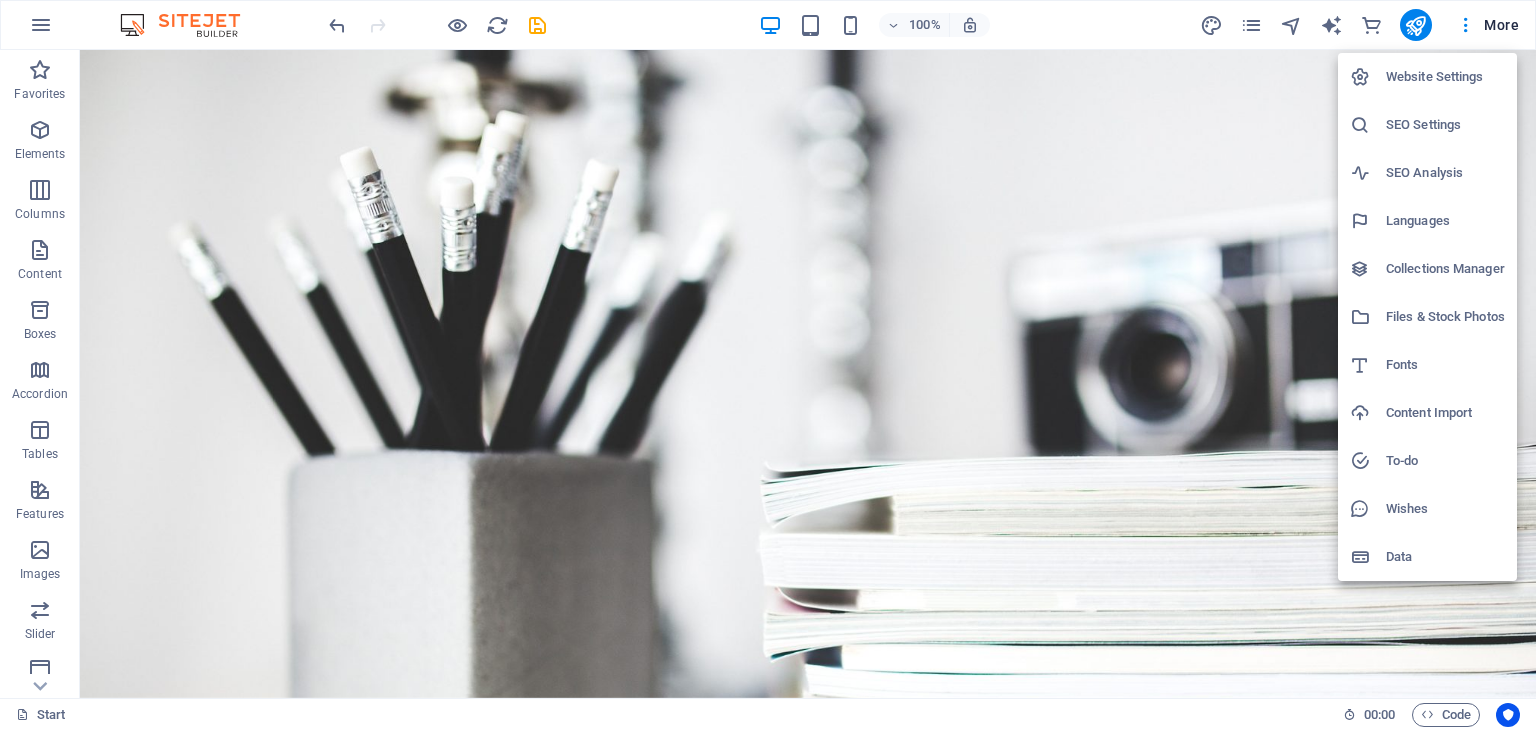 click on "Website Settings" at bounding box center [1445, 77] 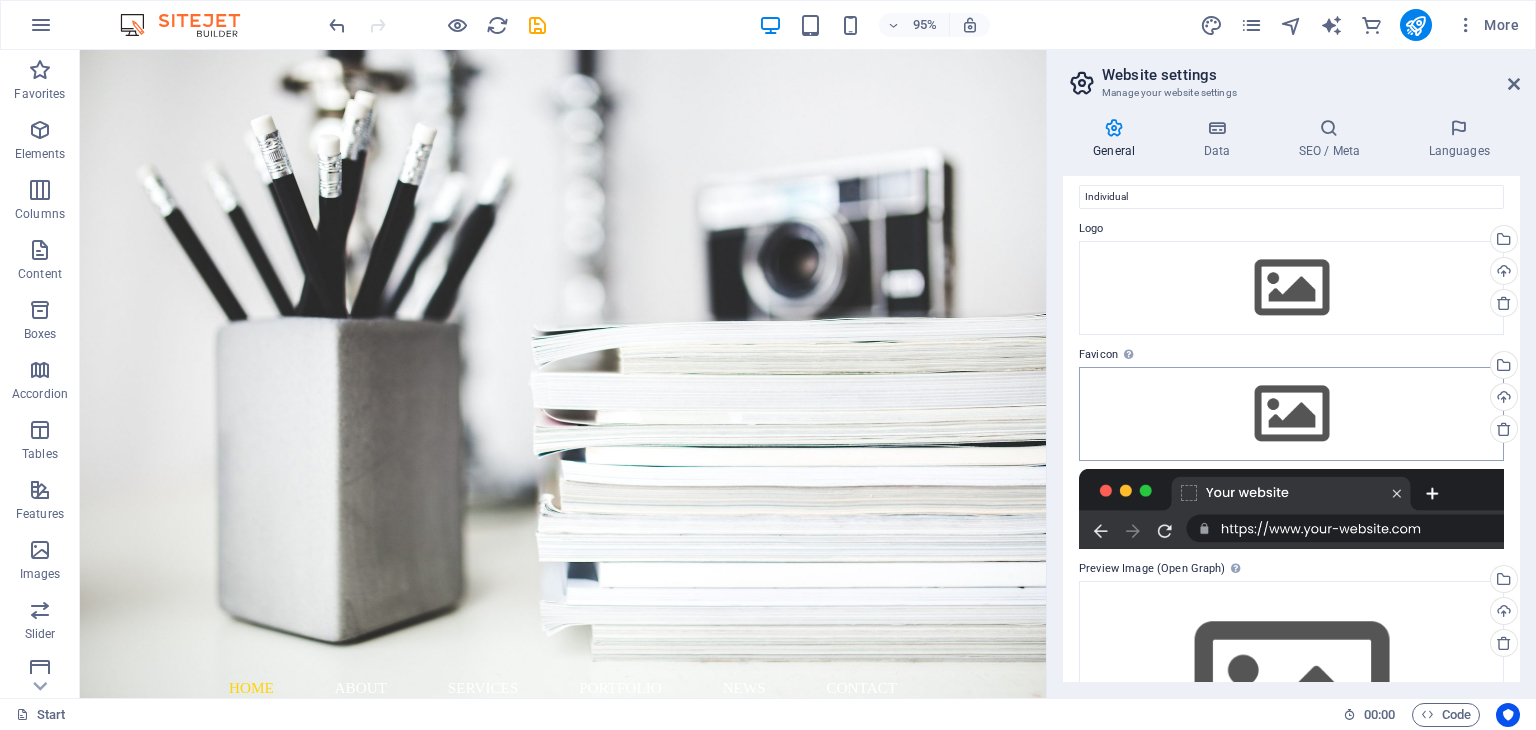 scroll, scrollTop: 0, scrollLeft: 0, axis: both 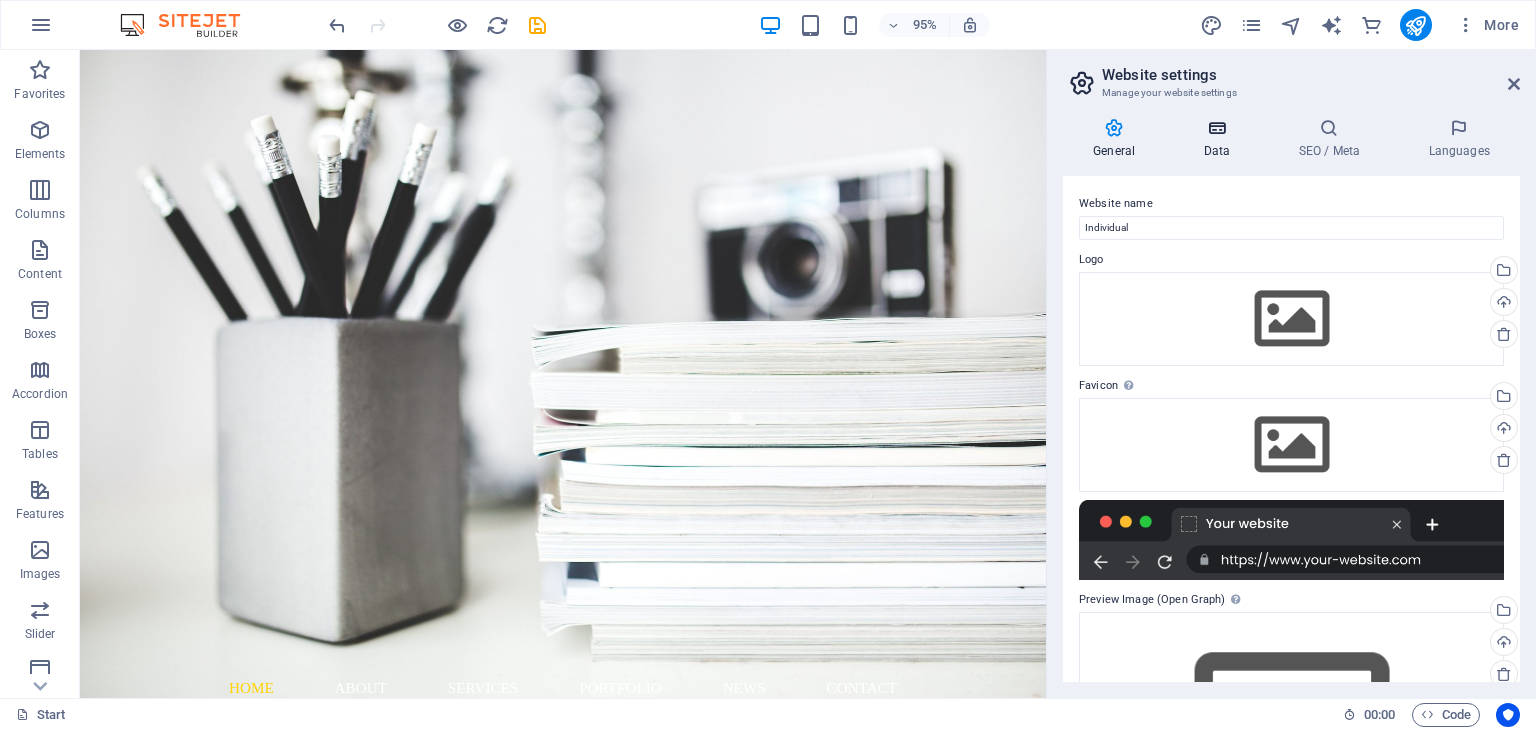click at bounding box center [1216, 128] 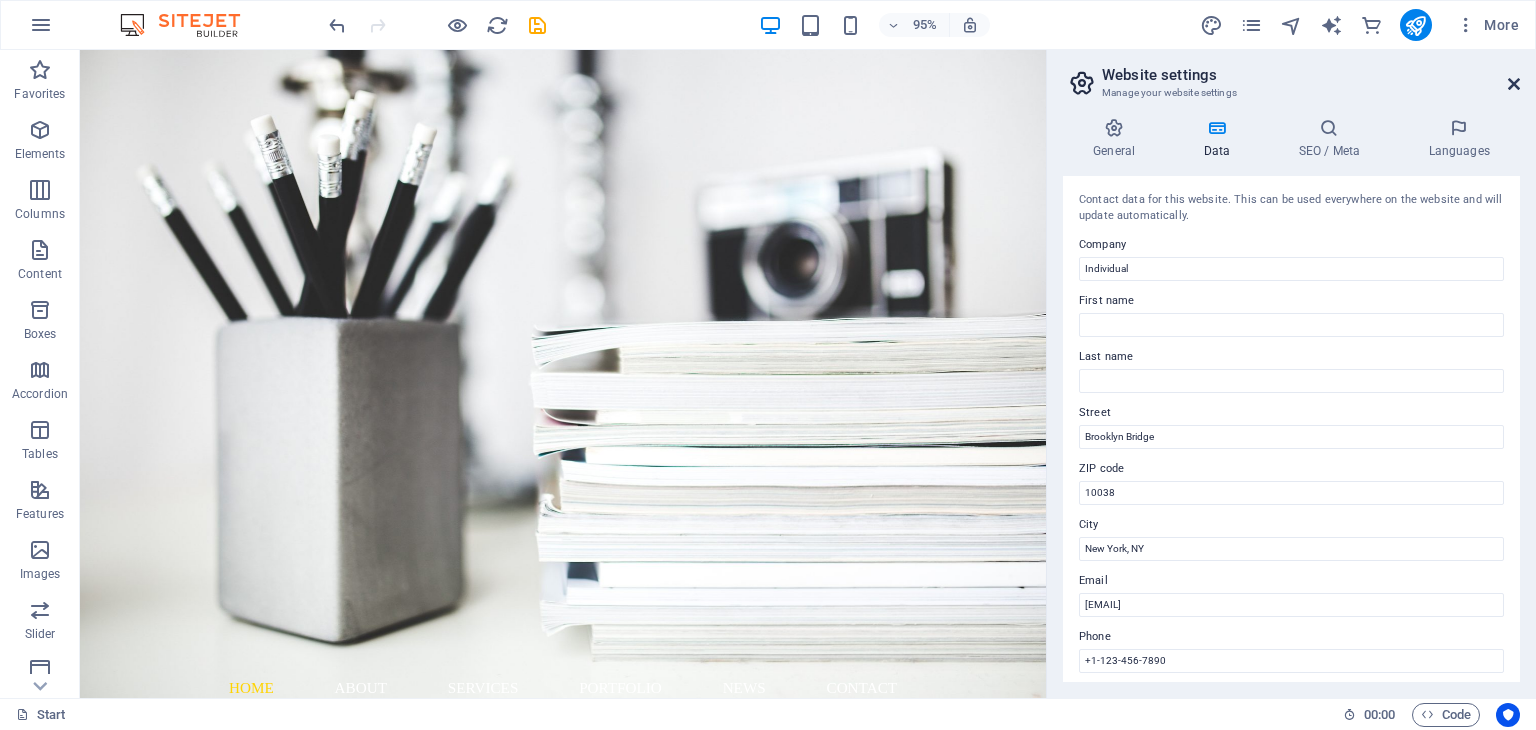 click at bounding box center [1514, 84] 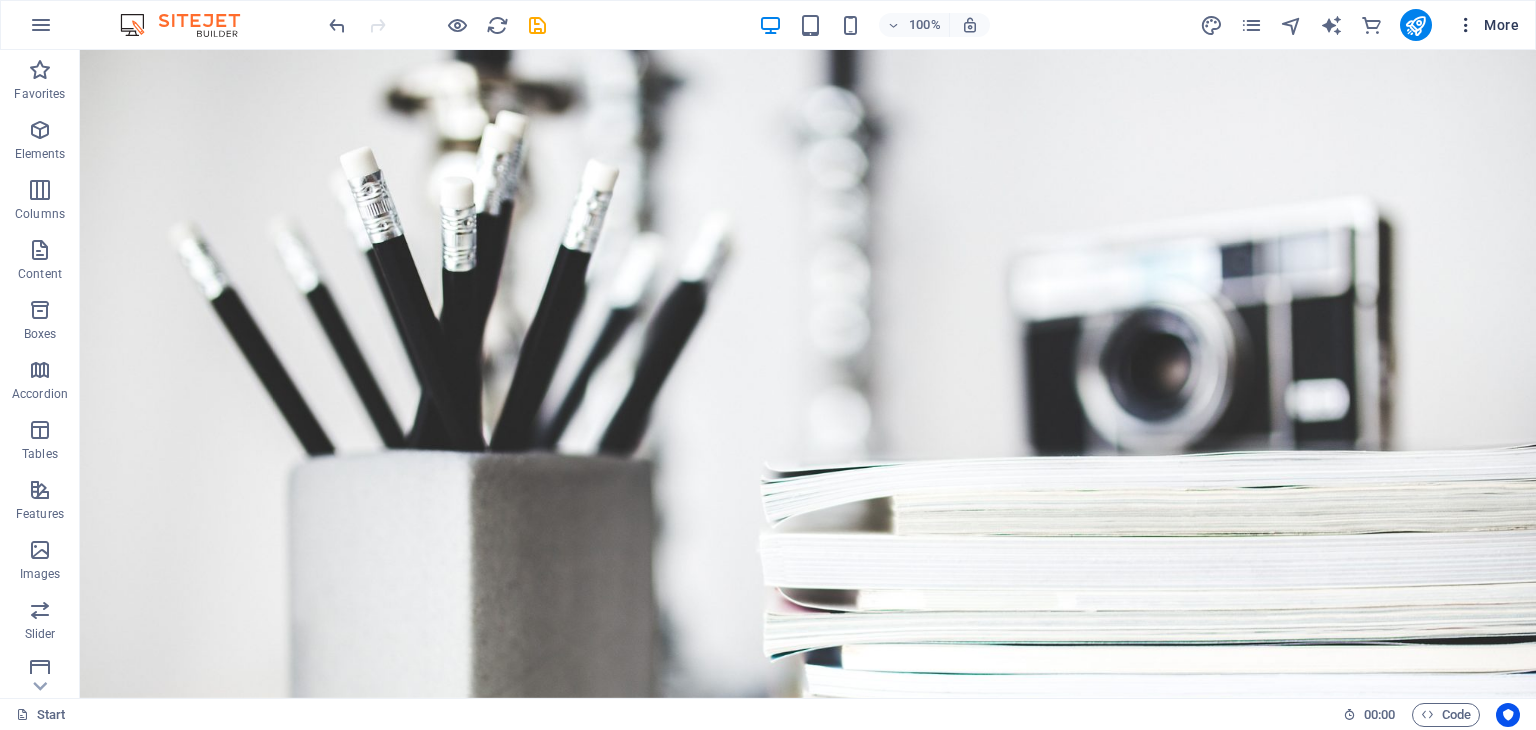 click on "More" at bounding box center (1487, 25) 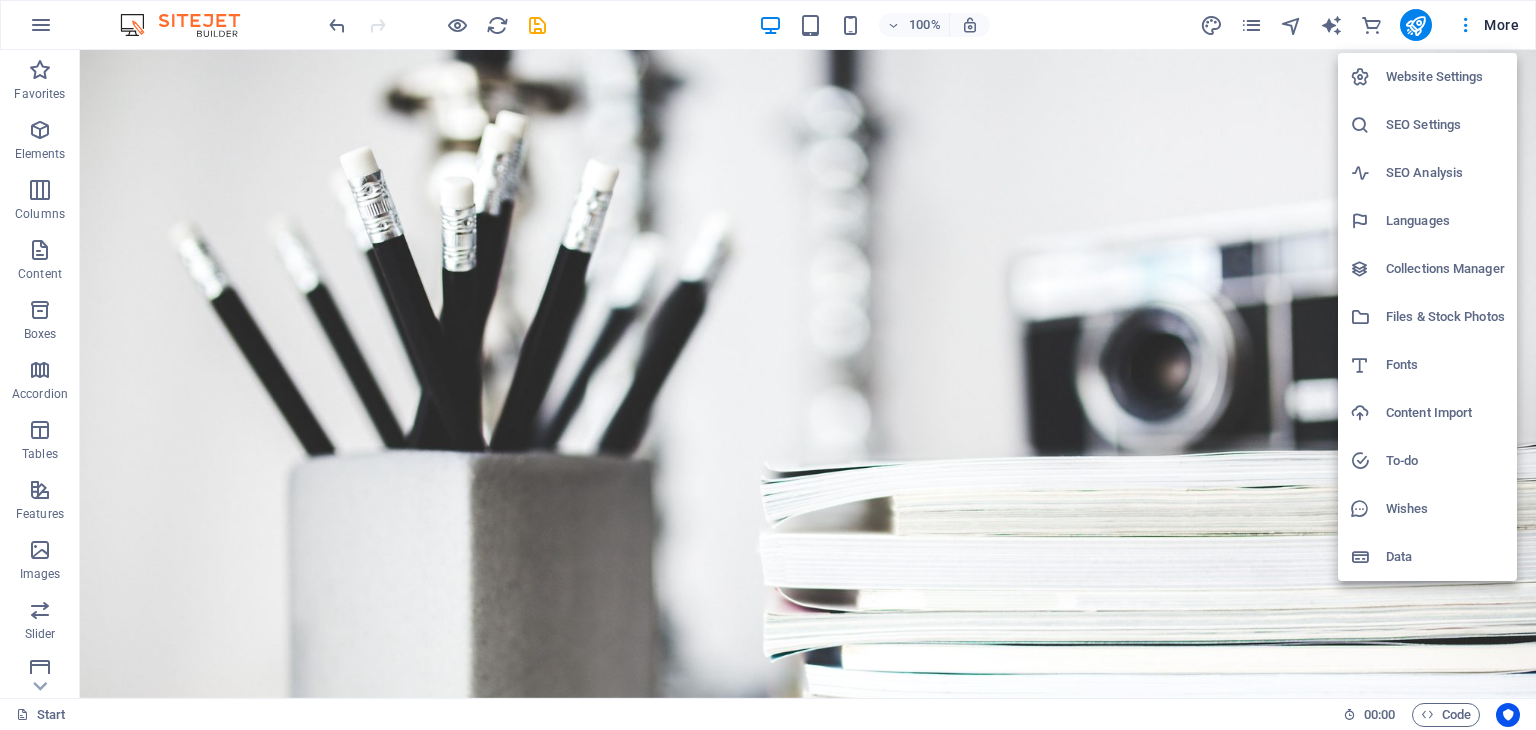 click on "Collections Manager" at bounding box center [1445, 269] 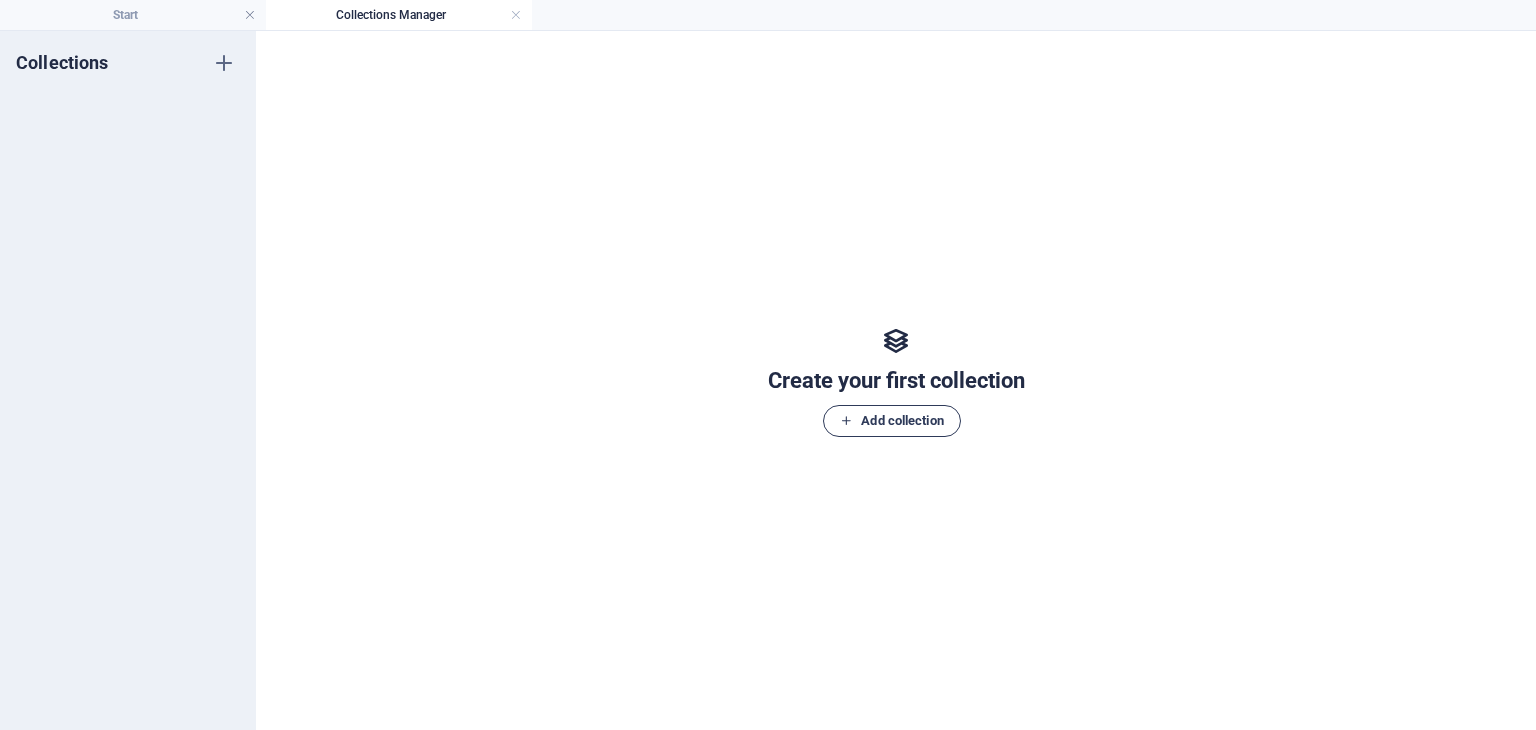 click on "Add collection" at bounding box center (891, 421) 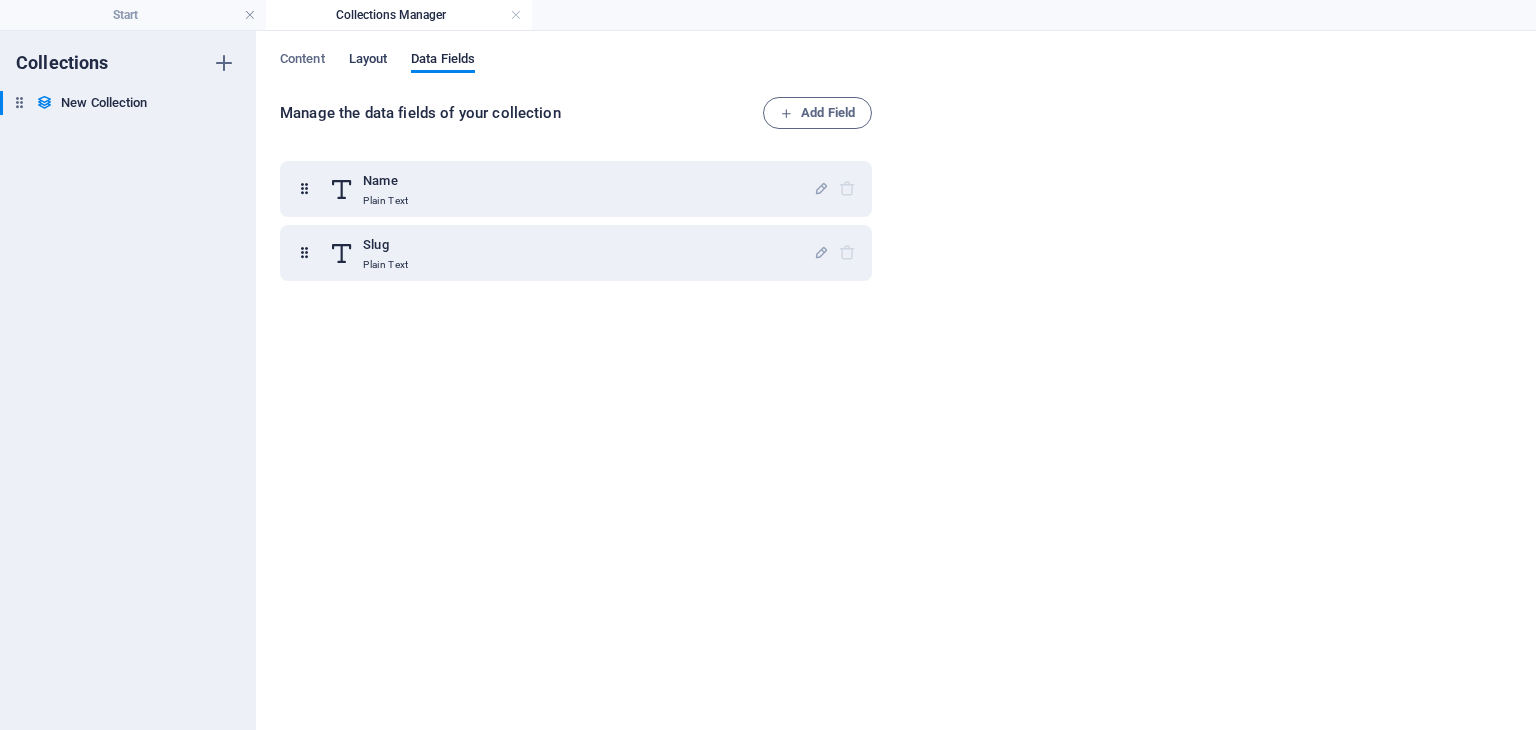 click on "Layout" at bounding box center [368, 62] 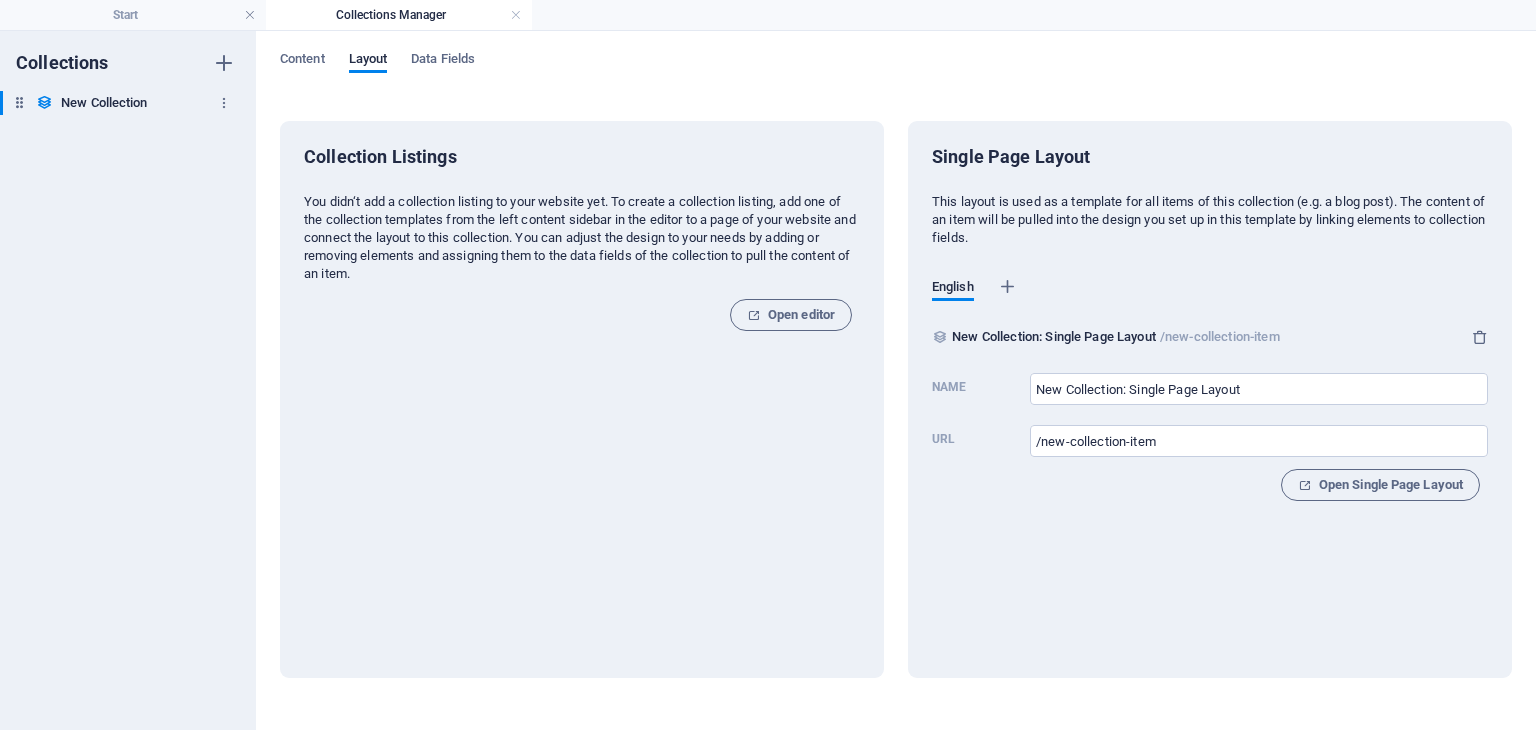 click on "New Collection New Collection" at bounding box center [118, 103] 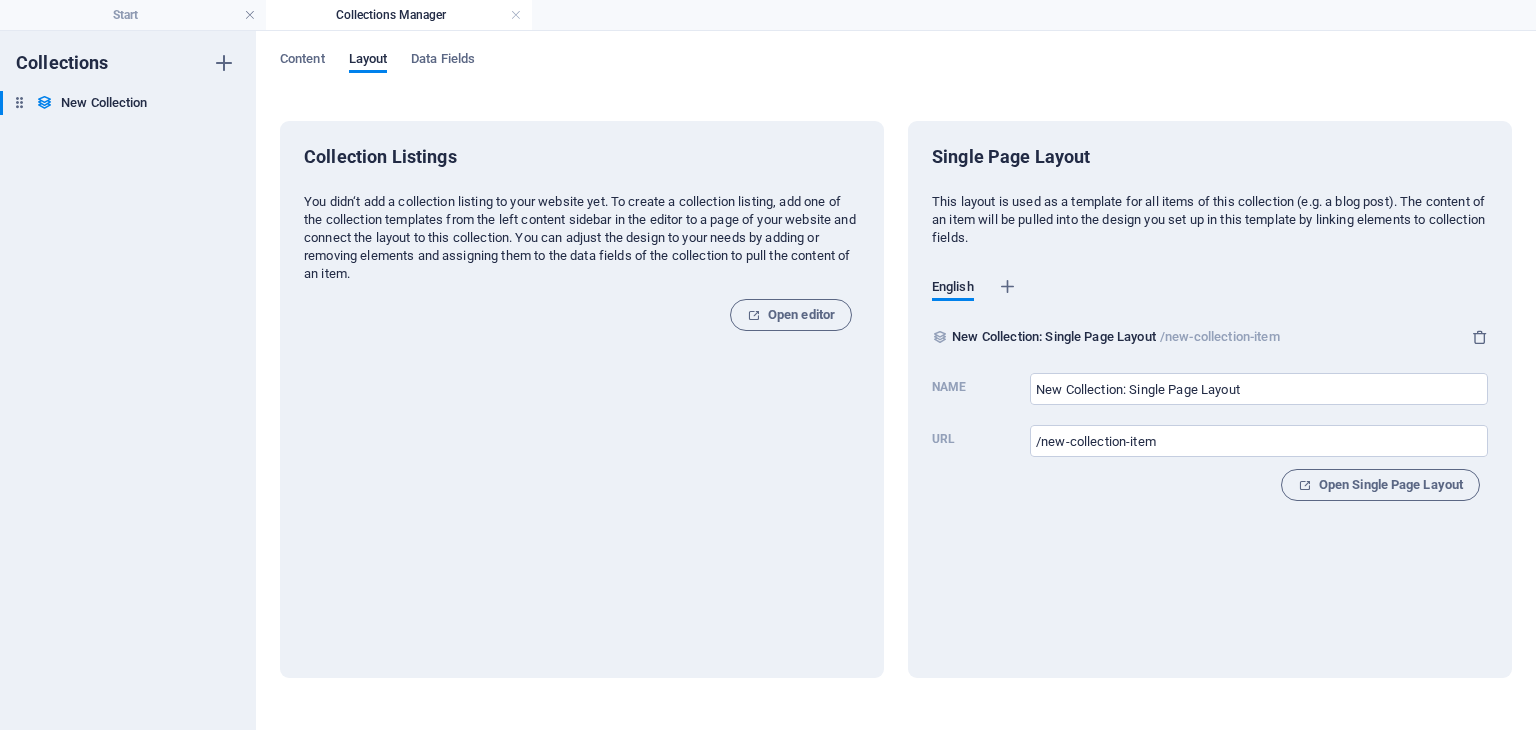 click on "Content Layout Data Fields" at bounding box center [896, 70] 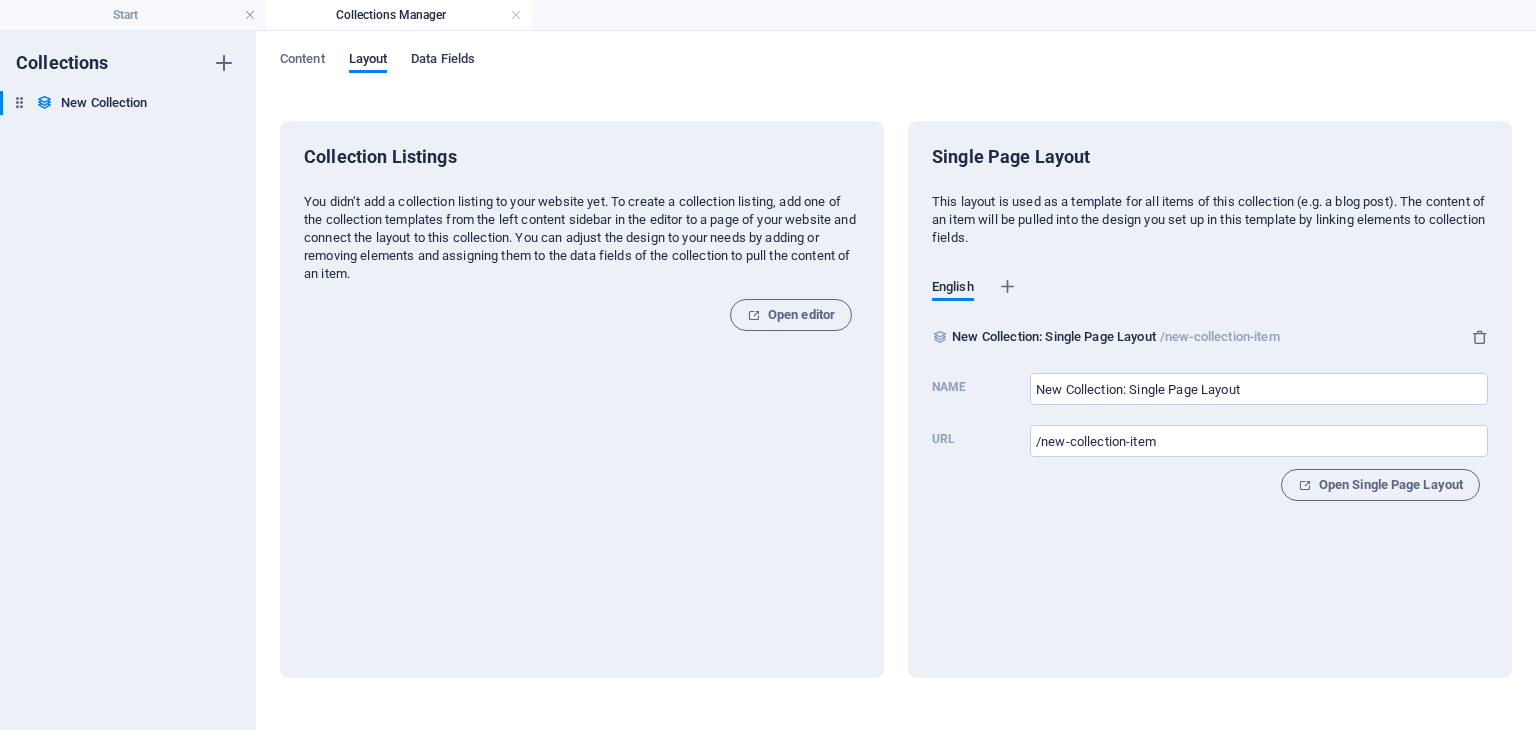 click on "Data Fields" at bounding box center [443, 61] 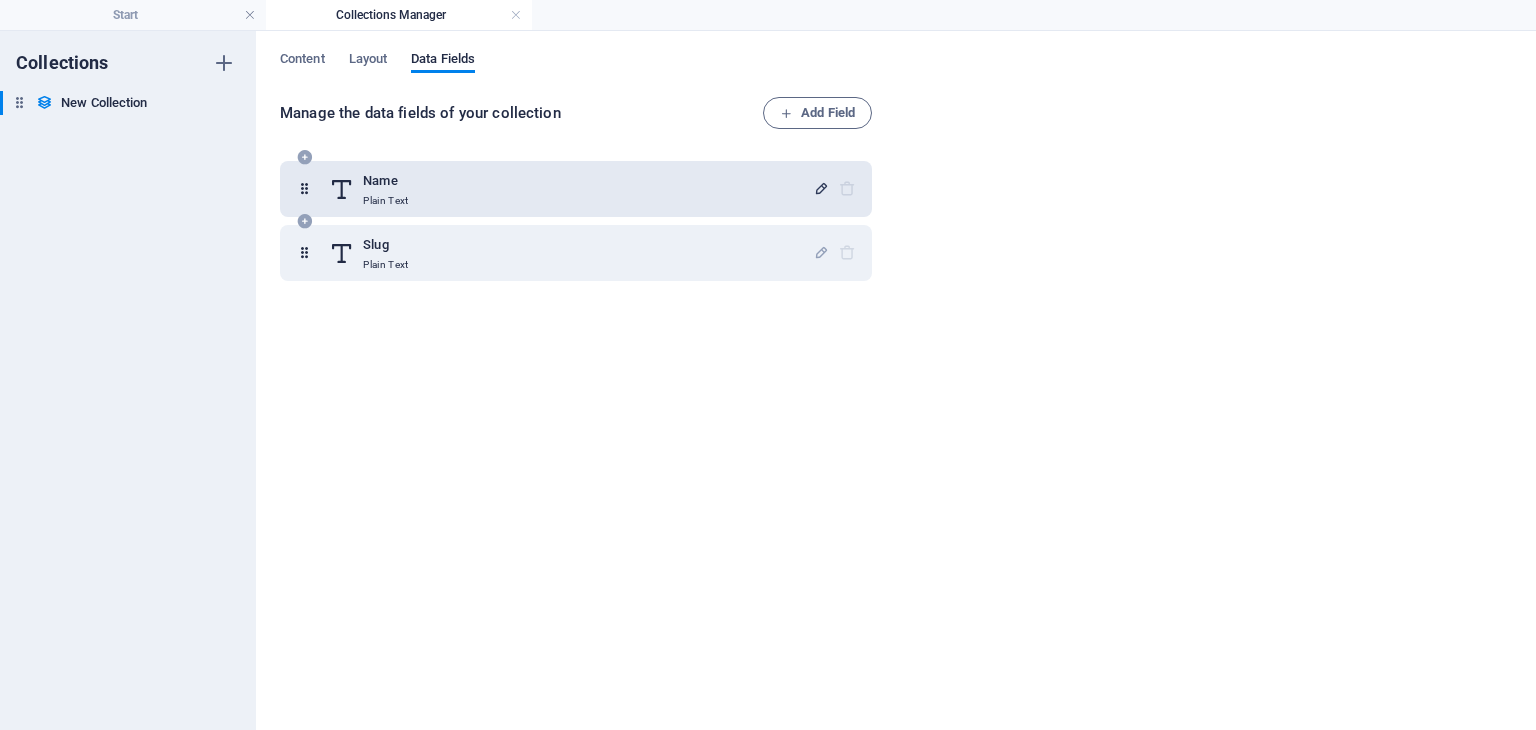click at bounding box center [821, 188] 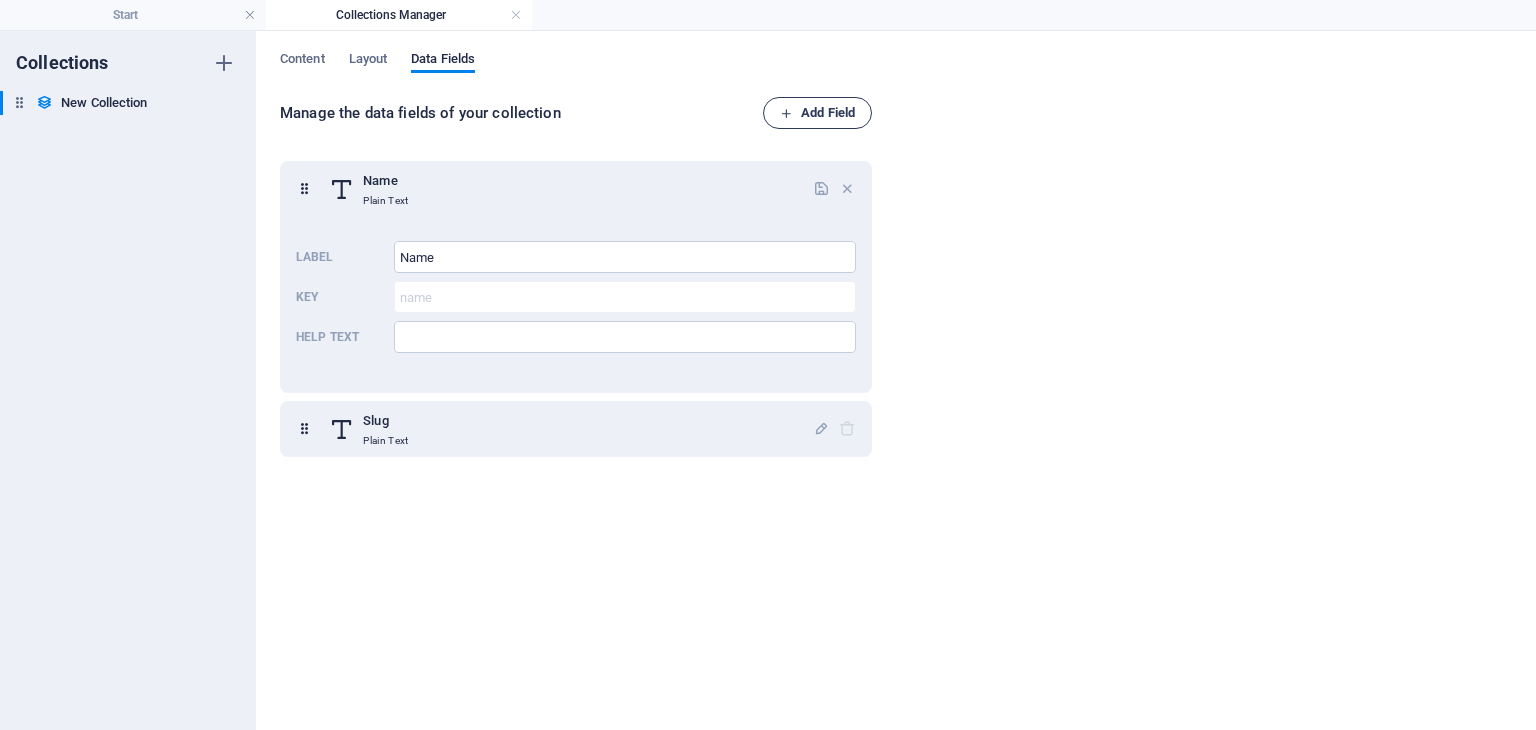 click on "Add Field" at bounding box center (817, 113) 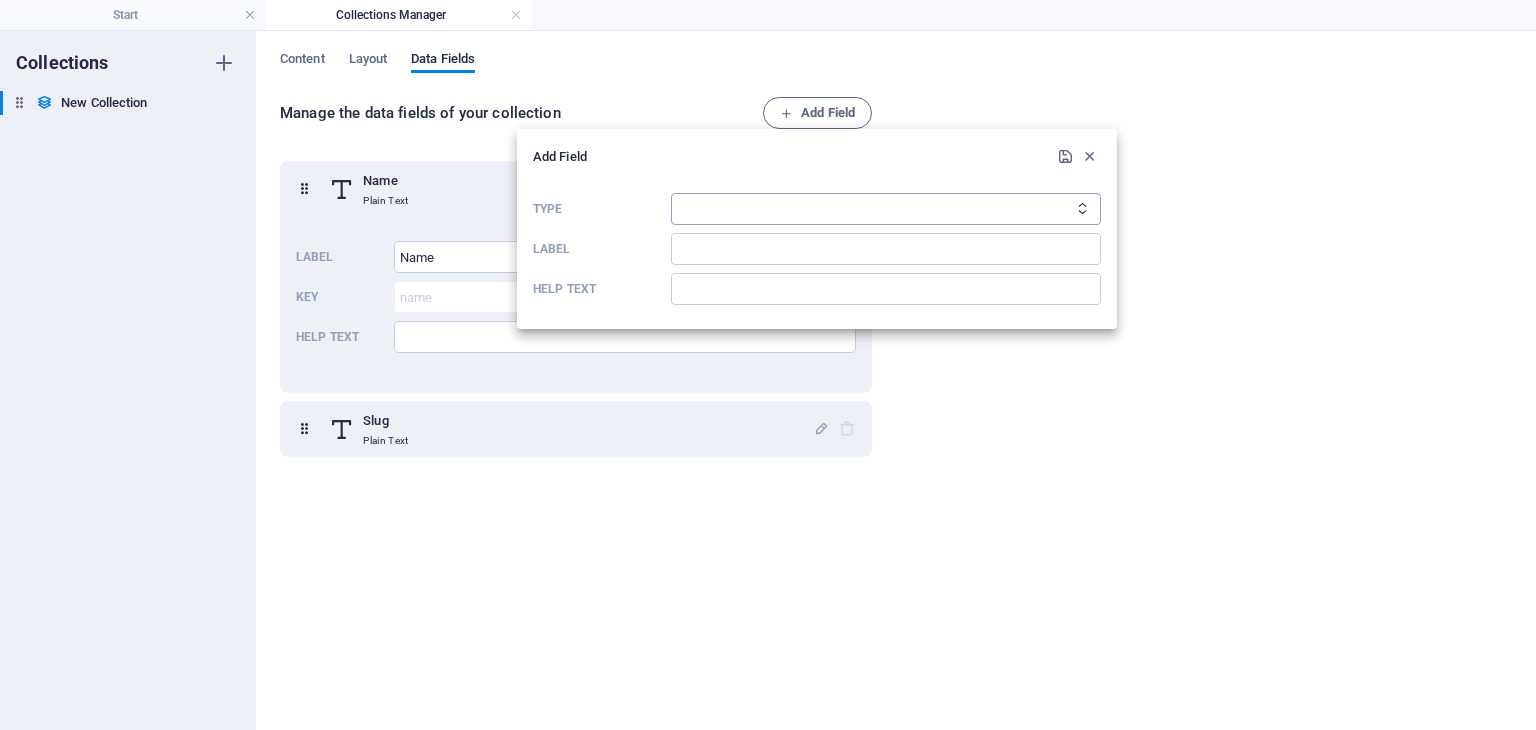 click on "Plain Text Link CMS Rich Text File Multiple Files Checkbox Choice Date Number" at bounding box center (886, 209) 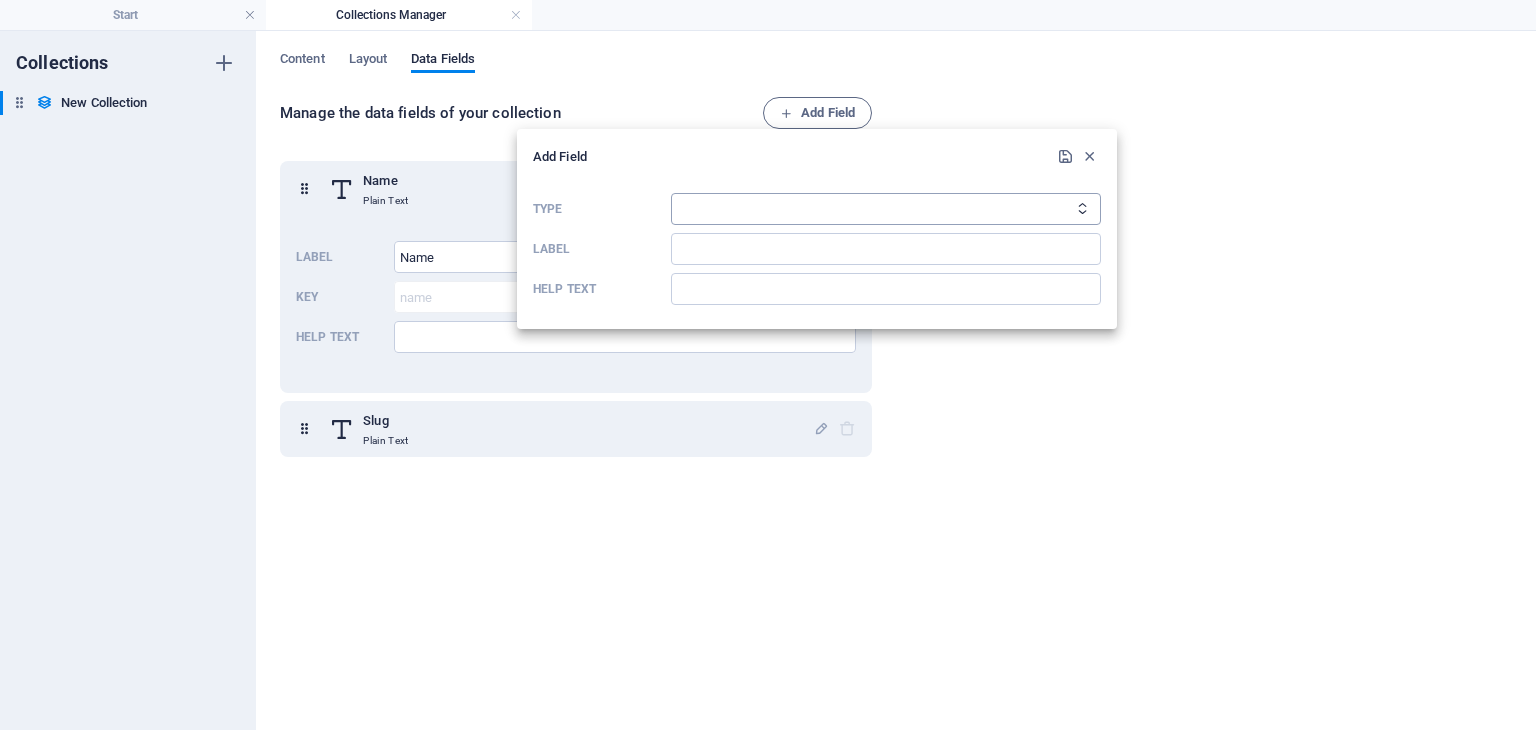 select on "editor" 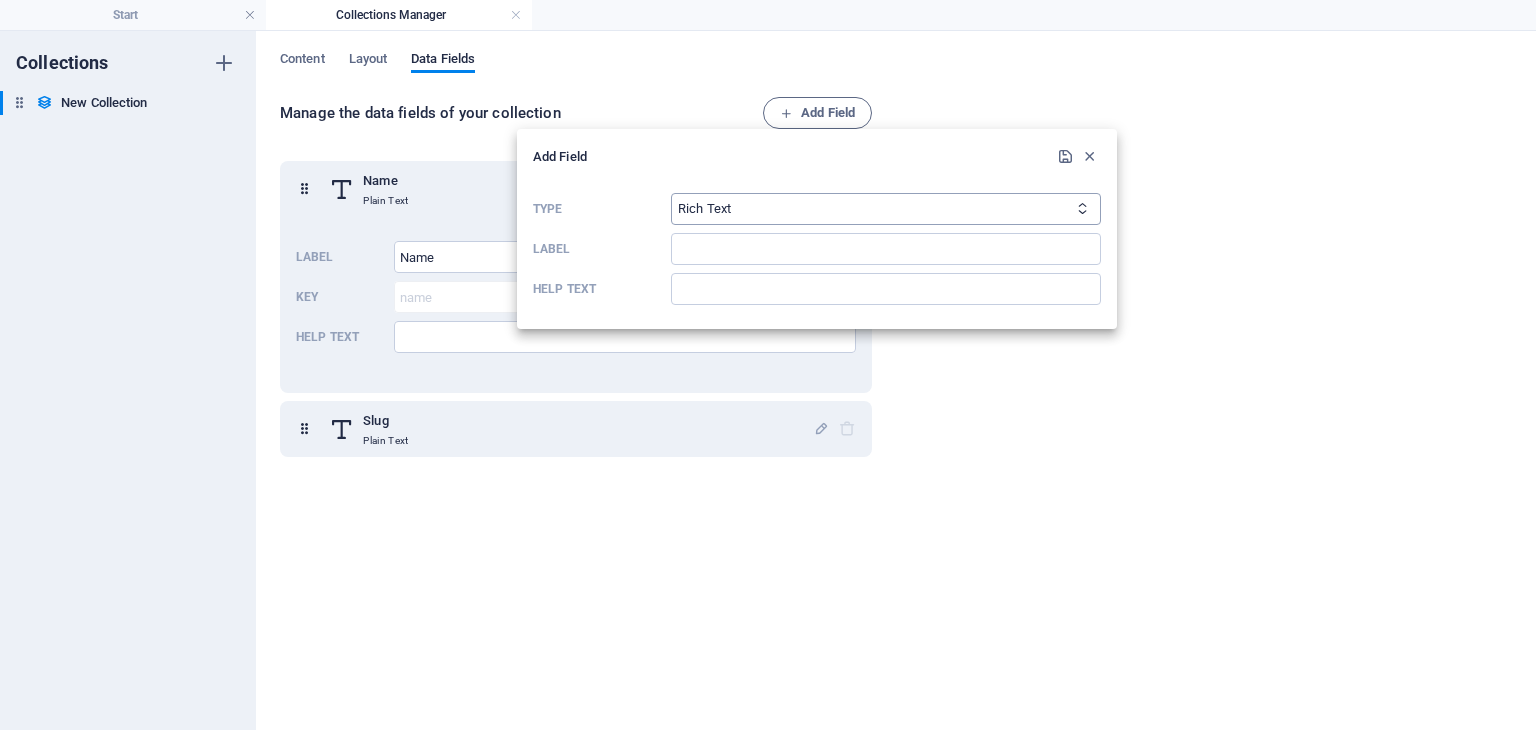 click on "Plain Text Link CMS Rich Text File Multiple Files Checkbox Choice Date Number" at bounding box center (886, 209) 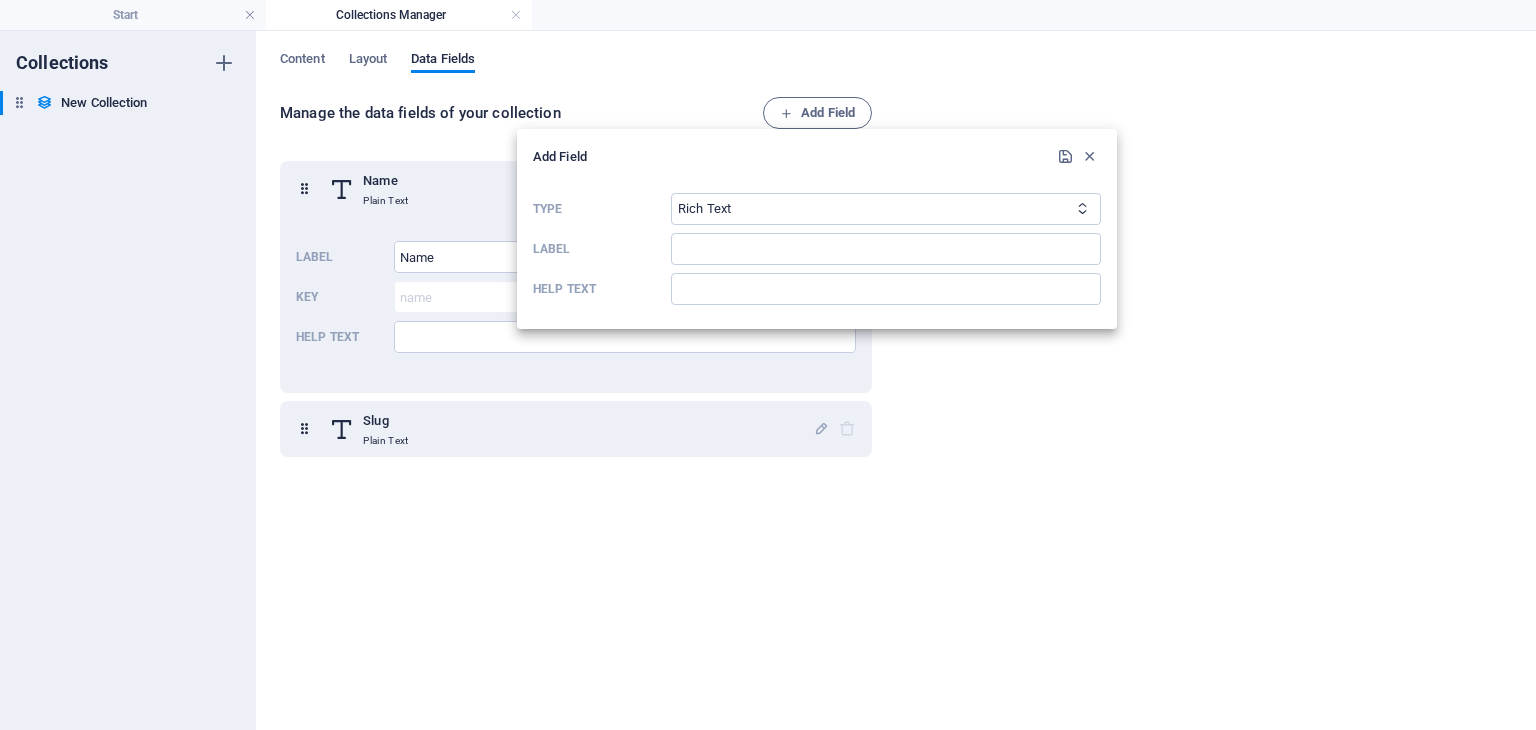 click on "Add Field Type Plain Text Link CMS Rich Text File Multiple Files Checkbox Choice Date Number Label ​ Help text ​" at bounding box center [817, 229] 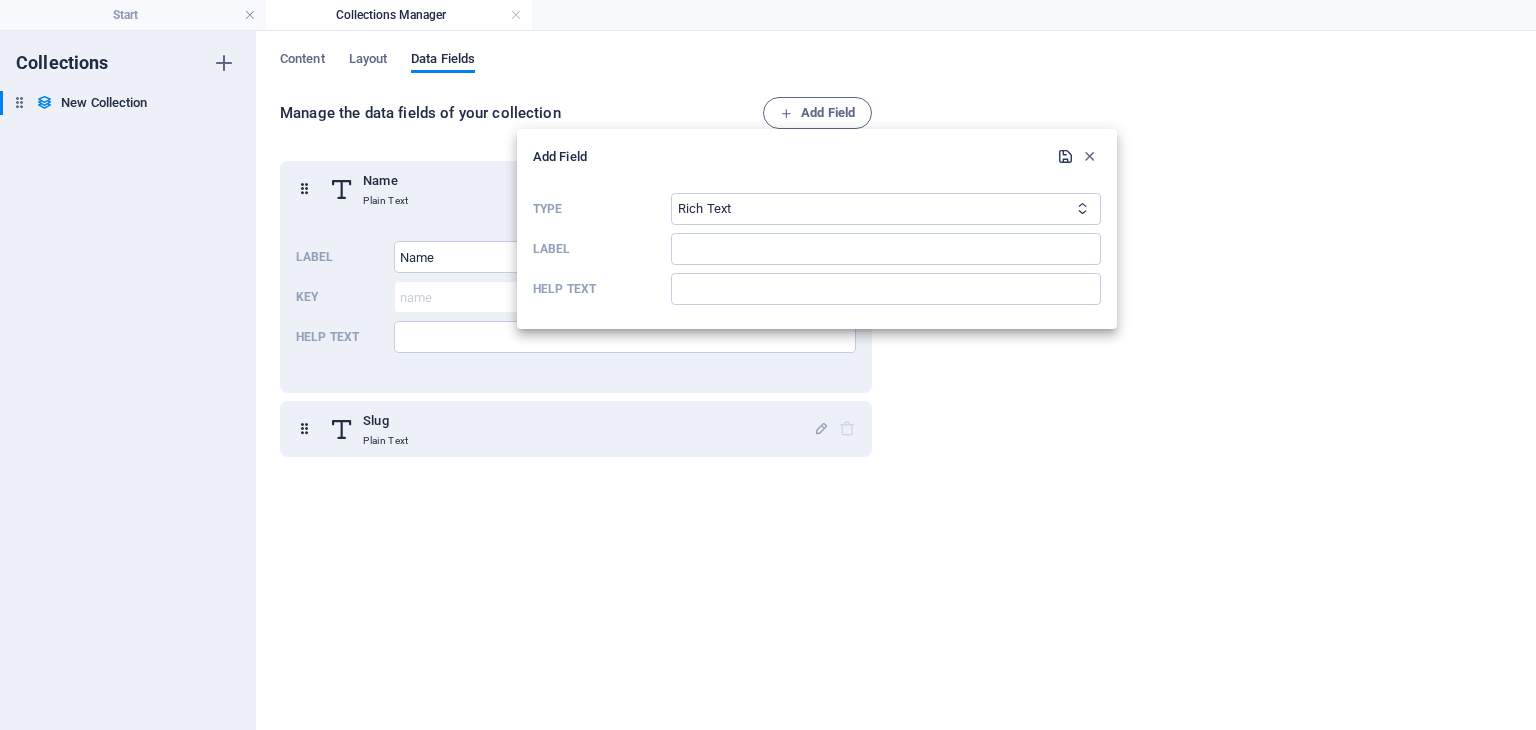 click at bounding box center (1065, 156) 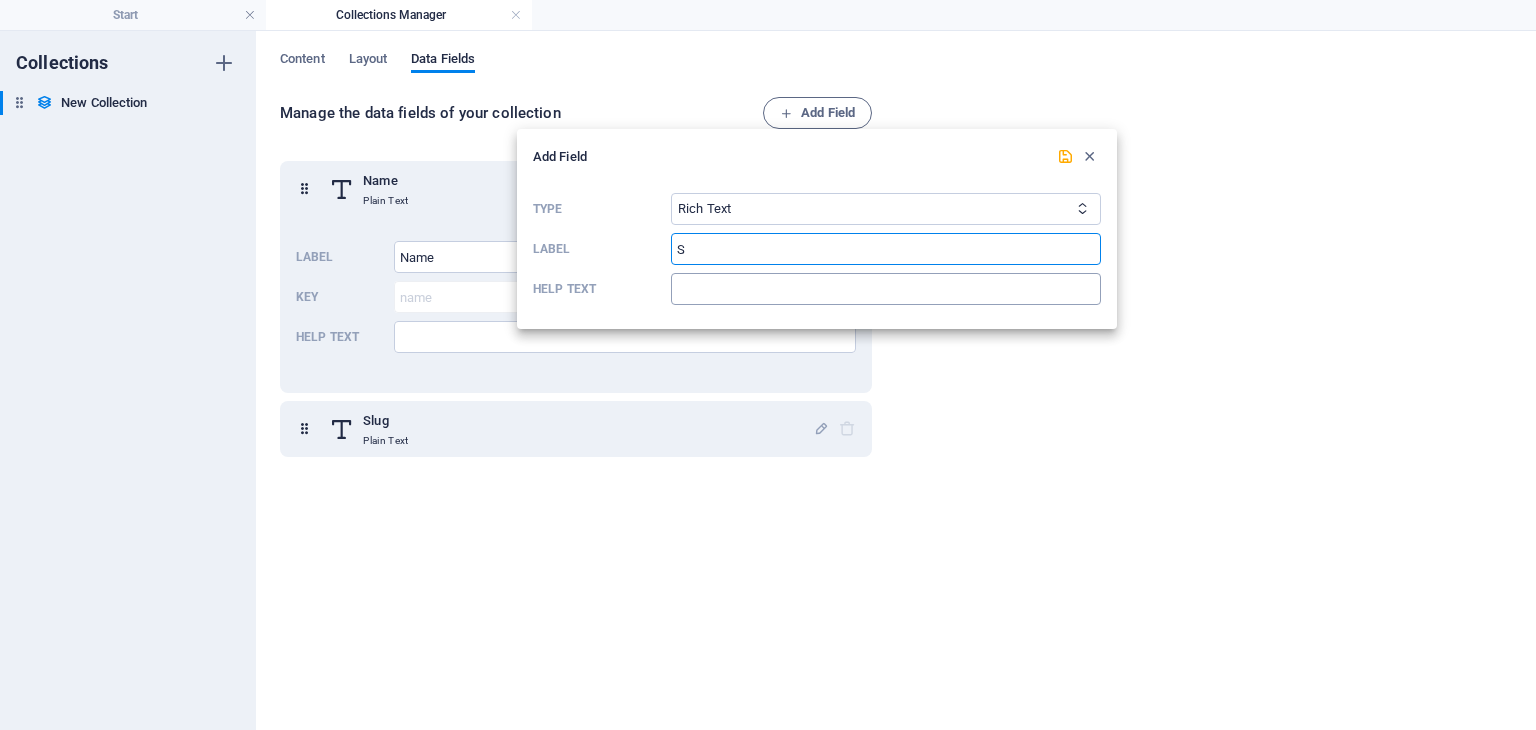 type on "S" 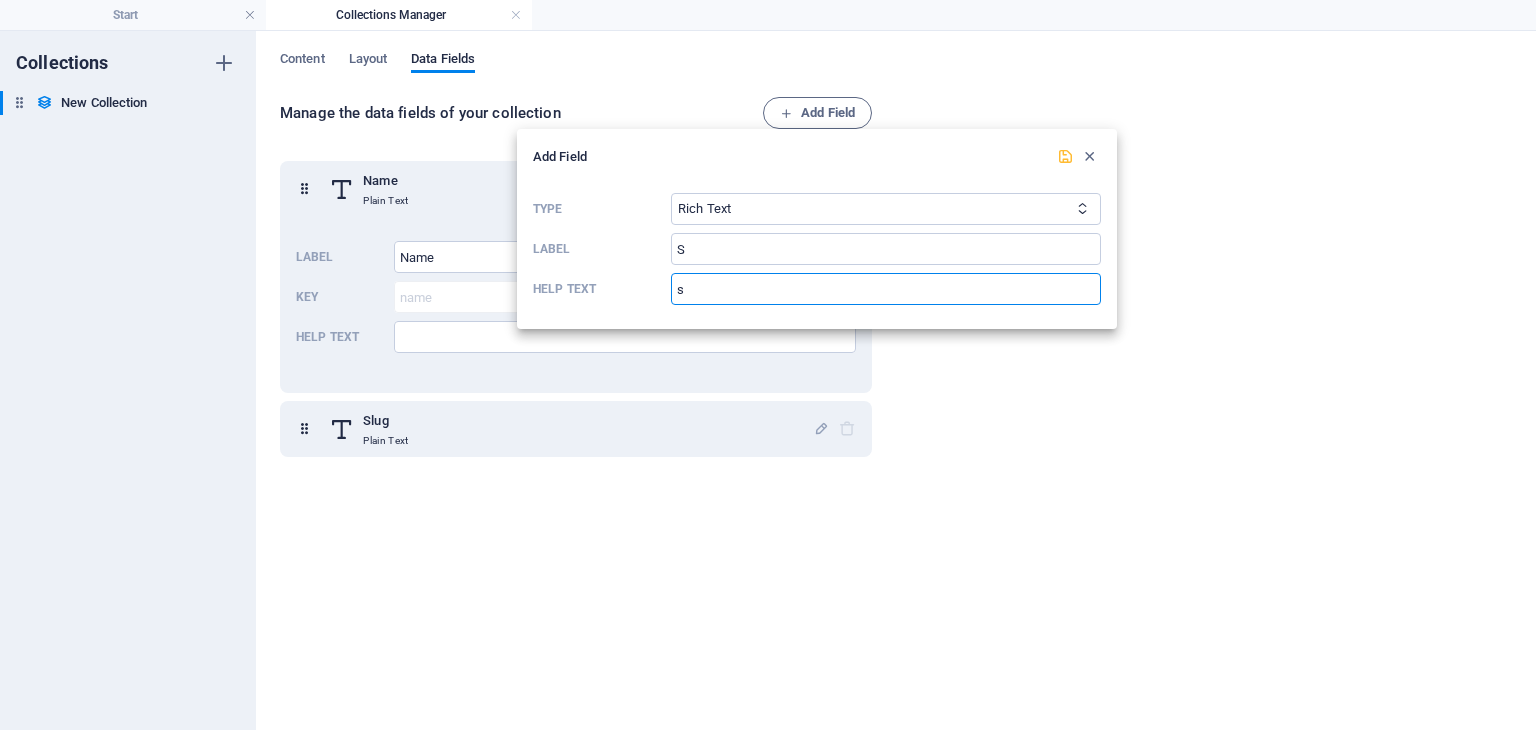 type on "s" 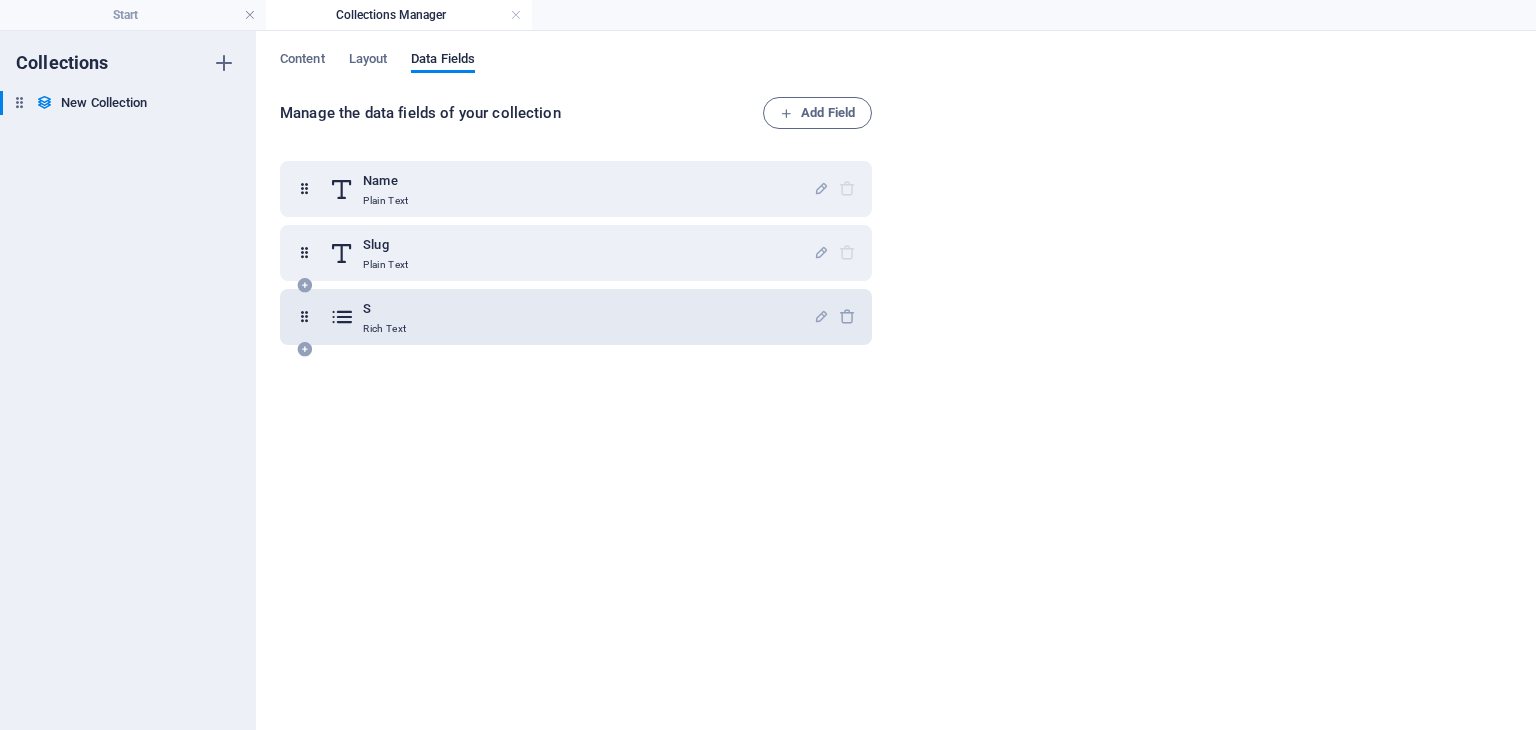 click on "S Rich Text" at bounding box center (571, 317) 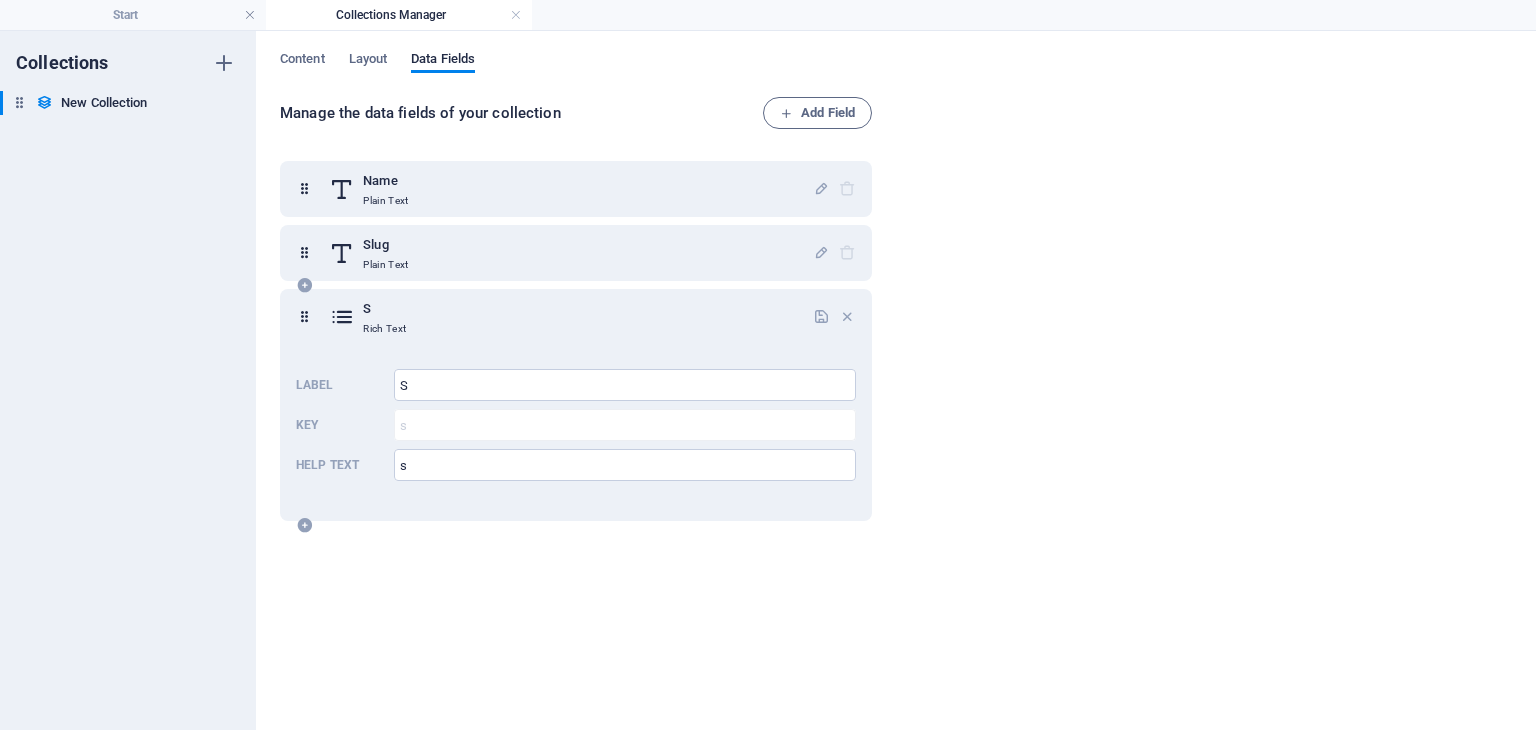 click on "S Rich Text" at bounding box center [571, 317] 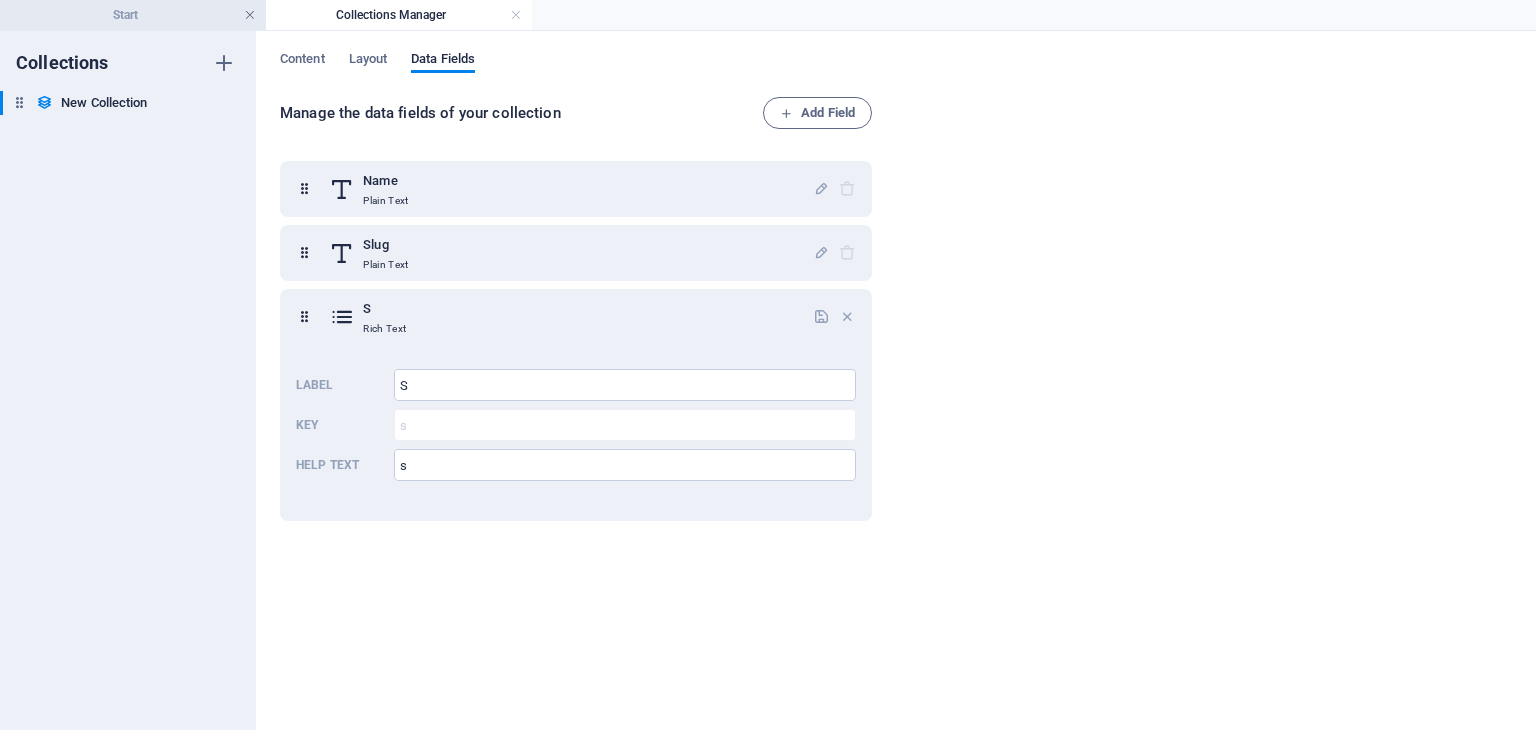 click at bounding box center [250, 15] 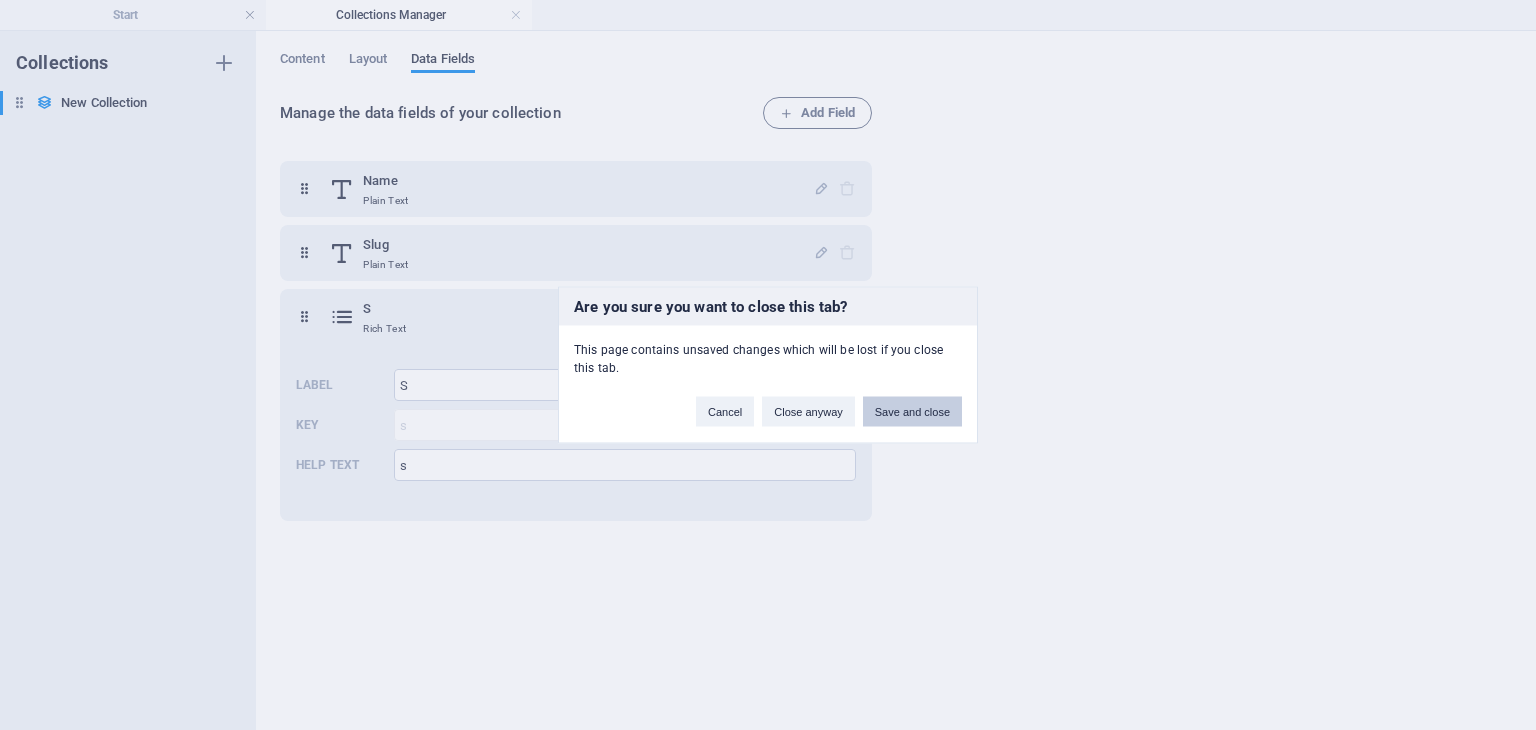 click on "Save and close" at bounding box center (912, 412) 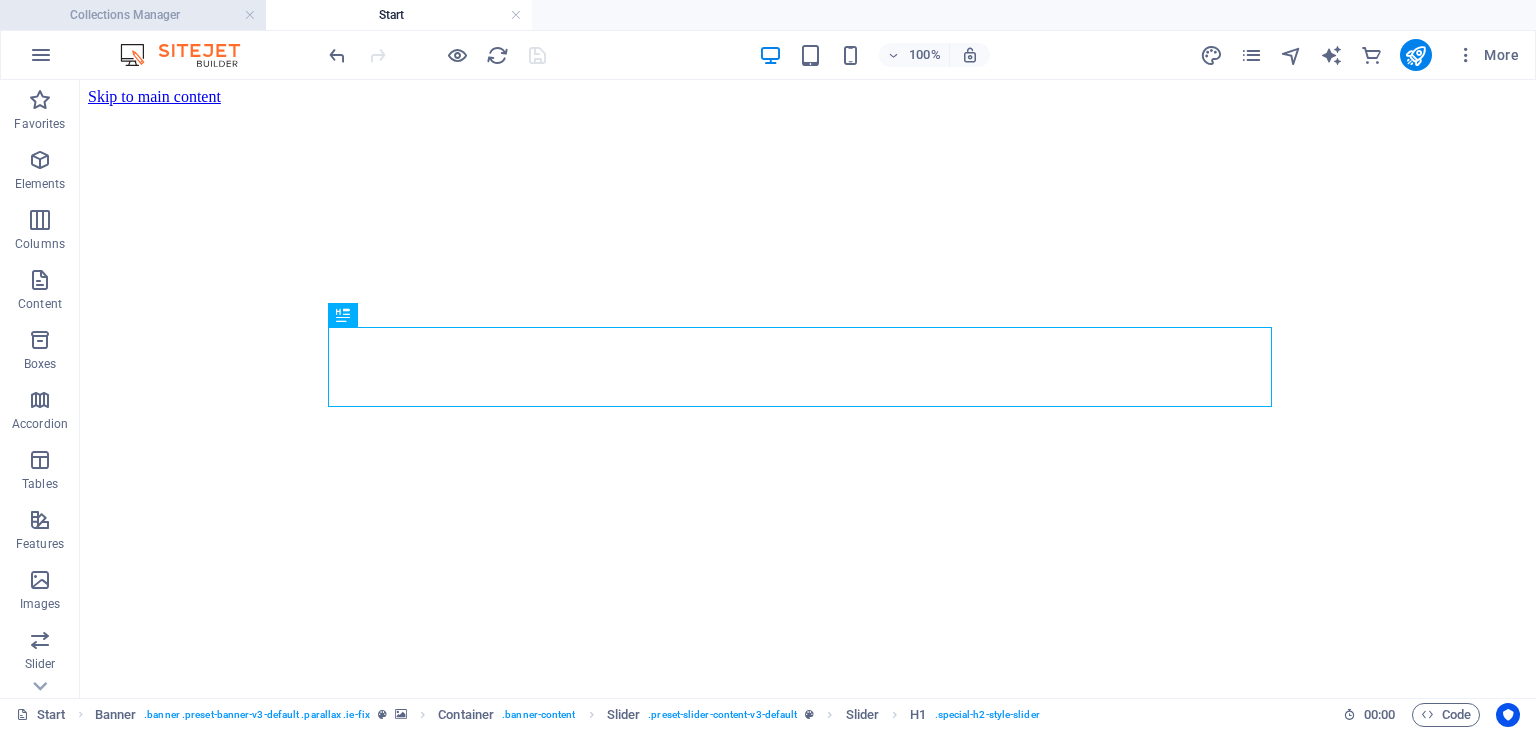 scroll, scrollTop: 0, scrollLeft: 0, axis: both 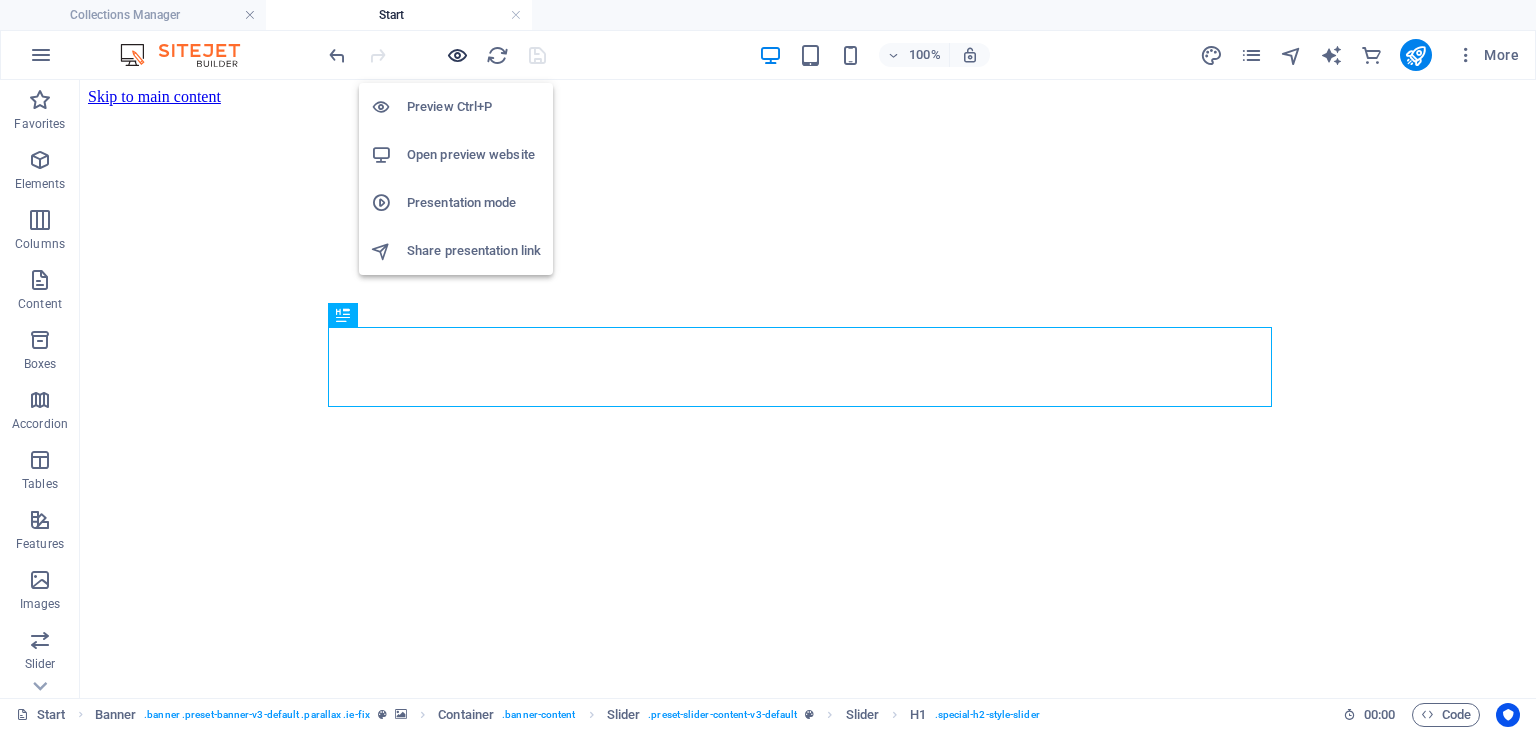click at bounding box center (457, 55) 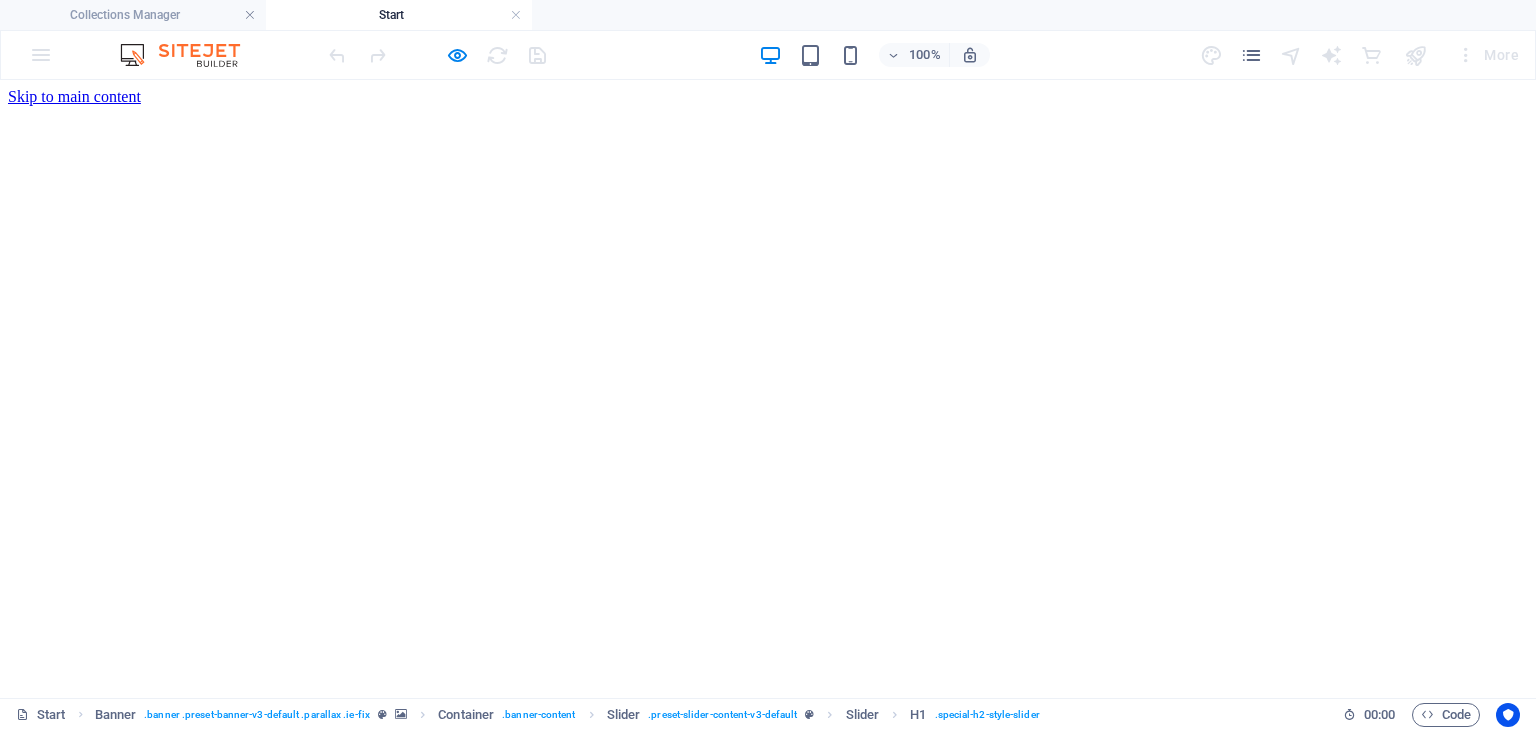 click at bounding box center (437, 55) 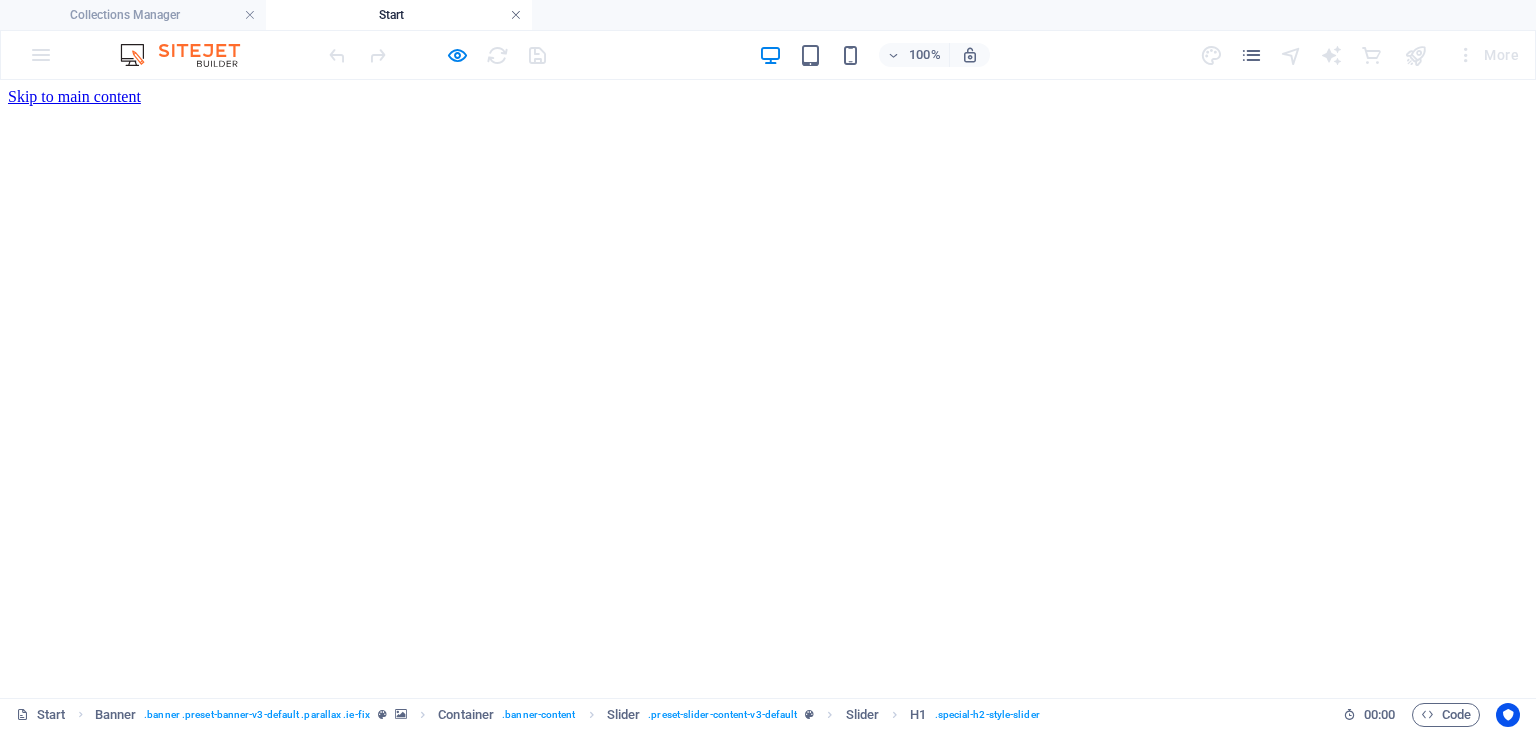 click at bounding box center [516, 15] 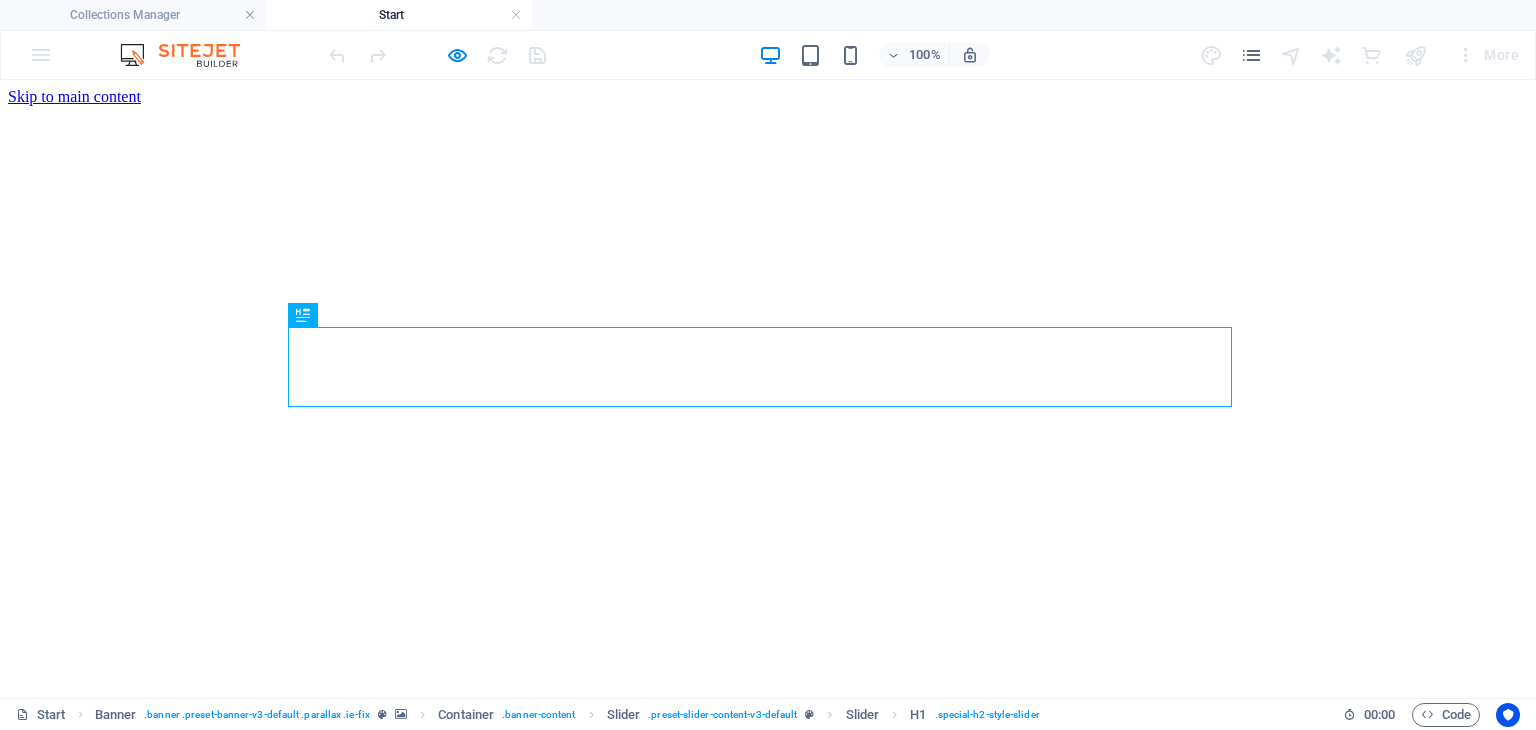 scroll, scrollTop: 0, scrollLeft: 0, axis: both 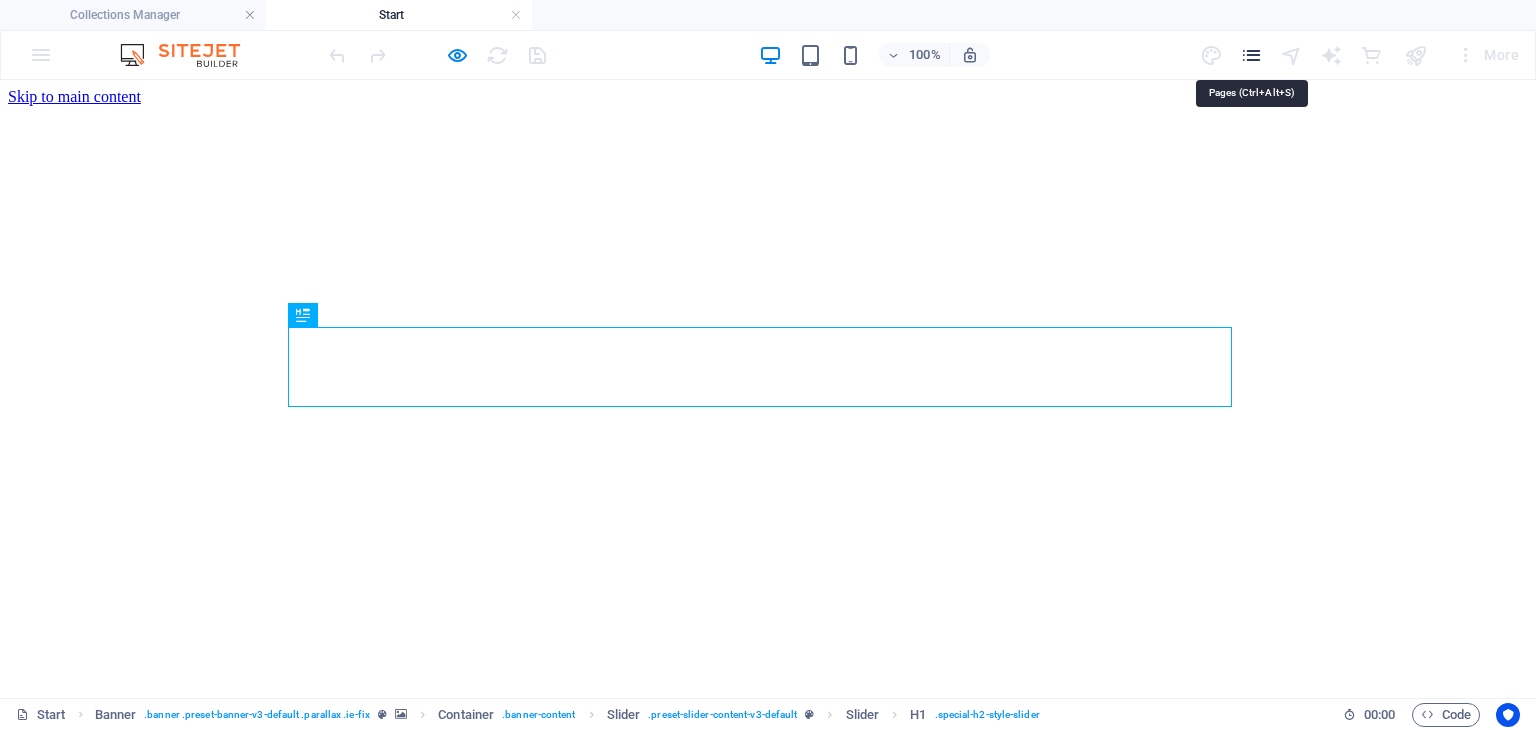 drag, startPoint x: 1264, startPoint y: 47, endPoint x: 1260, endPoint y: 57, distance: 10.770329 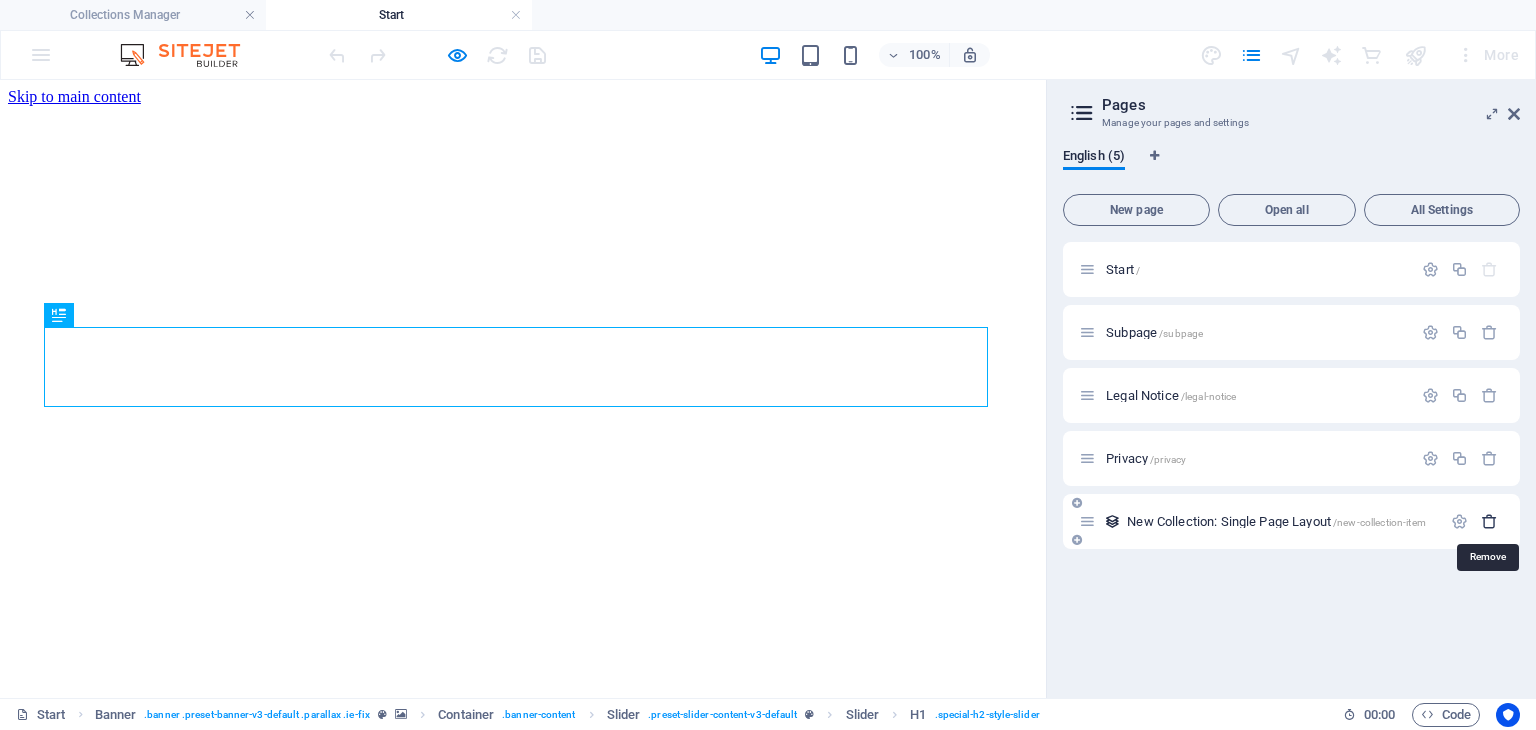 click at bounding box center [1489, 521] 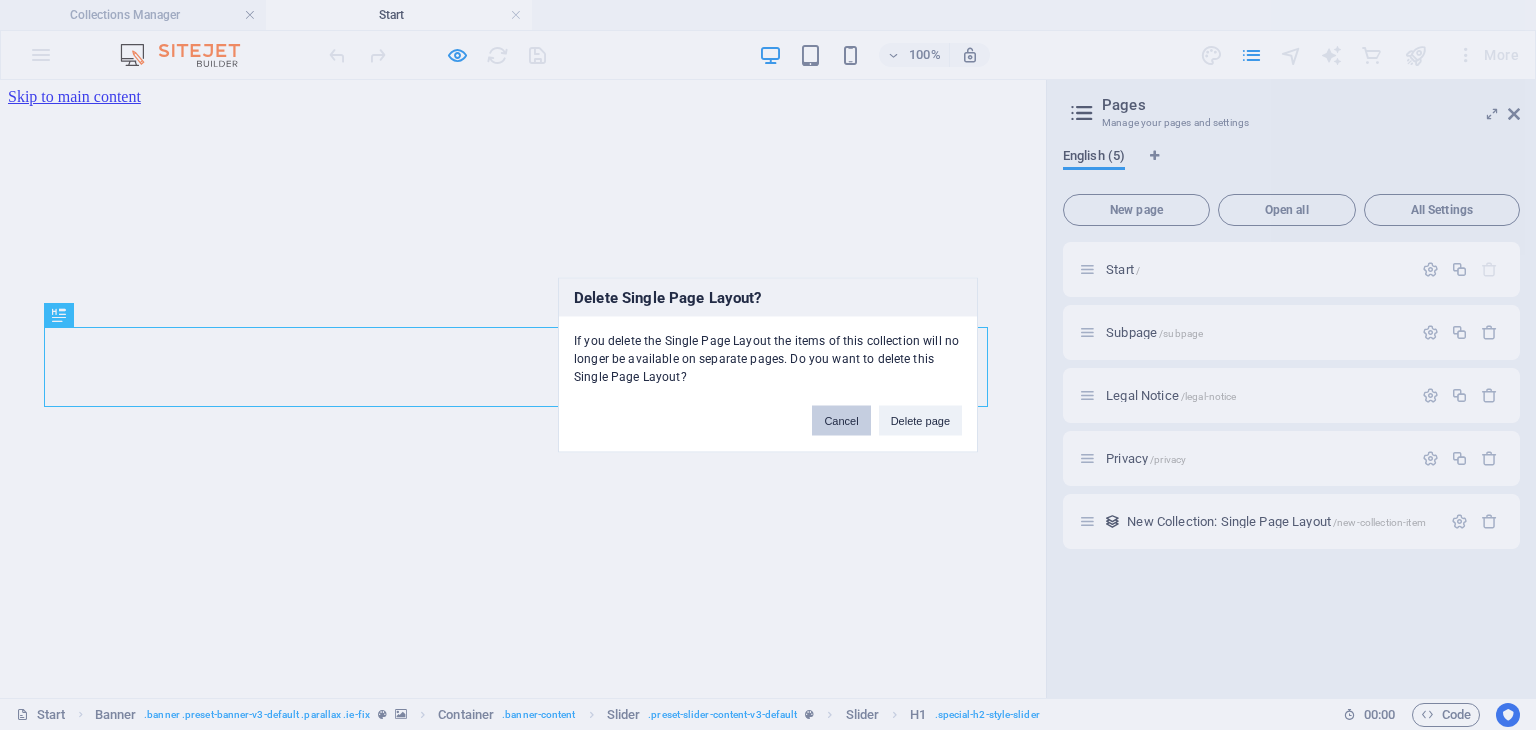 click on "Cancel" at bounding box center [841, 421] 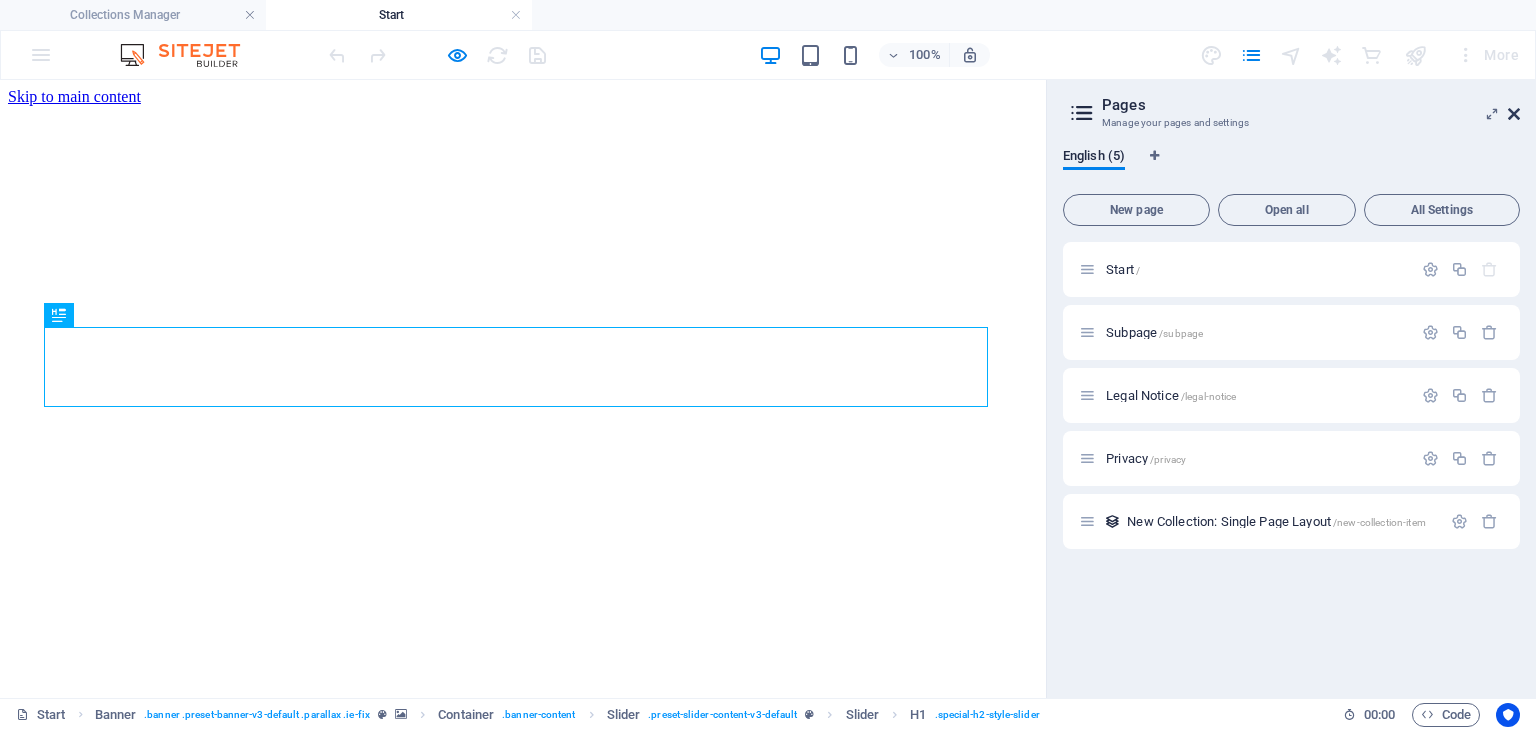 drag, startPoint x: 1516, startPoint y: 117, endPoint x: 1517, endPoint y: 36, distance: 81.00617 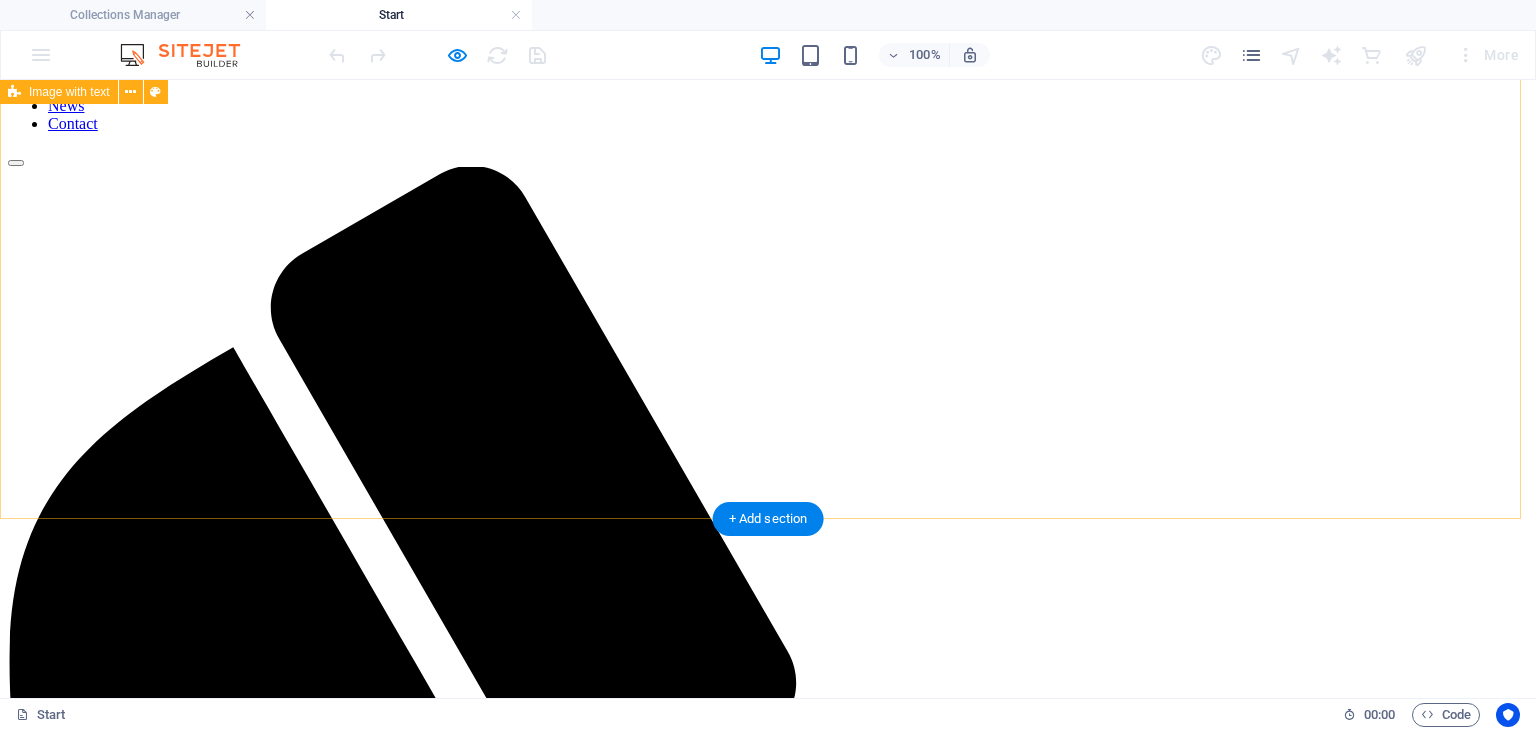 scroll, scrollTop: 0, scrollLeft: 0, axis: both 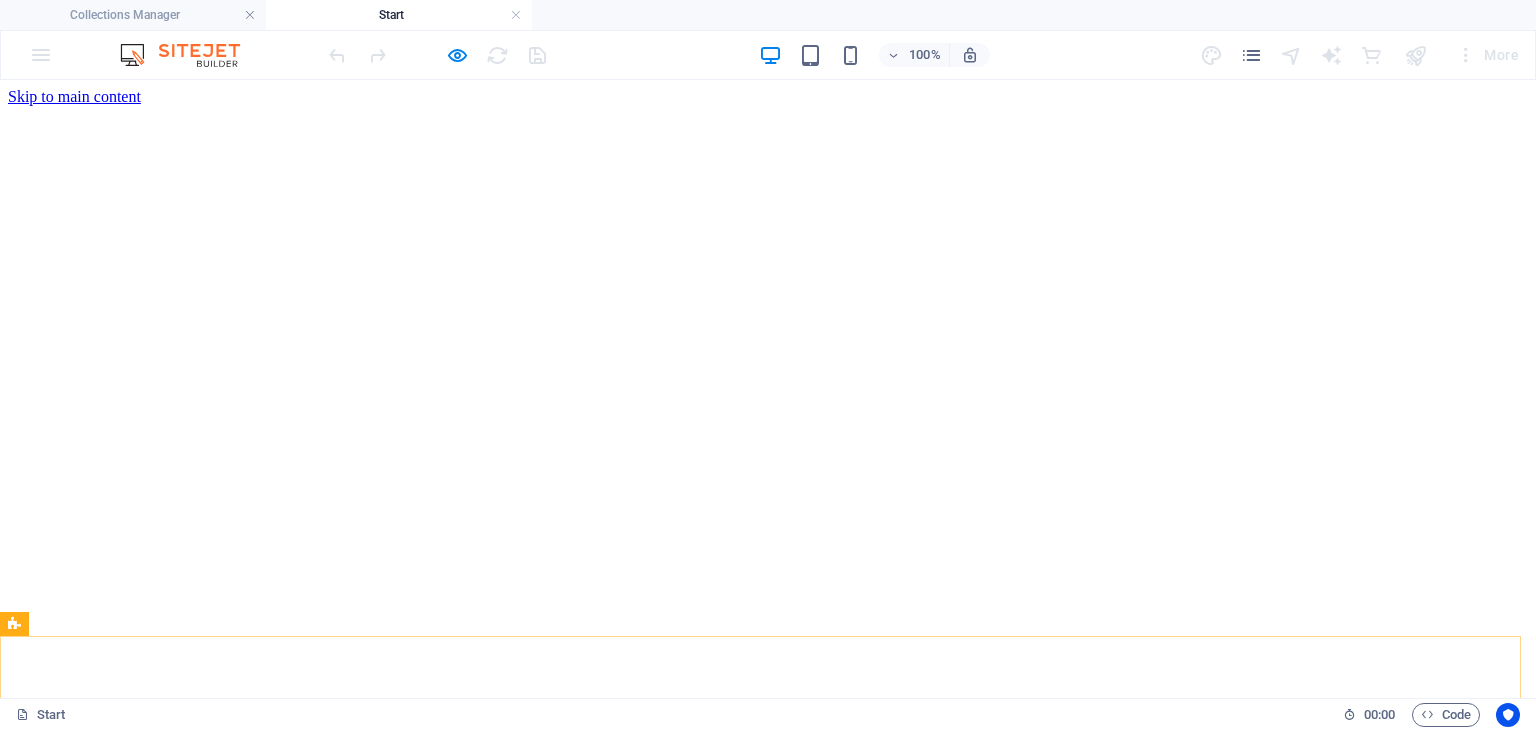click on "100% More" at bounding box center (768, 55) 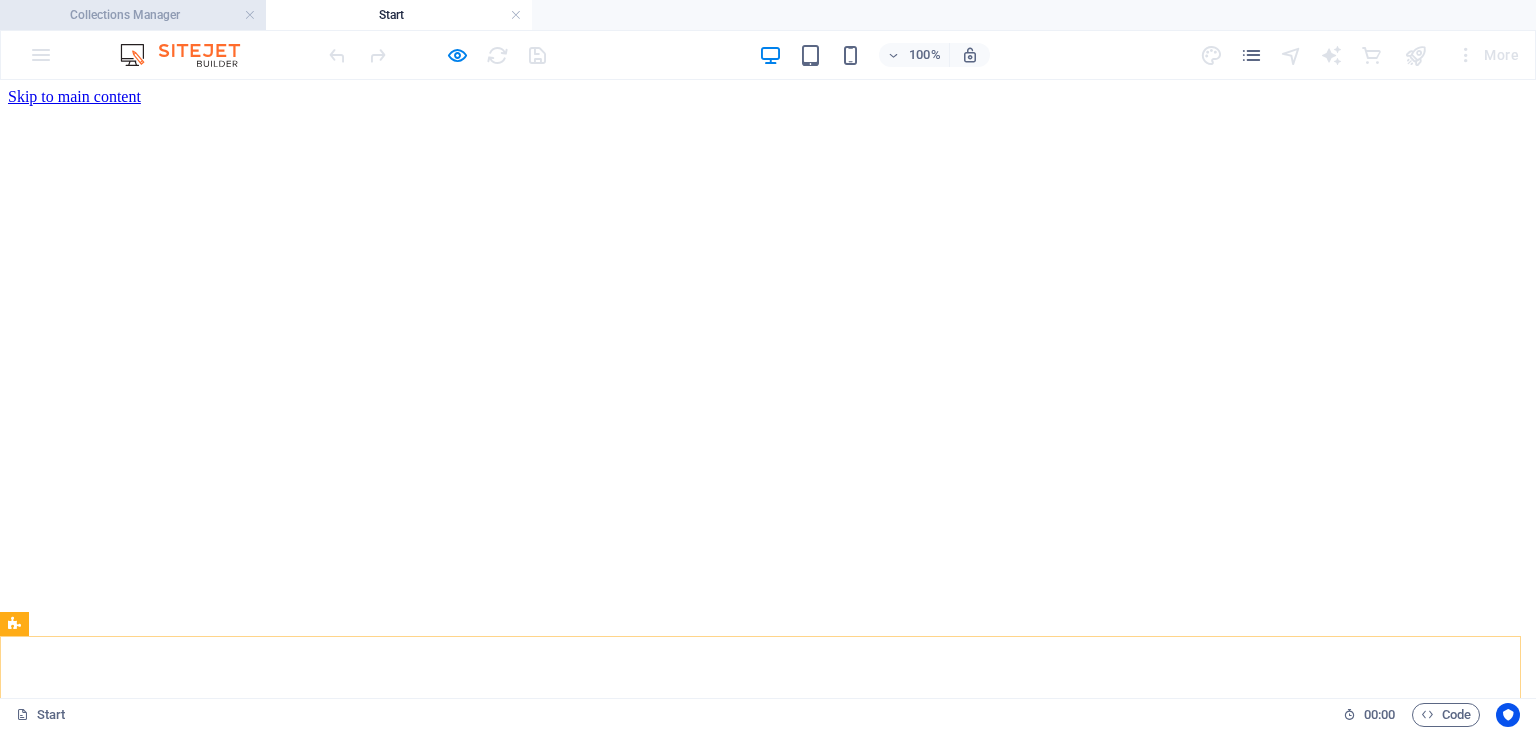 click on "Collections Manager" at bounding box center [133, 15] 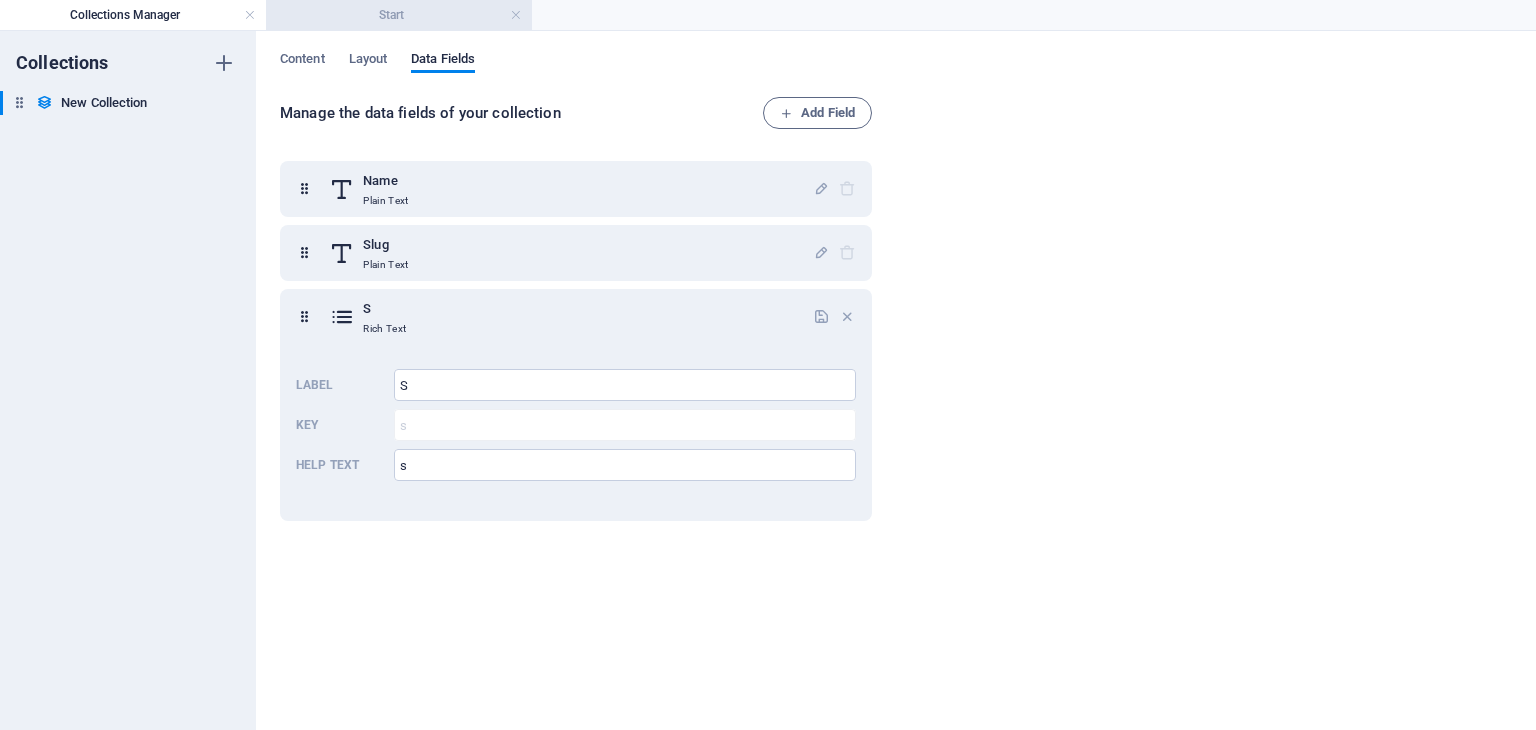 click on "Start" at bounding box center (399, 15) 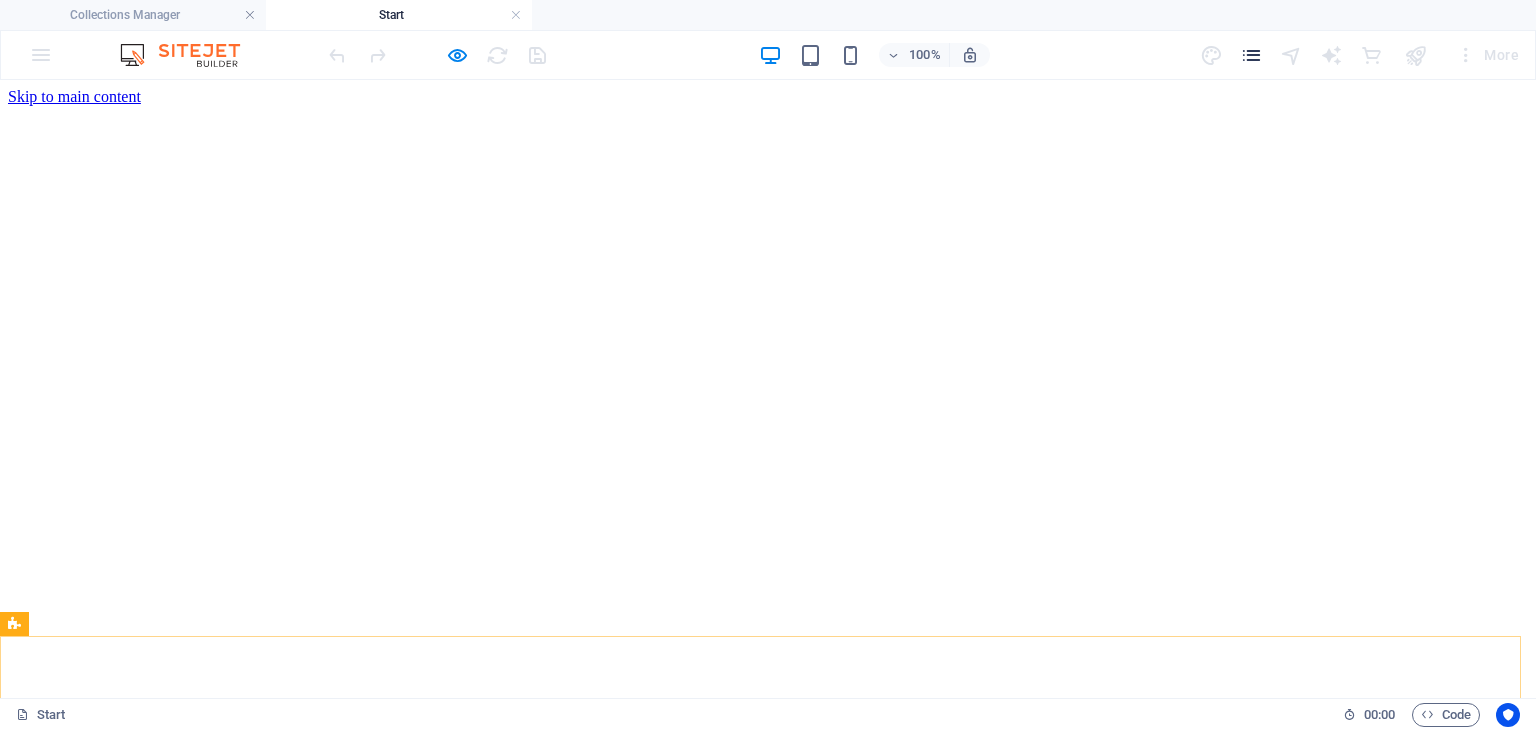 click at bounding box center [1251, 55] 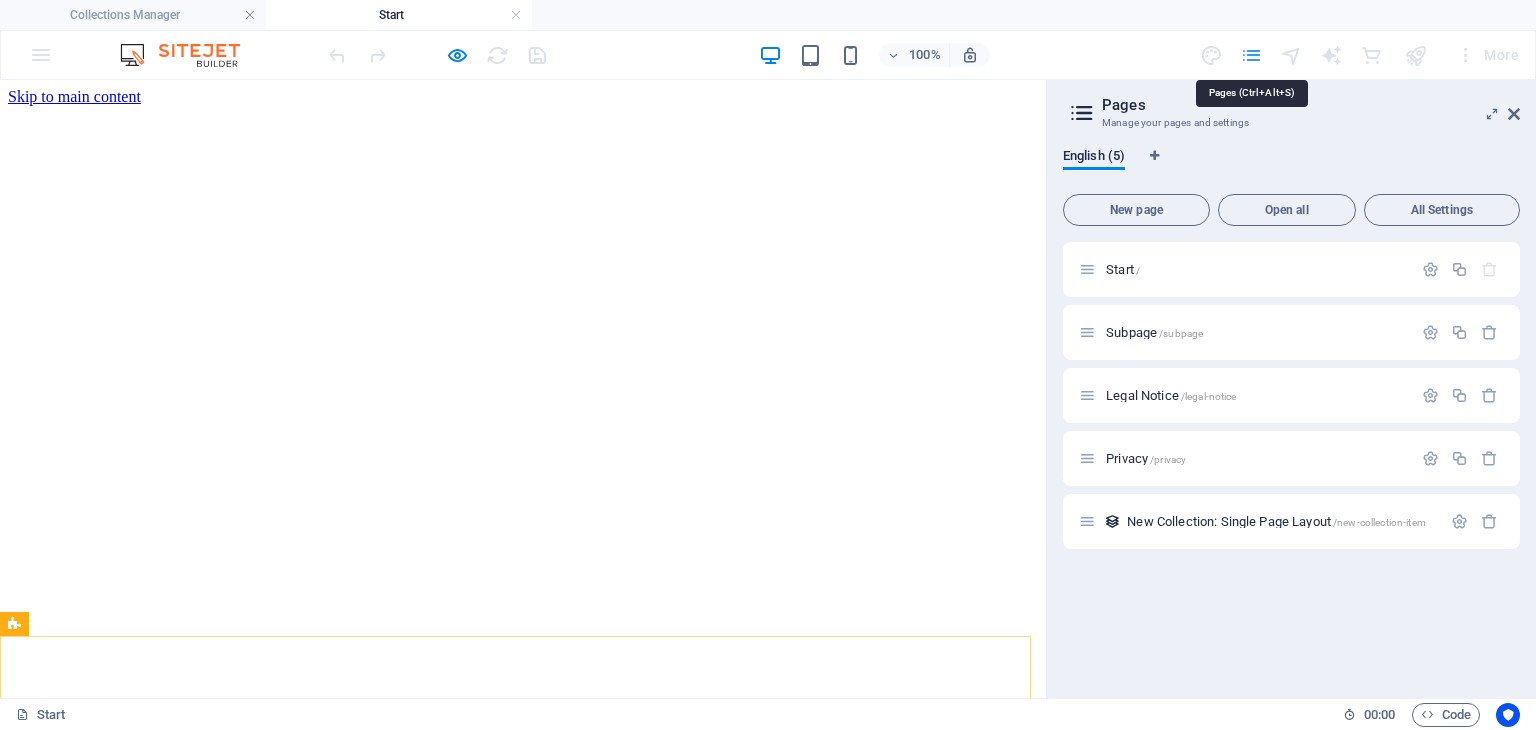 click at bounding box center (1251, 55) 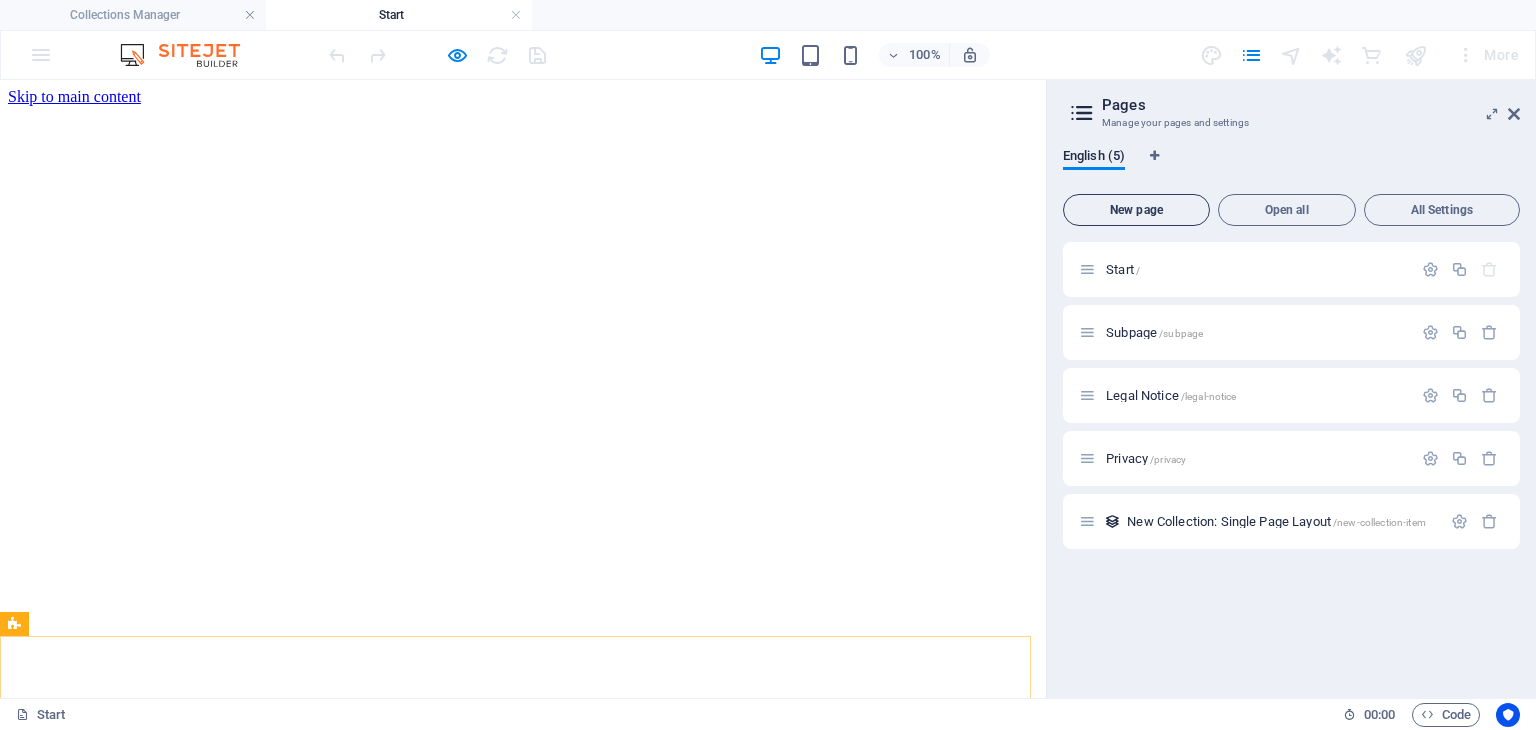click on "New page" at bounding box center (1136, 210) 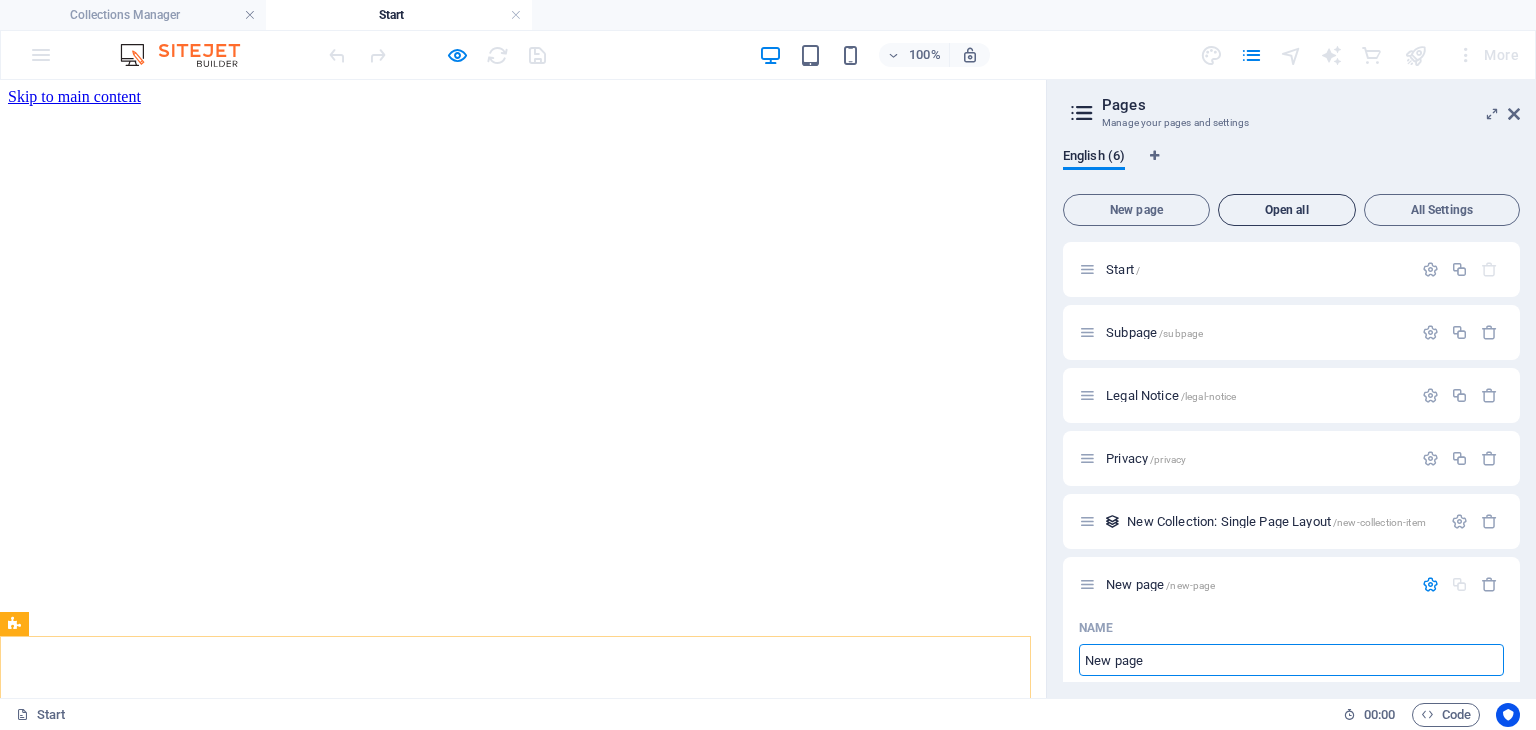 click on "Open all" at bounding box center (1287, 210) 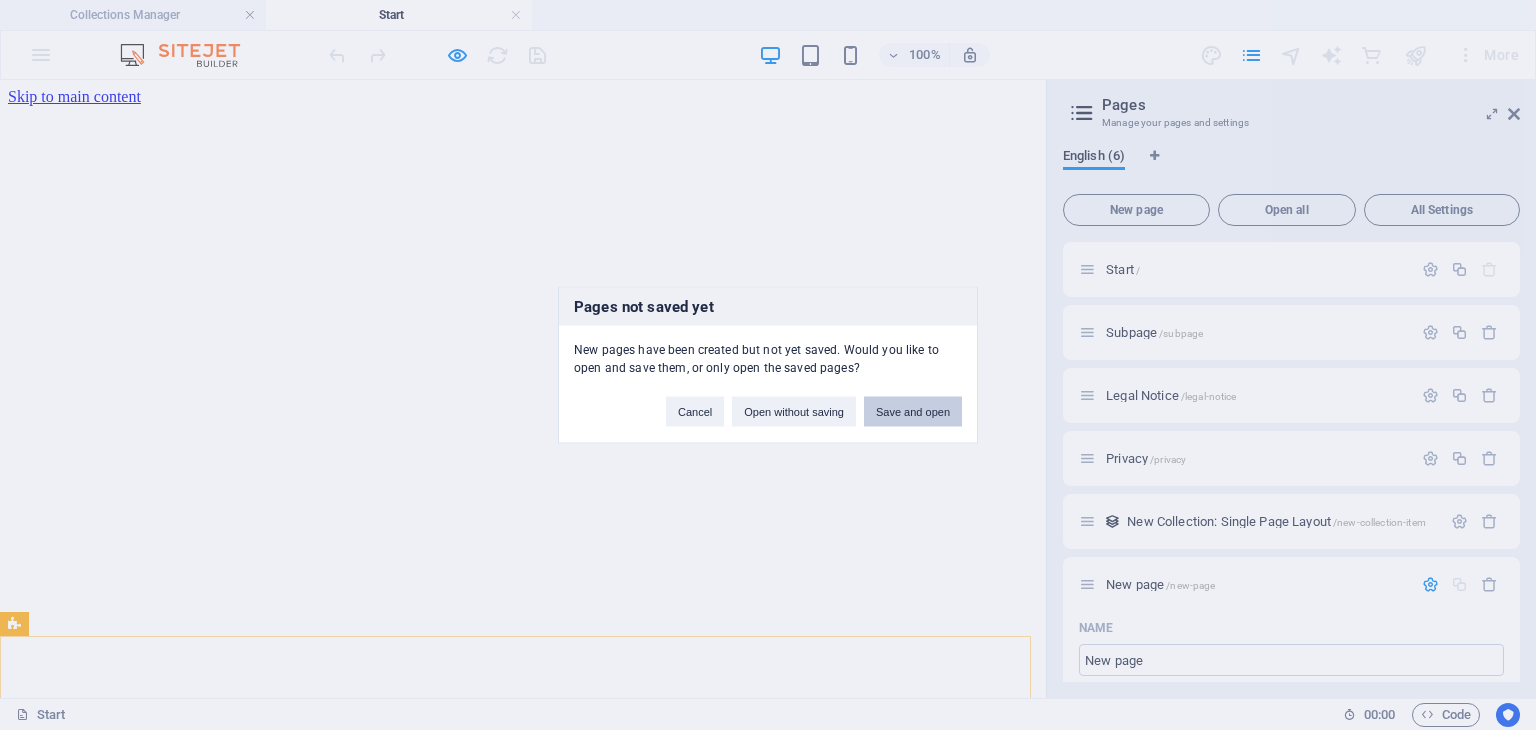 click on "Save and open" at bounding box center [913, 412] 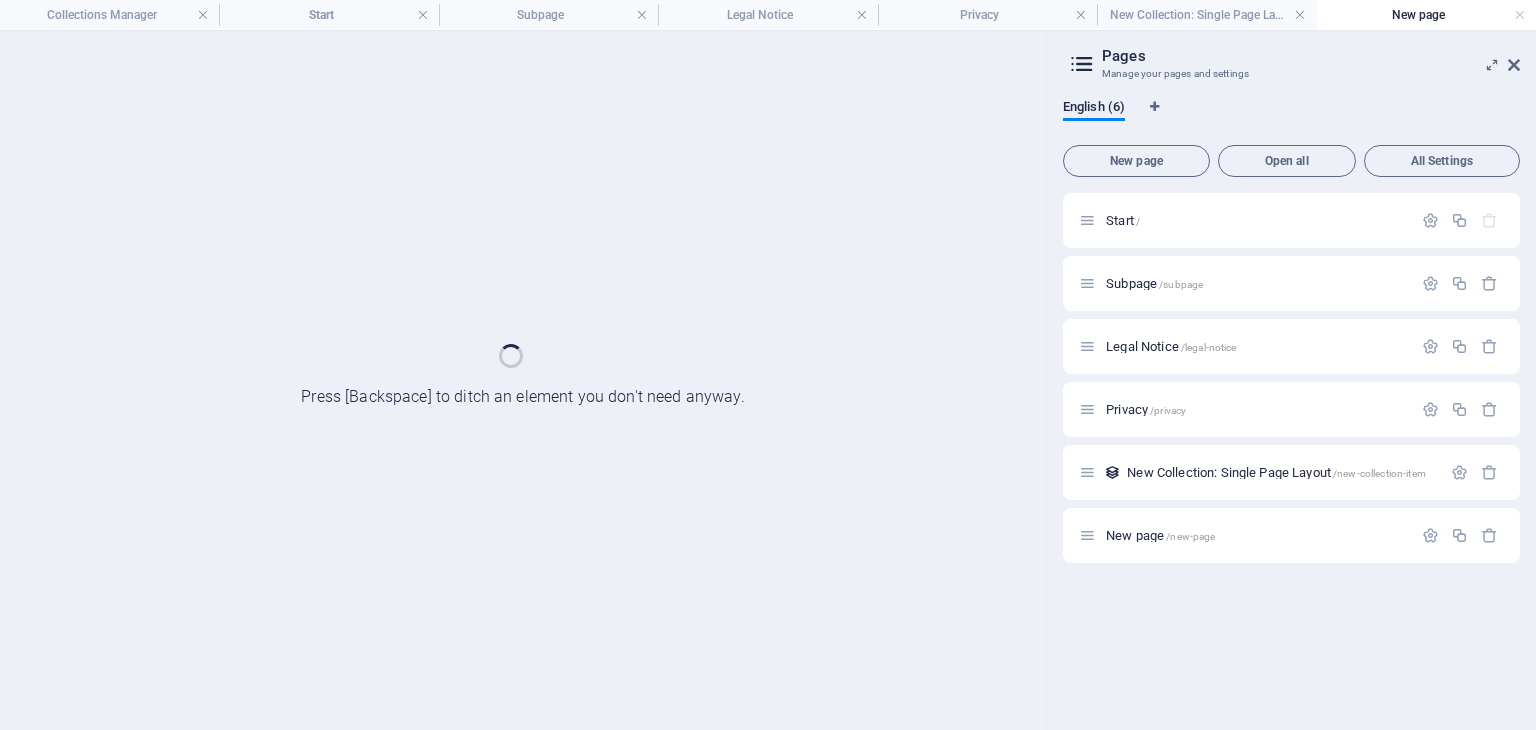 drag, startPoint x: 1521, startPoint y: 105, endPoint x: 1513, endPoint y: 112, distance: 10.630146 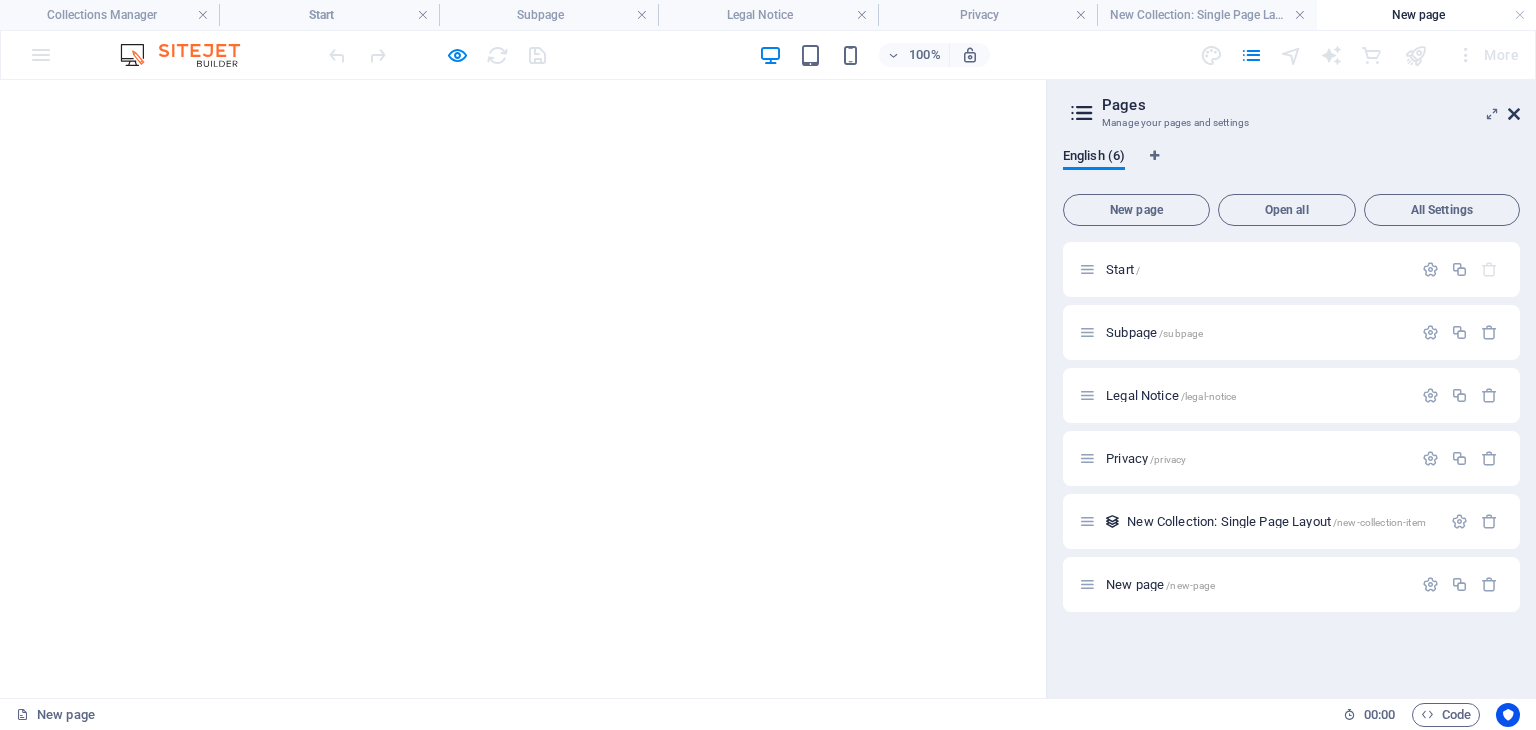 click at bounding box center (1514, 114) 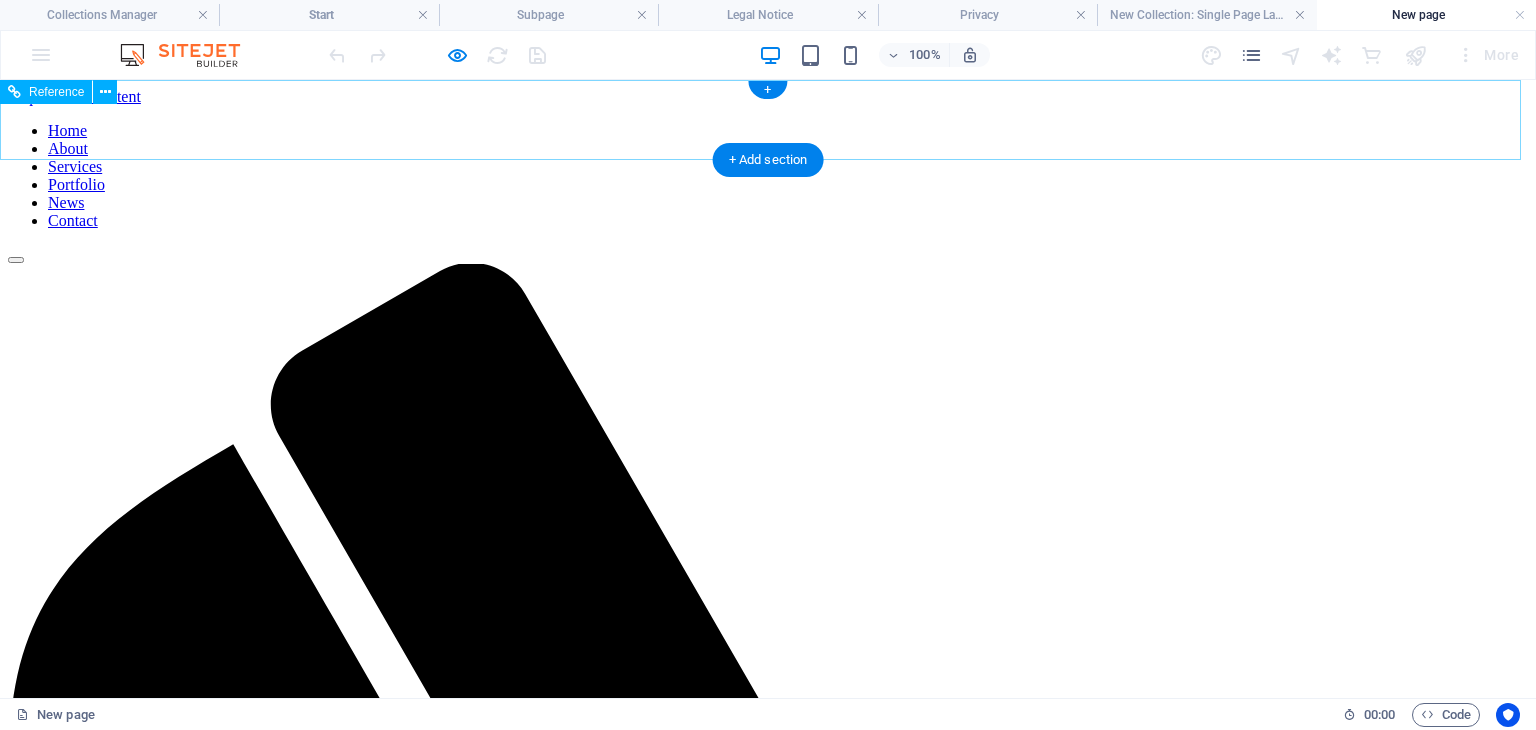 scroll, scrollTop: 0, scrollLeft: 0, axis: both 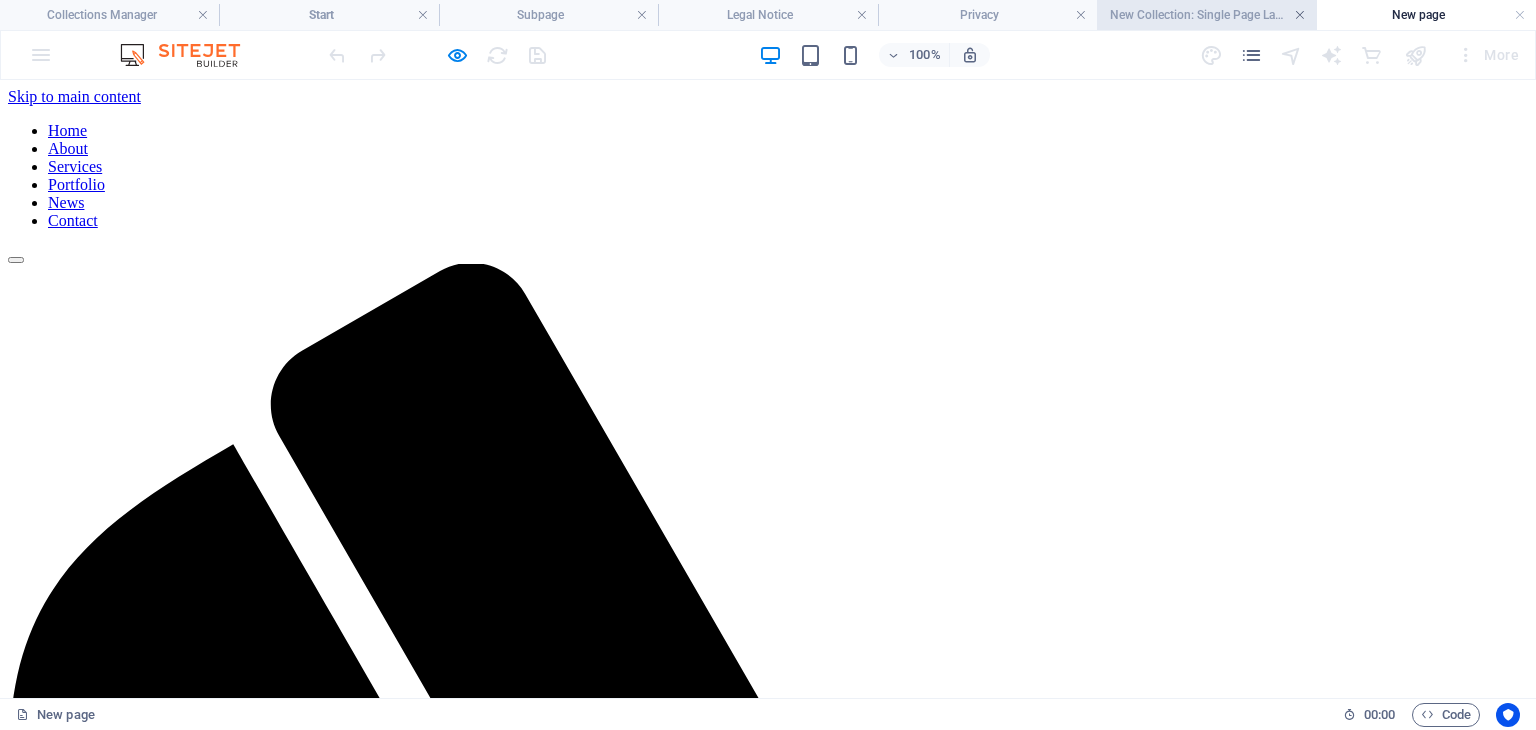 click at bounding box center [1300, 15] 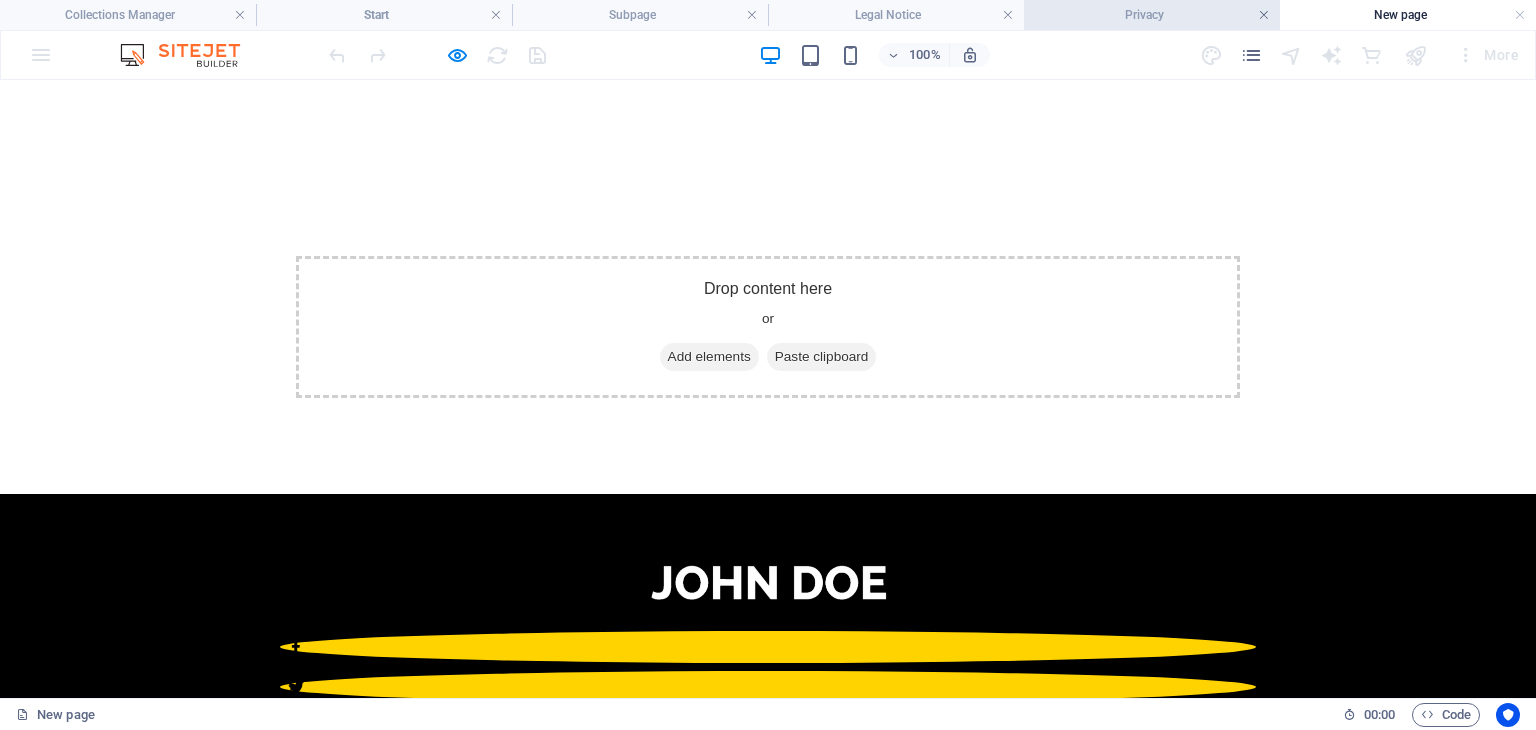 click at bounding box center (1264, 15) 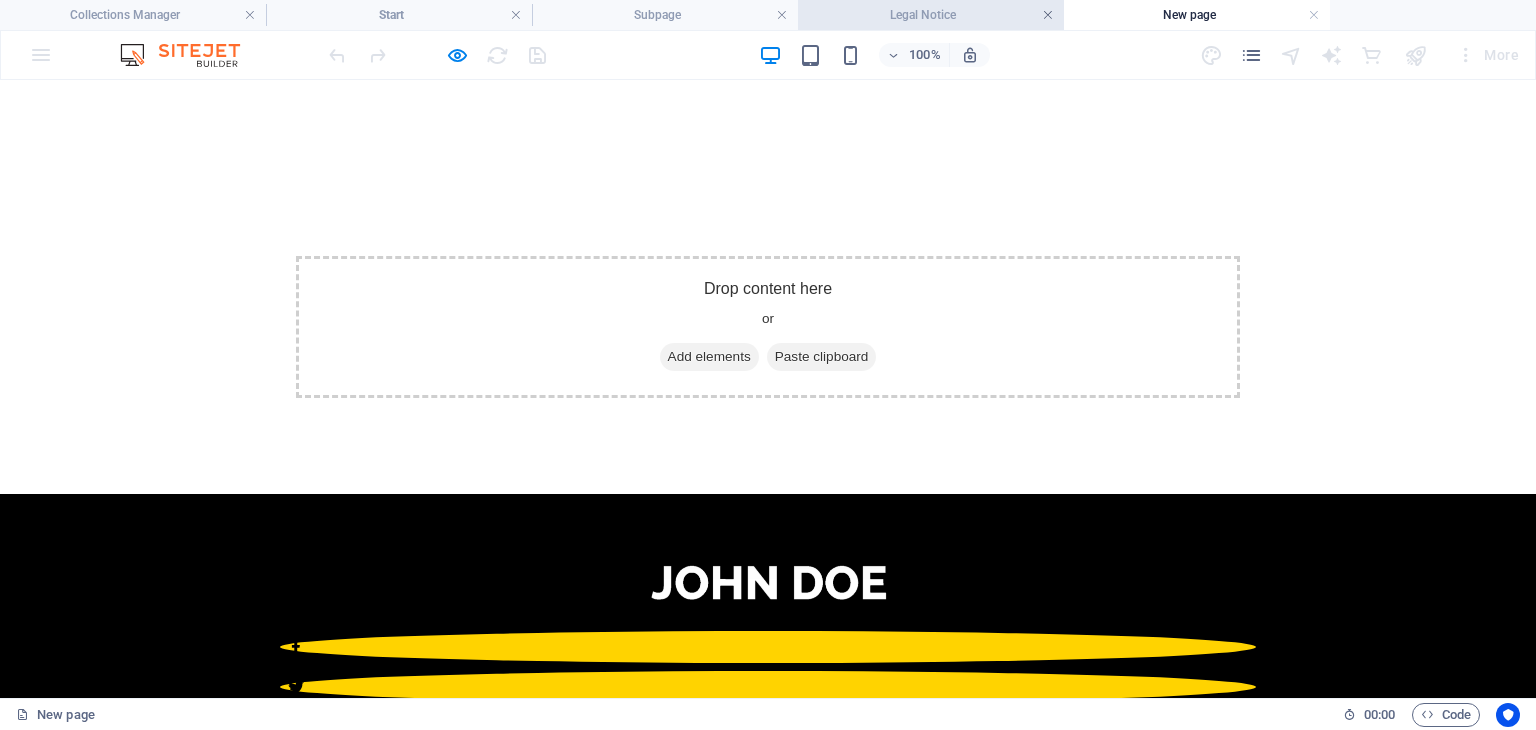 click at bounding box center (1048, 15) 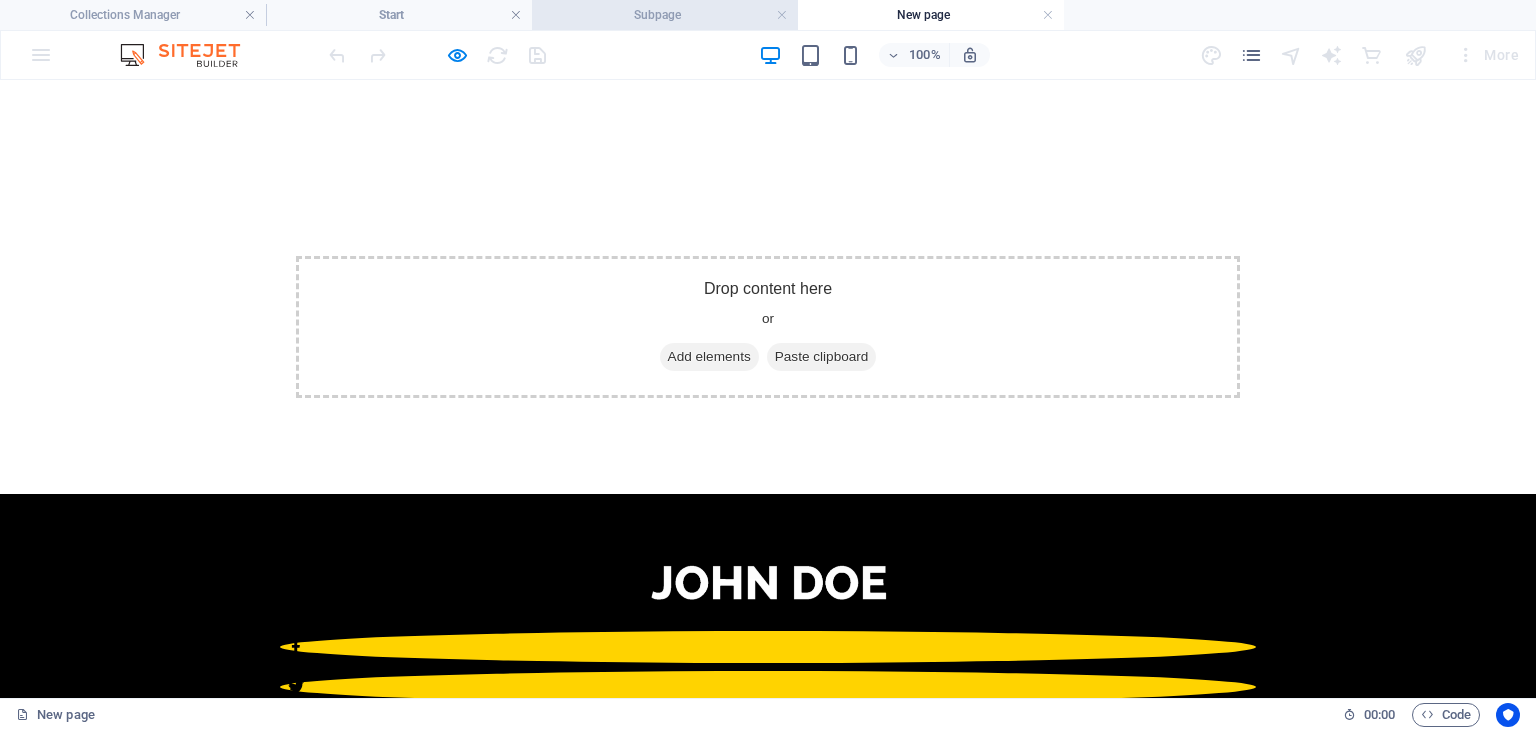 click on "Subpage" at bounding box center [665, 15] 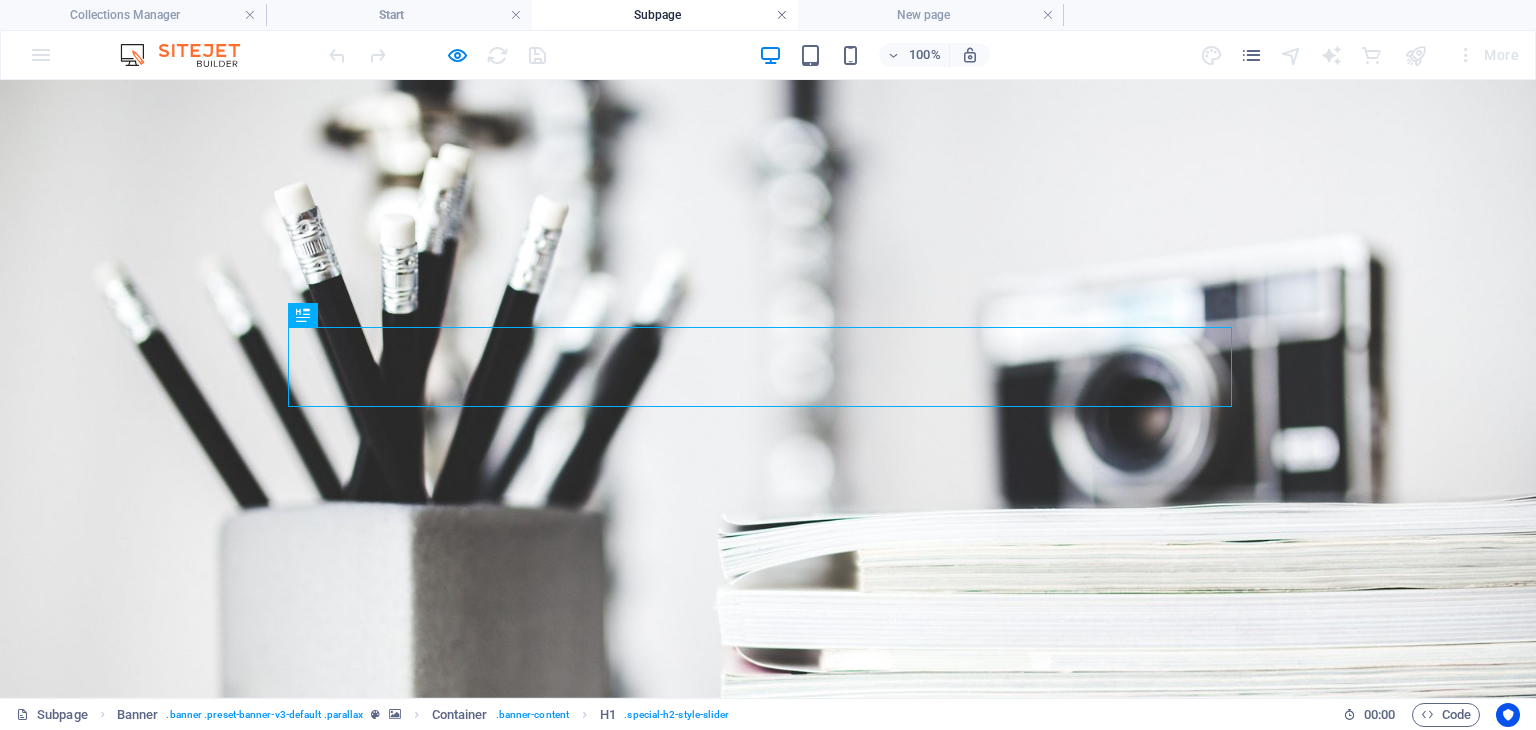 click at bounding box center (782, 15) 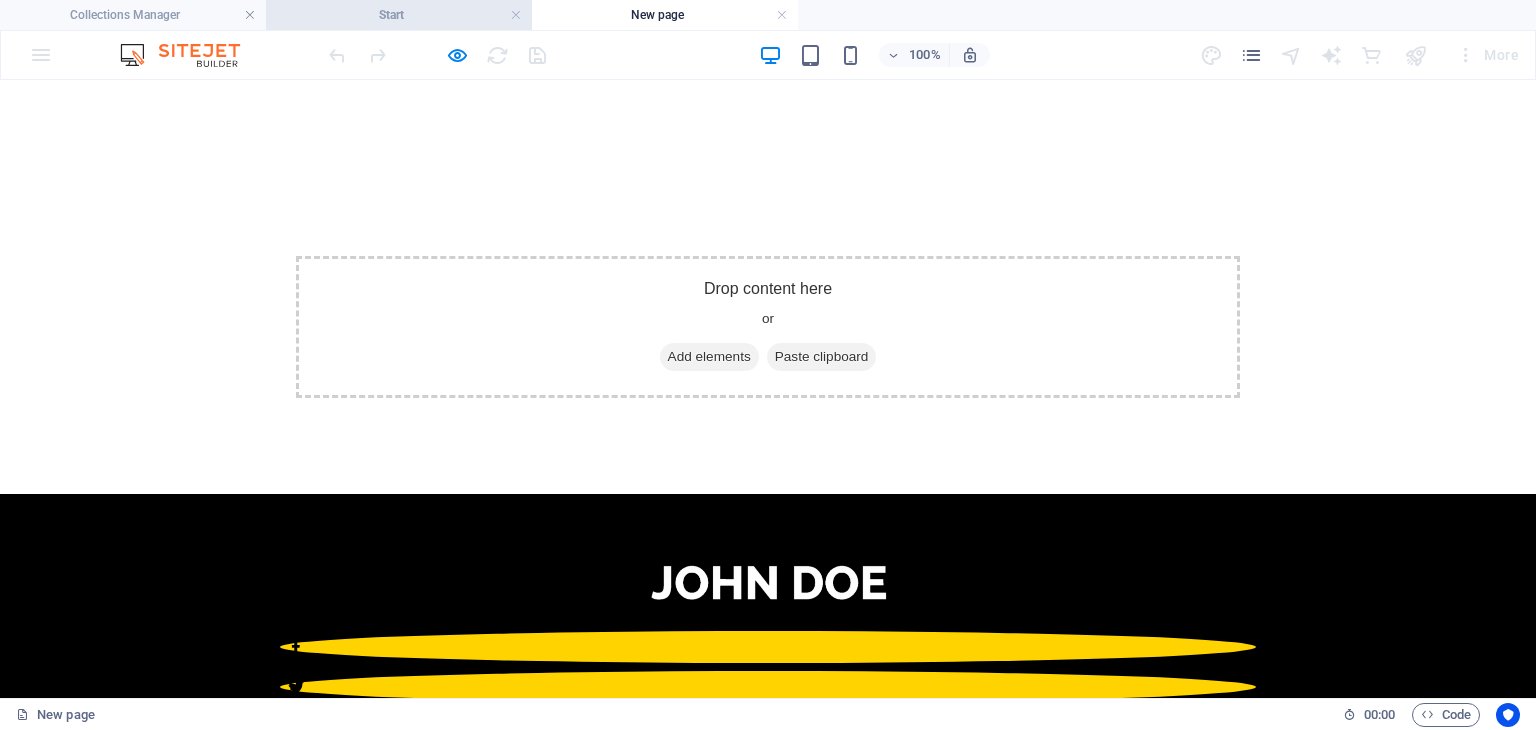 click on "Start" at bounding box center (399, 15) 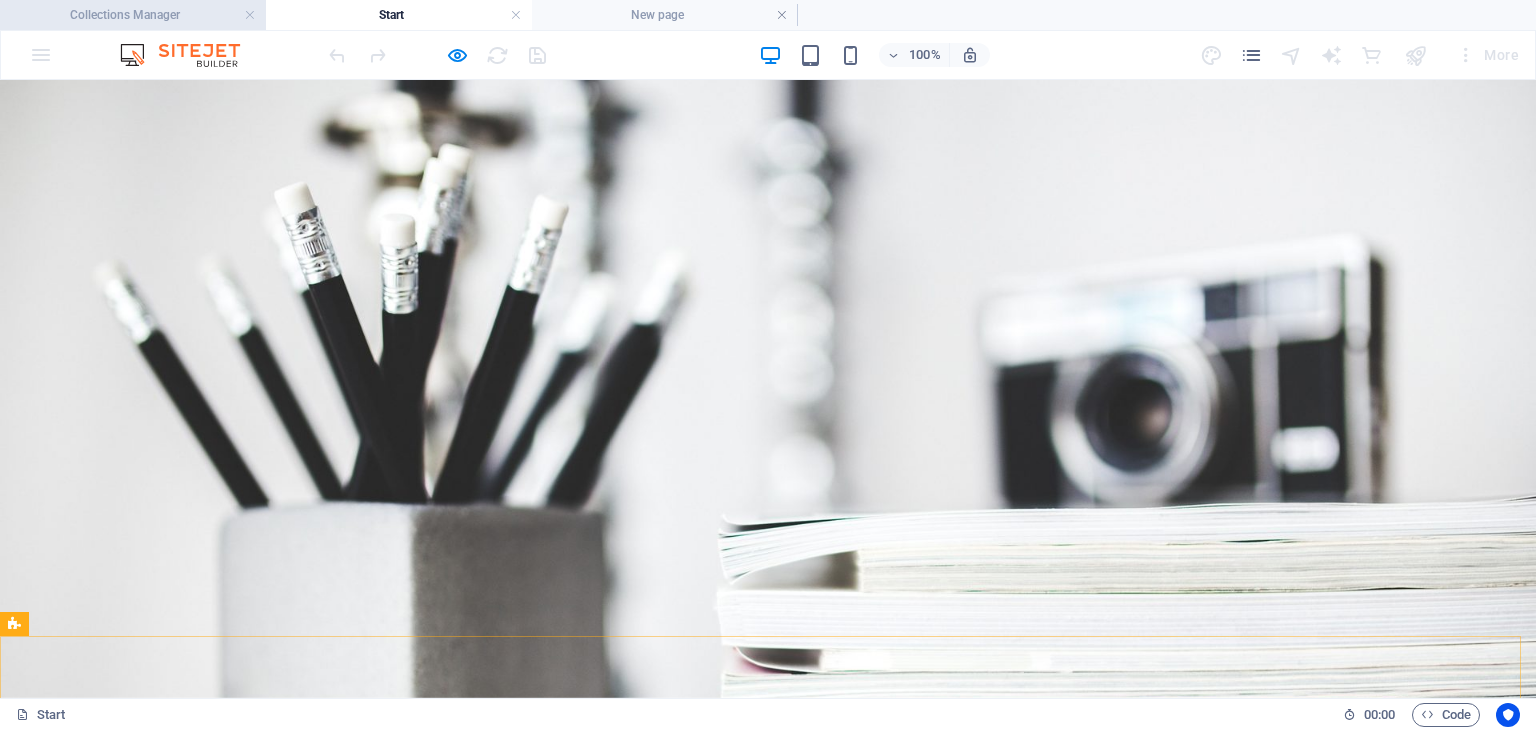 click on "Collections Manager" at bounding box center [133, 15] 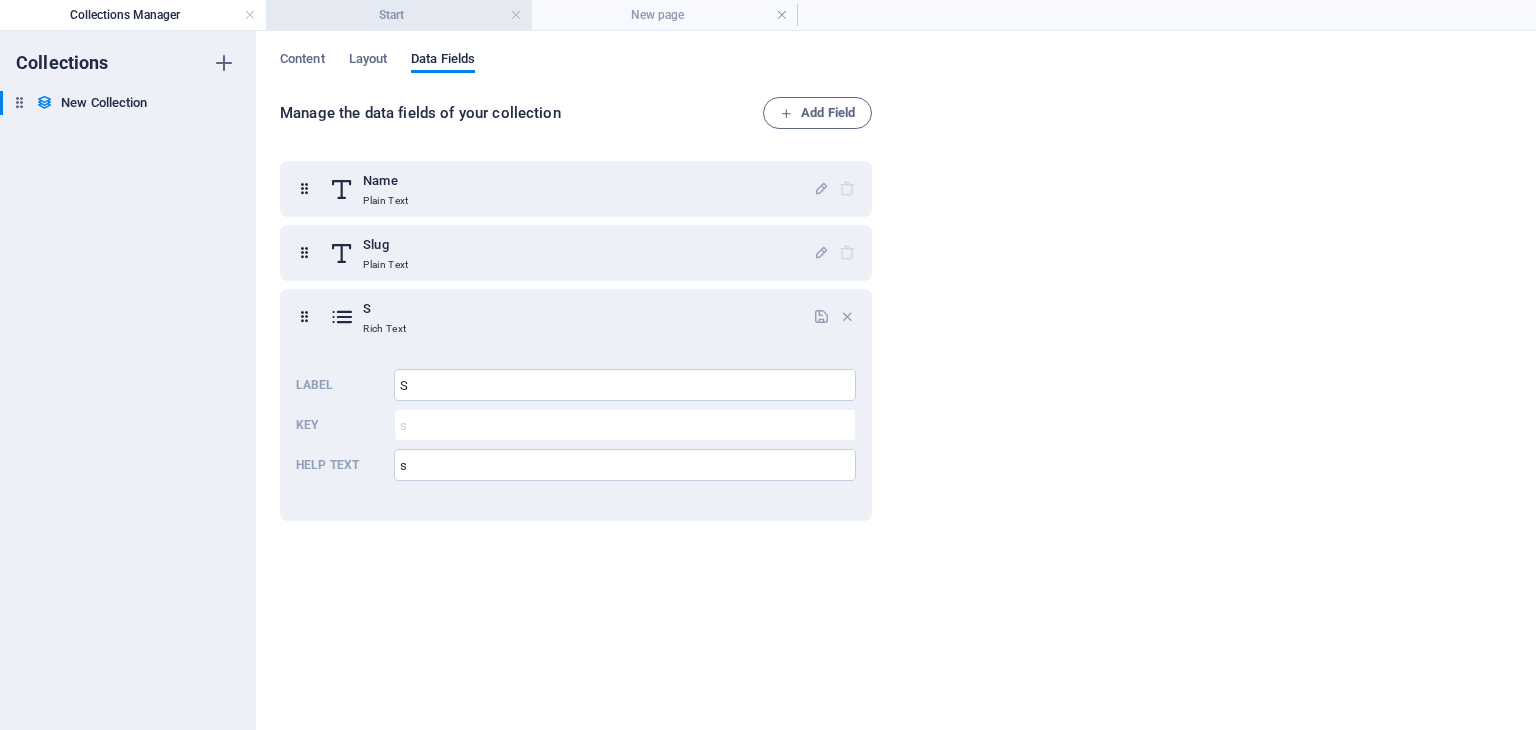 click on "Start" at bounding box center (399, 15) 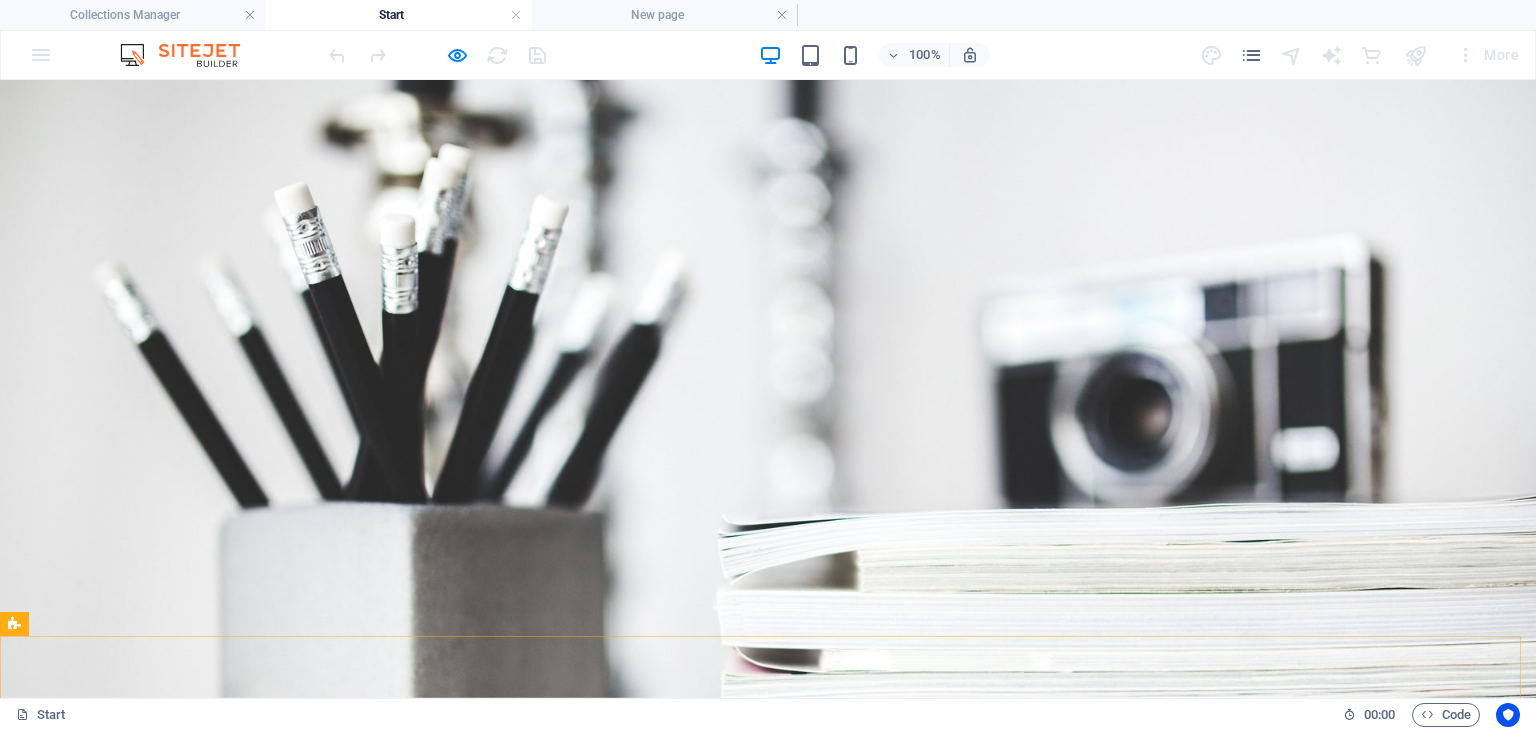 click on "100% More" at bounding box center (768, 55) 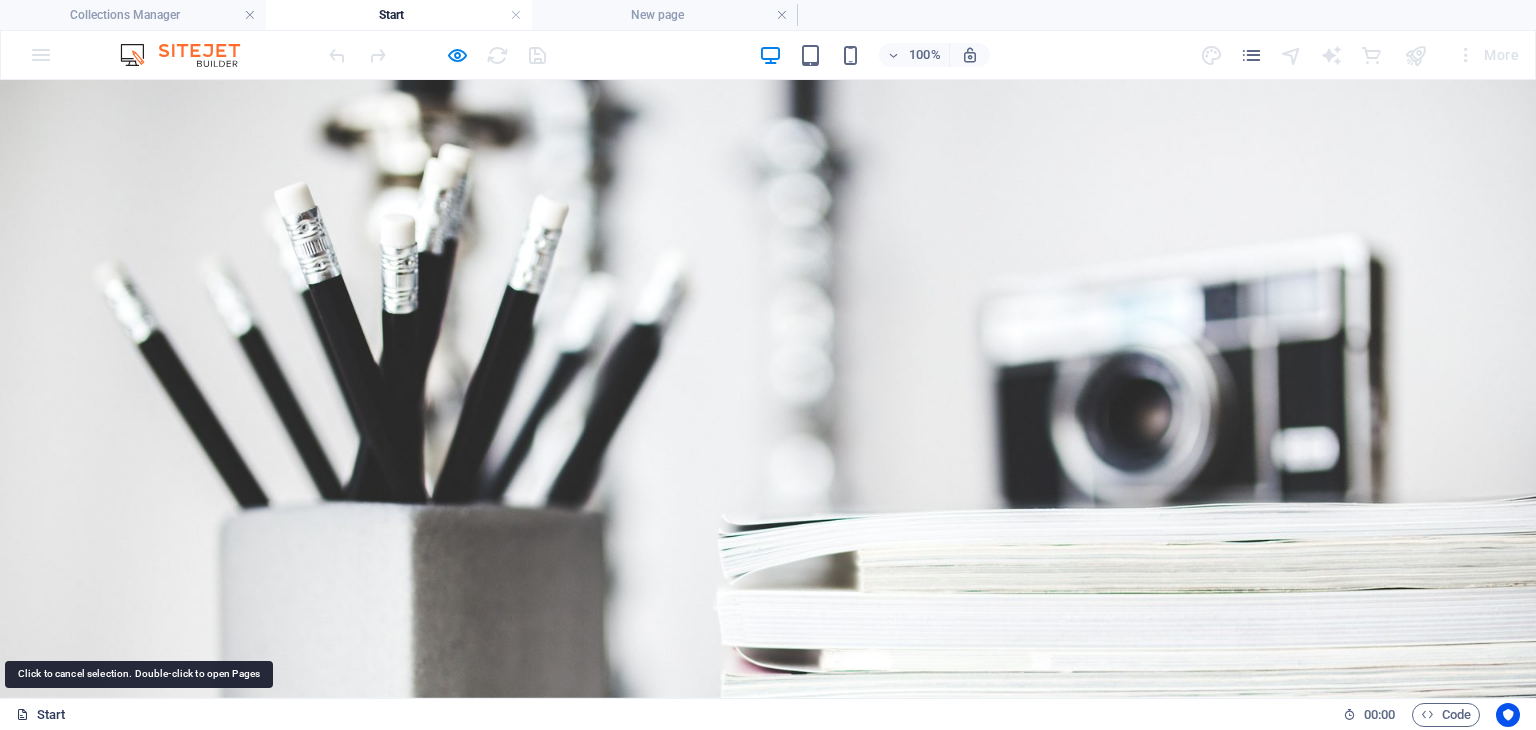 click on "Start" at bounding box center [41, 715] 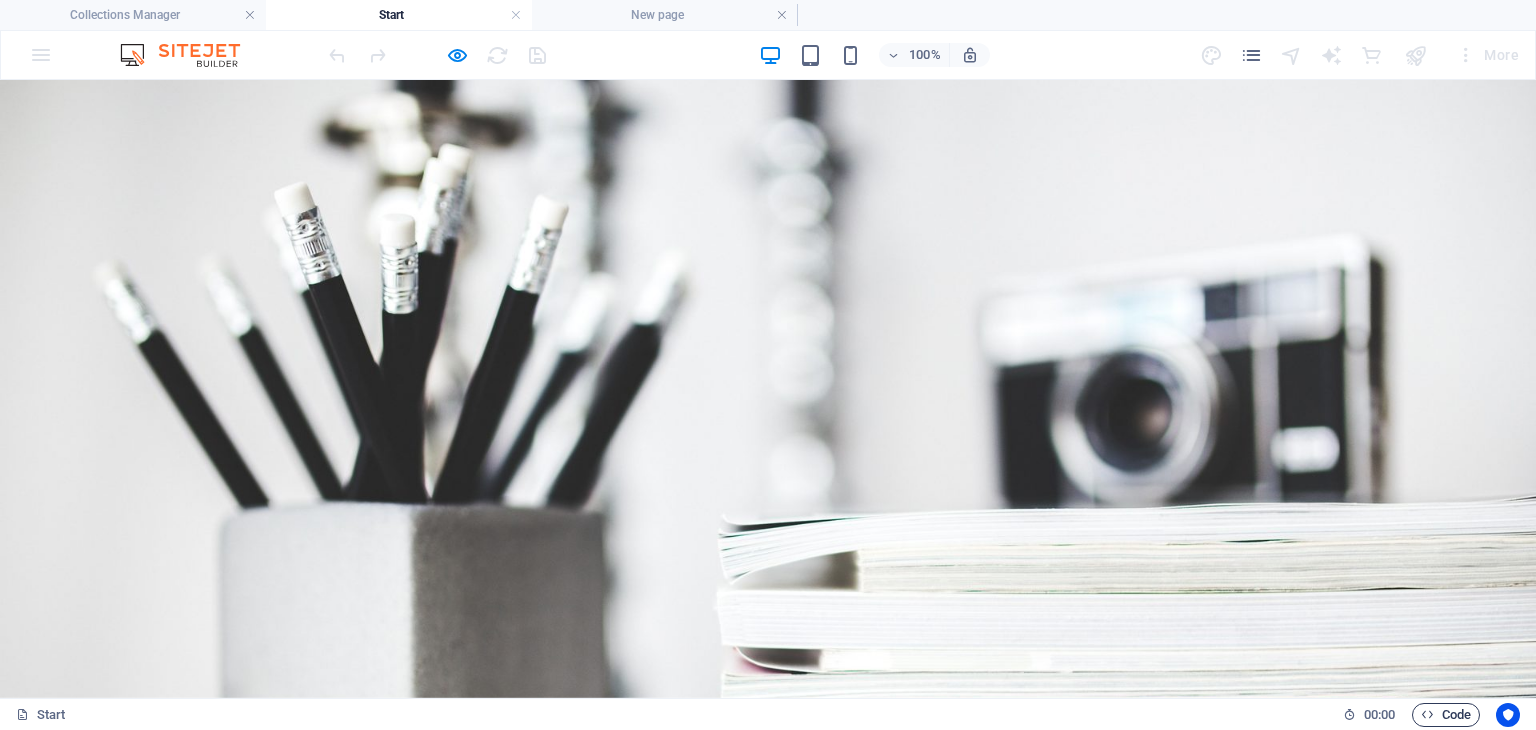 click at bounding box center [1427, 714] 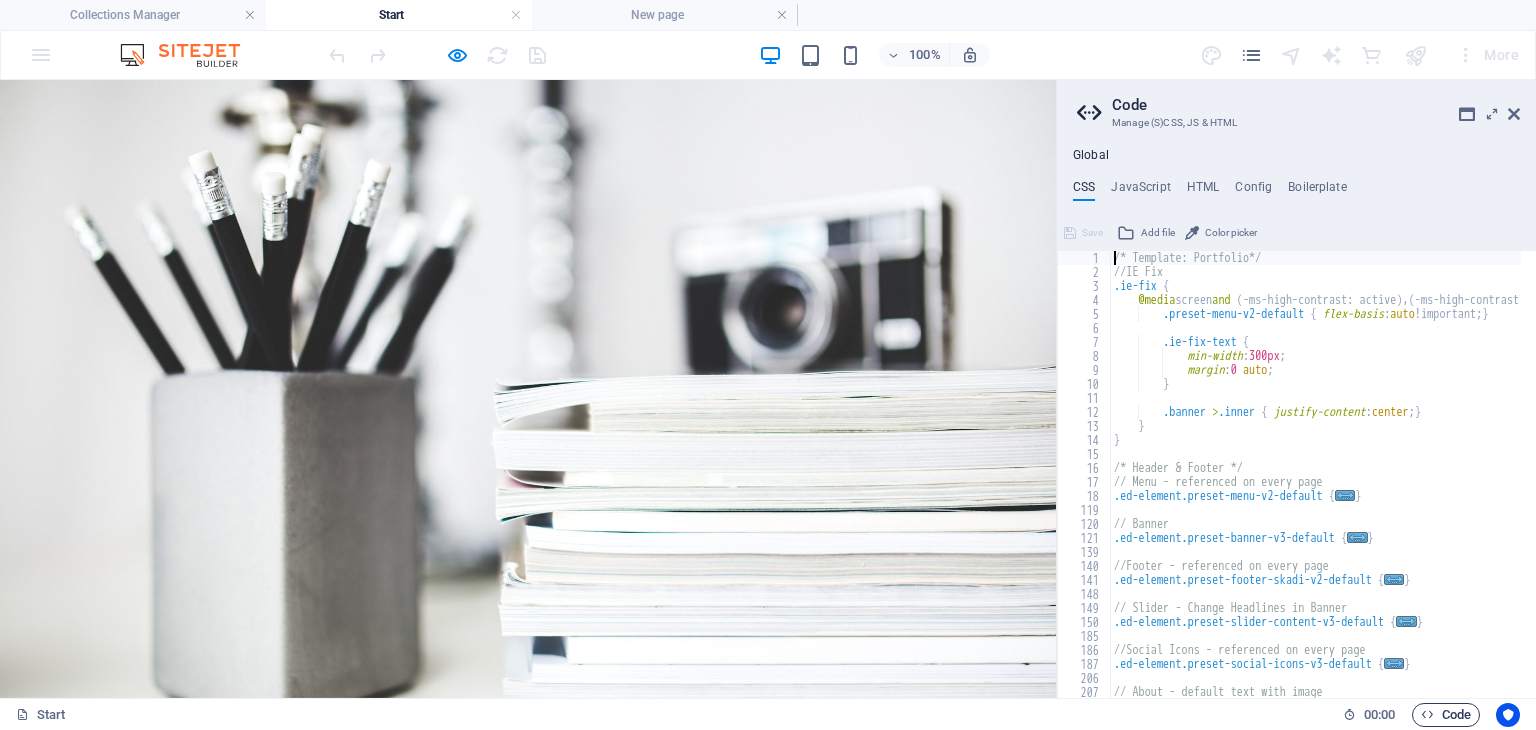 click at bounding box center [1427, 714] 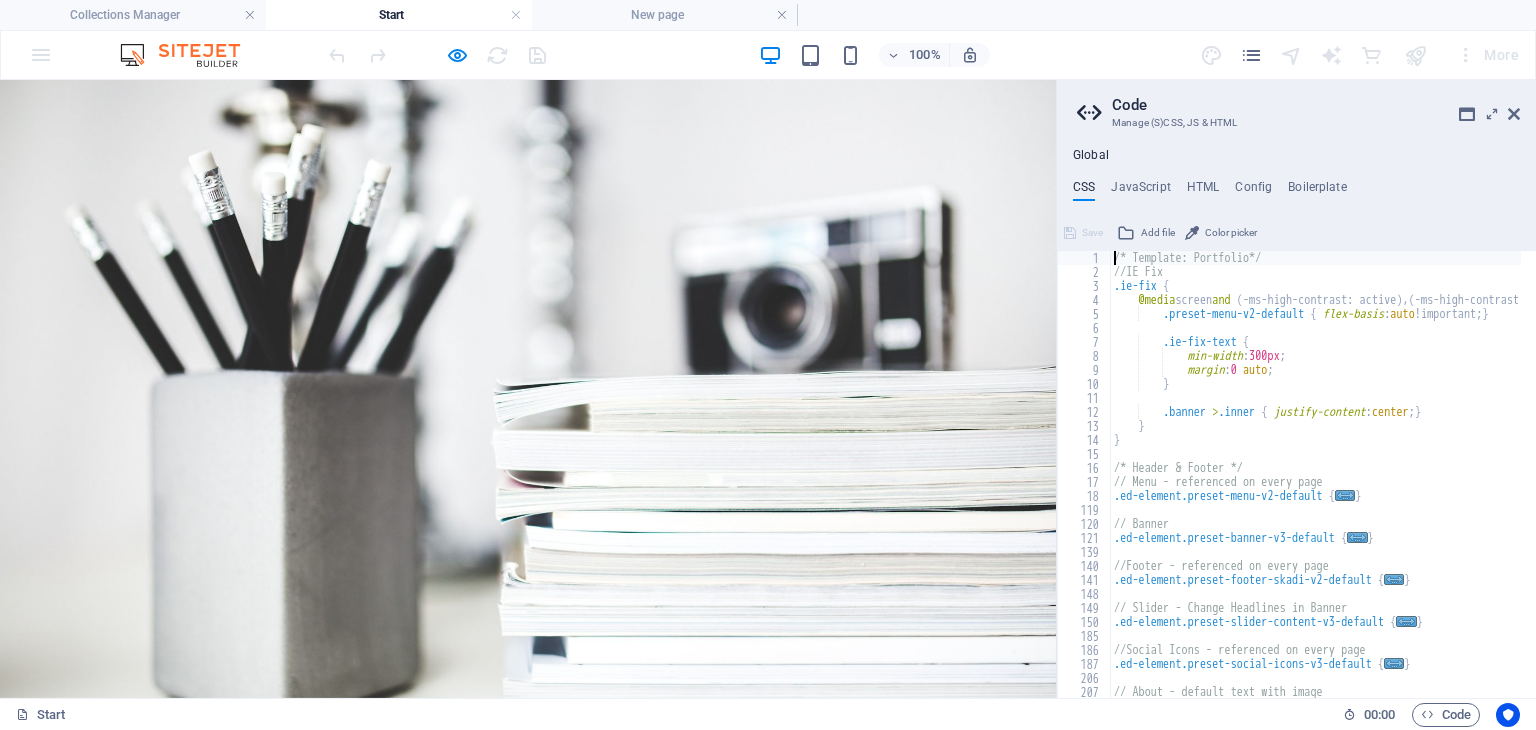 click on "Code Manage (S)CSS, JS & HTML Global CSS JavaScript HTML Config Boilerplate /* Template: Portfolio*/ 1 2 3 4 5 6 7 8 9 10 11 12 13 14 15 16 17 18 119 120 121 139 140 141 148 149 150 185 186 187 206 207 208 /* Template: Portfolio*/ //IE Fix  .ie-fix   {      @media  screen  and   ( -ms-high-contrast: active ) ,  ( -ms-high-contrast:  none )   {           .preset-menu-v2-default   {   flex-basis :  auto  !important;  }                .ie-fix-text   {                min-width :  300px ;                margin :  0   auto ;           }                .banner   > .inner   {   justify-content :  center ;  }      } } /* Header & Footer */ // Menu - referenced on every page .ed-element.preset-menu-v2-default   { ... } // Banner .ed-element.preset-banner-v3-default   { ... } //Footer - referenced on every page .ed-element.preset-footer-skadi-v2-default   { ... } // Slider - Change Headlines in Banner .ed-element.preset-slider-content-v3-default   { ... } //Social Icons - referenced on every page   { ... }     Save" at bounding box center [1296, 389] 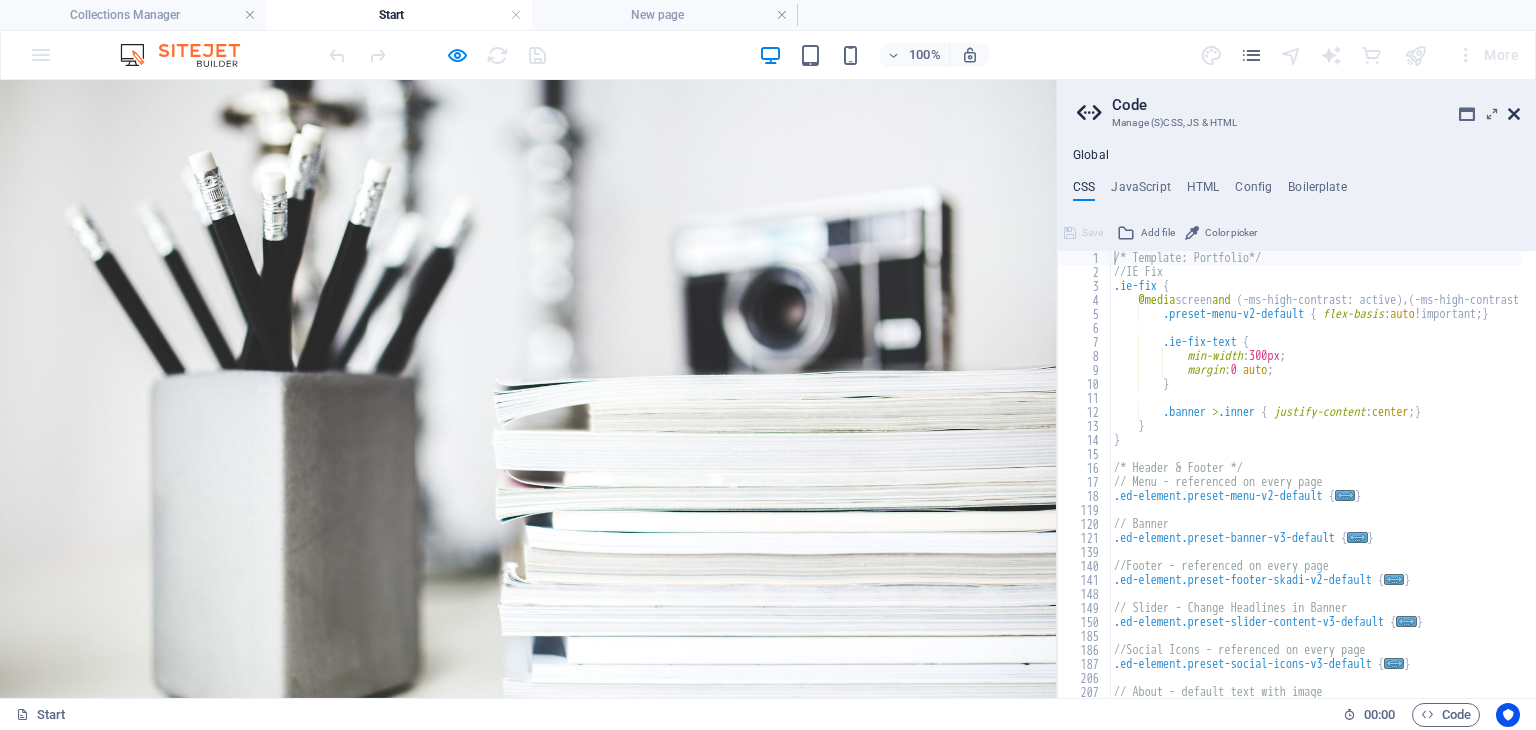click at bounding box center [1514, 114] 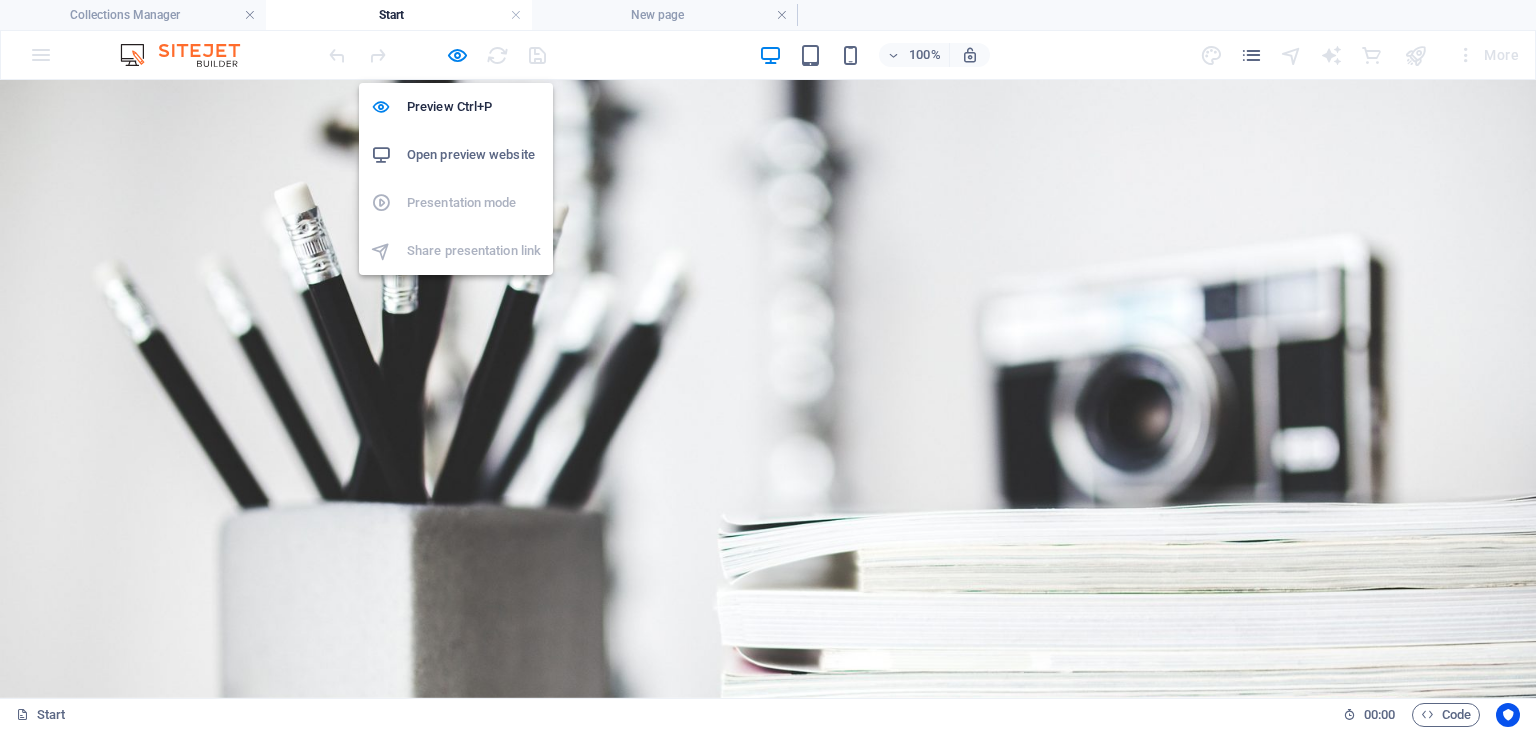 click on "Open preview website" at bounding box center [474, 155] 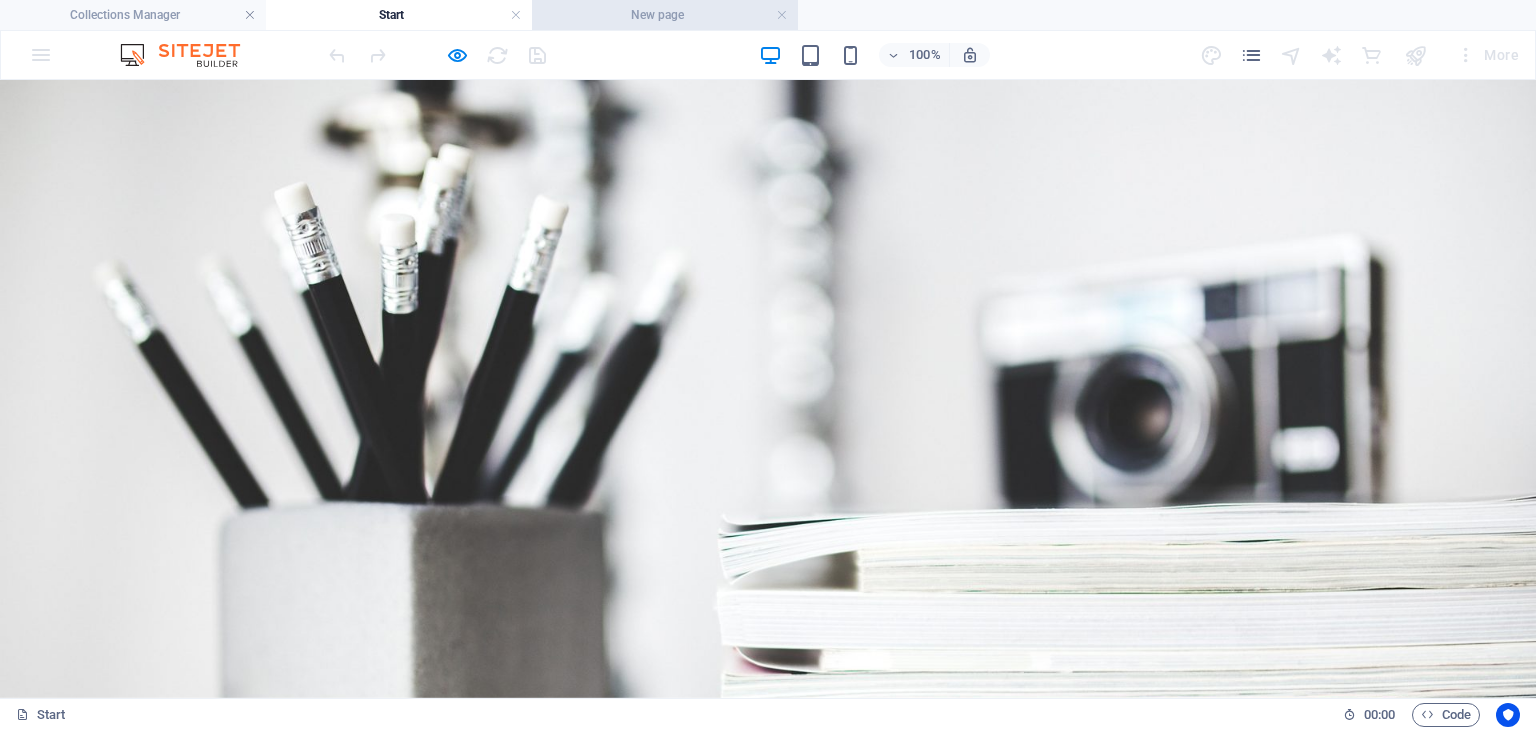 click on "New page" at bounding box center (665, 15) 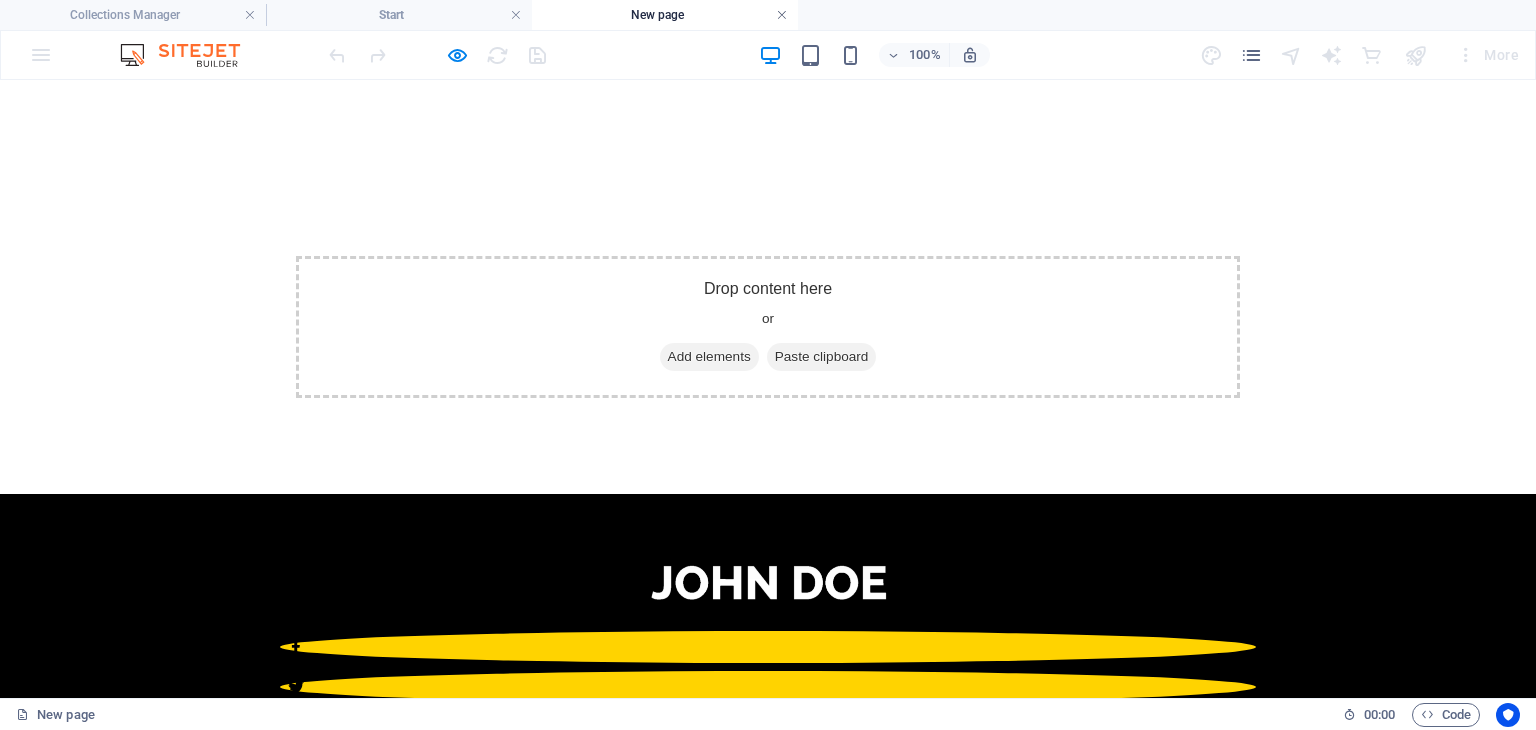 click at bounding box center [782, 15] 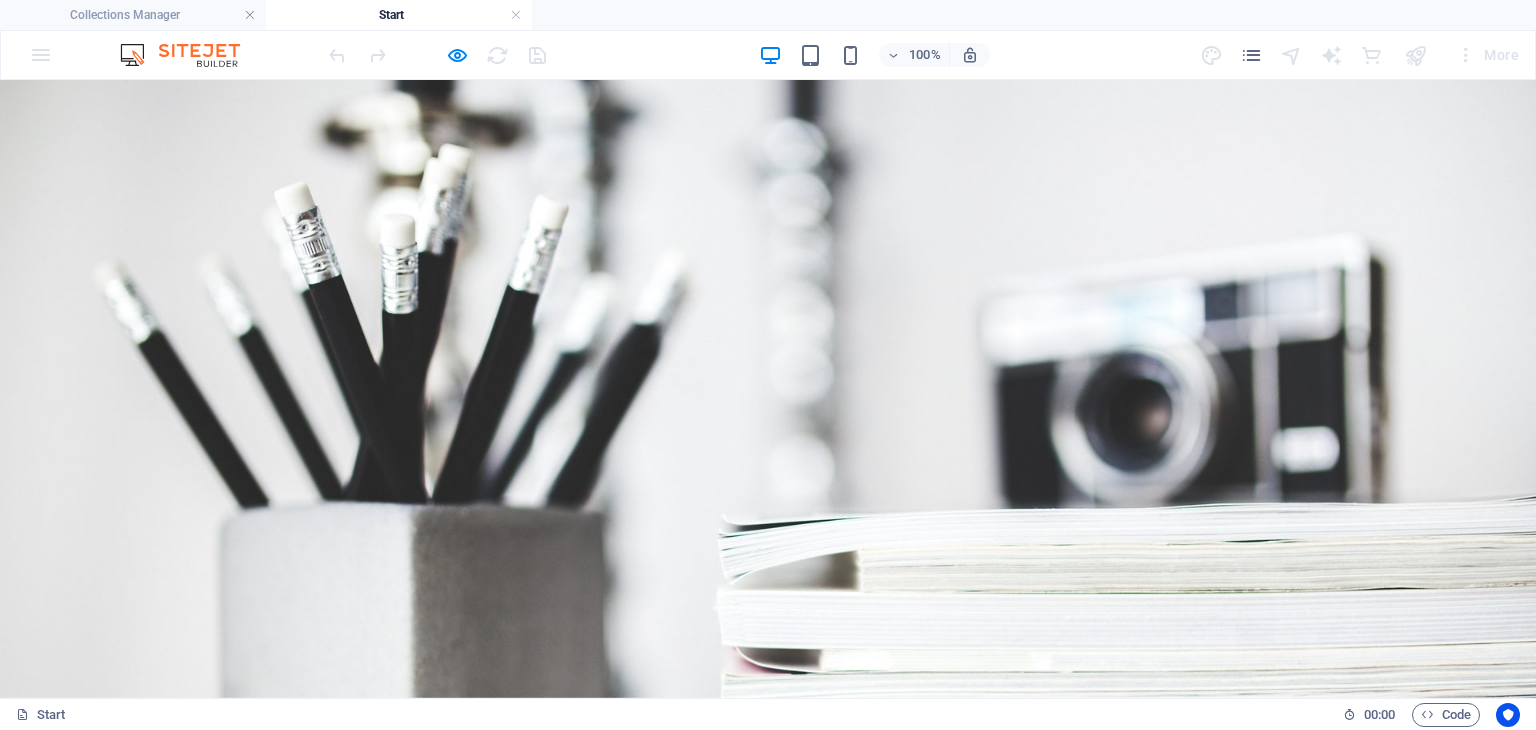 click on "100% More" at bounding box center [768, 55] 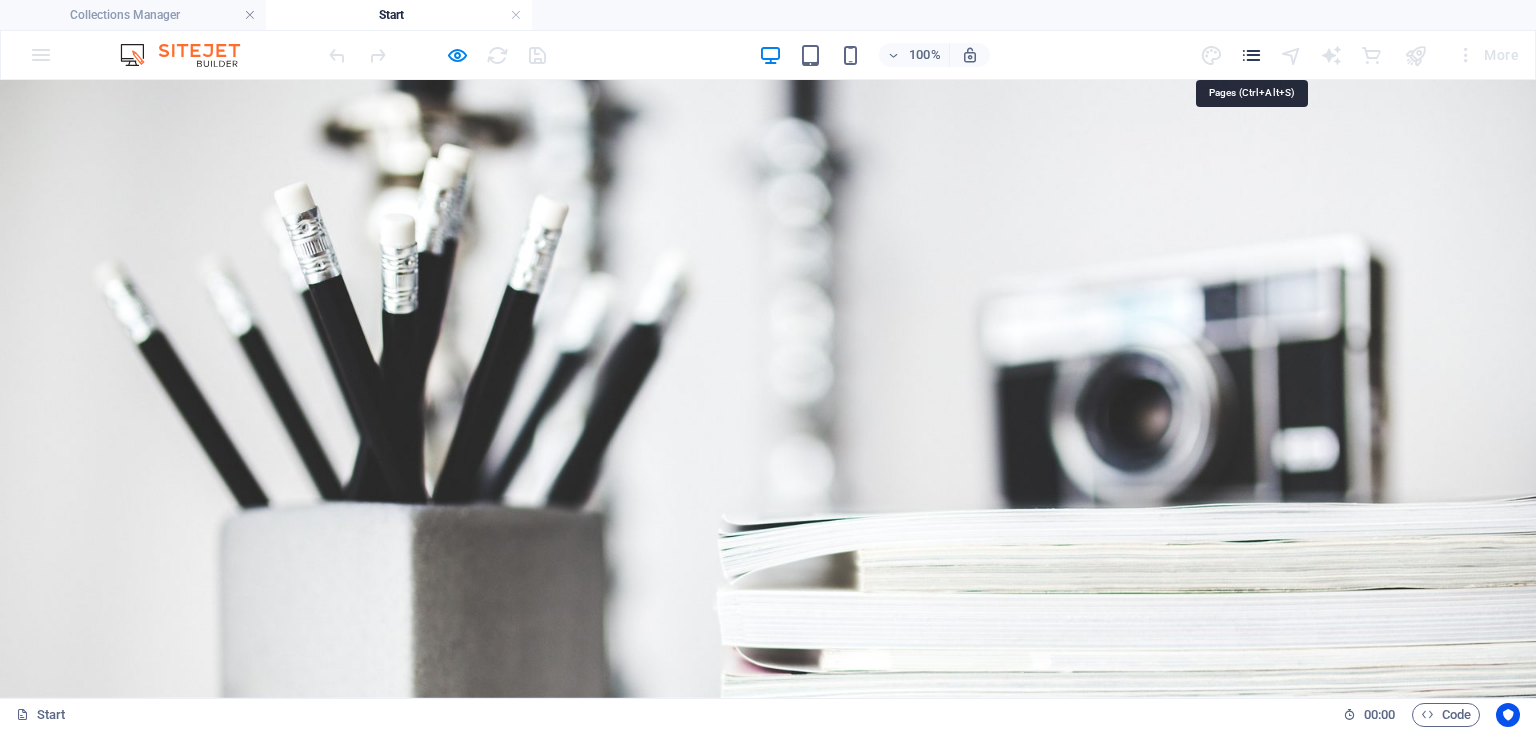 click at bounding box center [1251, 55] 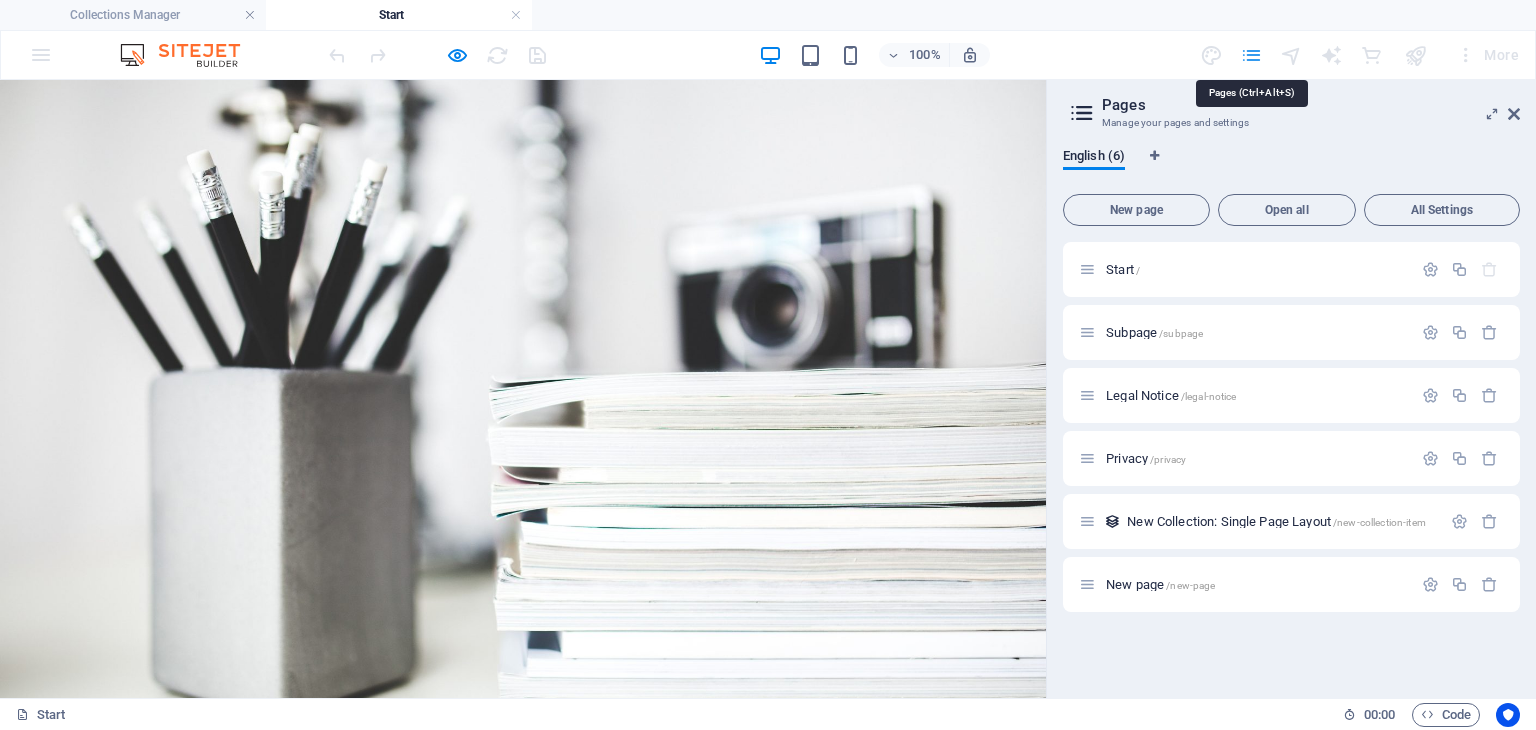 click at bounding box center [1251, 55] 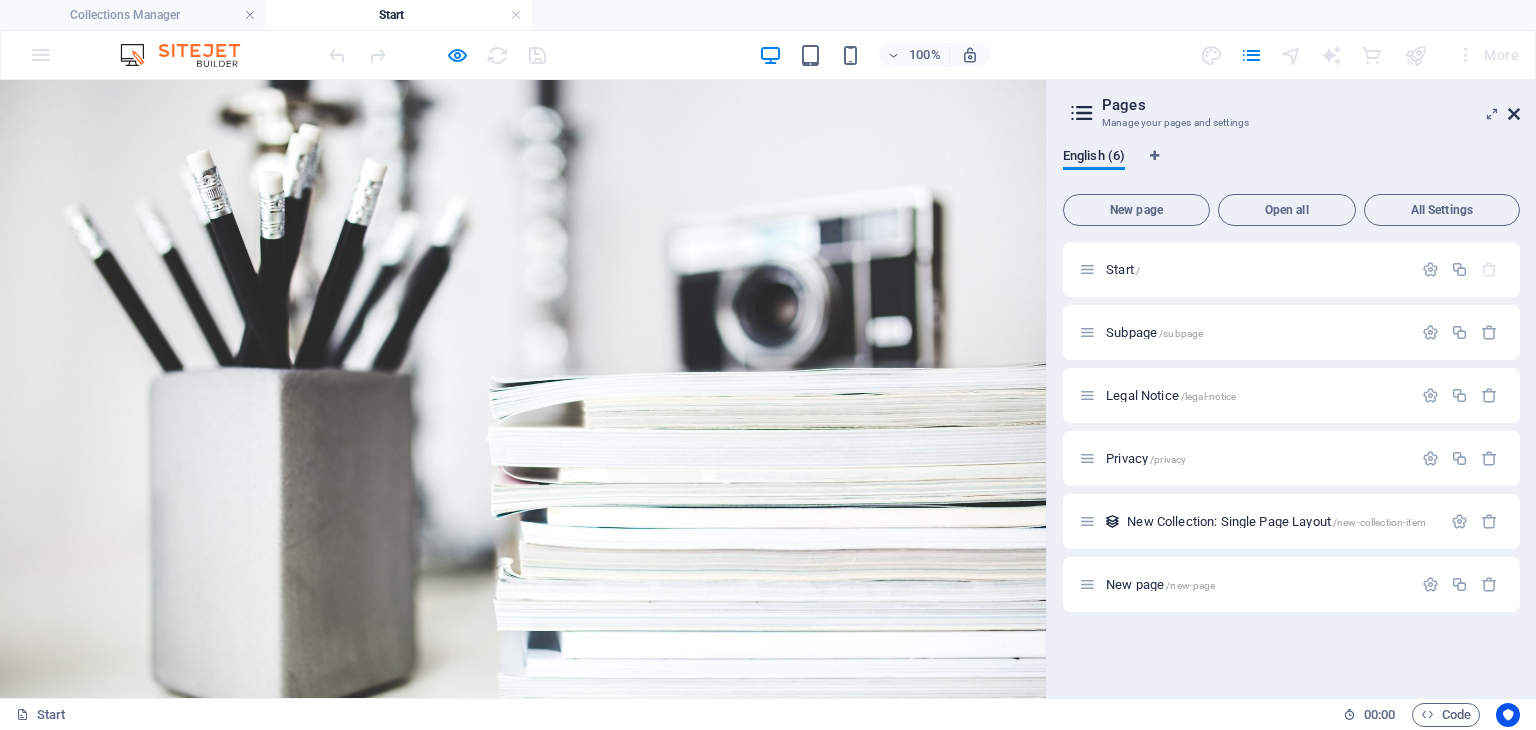 drag, startPoint x: 1512, startPoint y: 114, endPoint x: 1512, endPoint y: 34, distance: 80 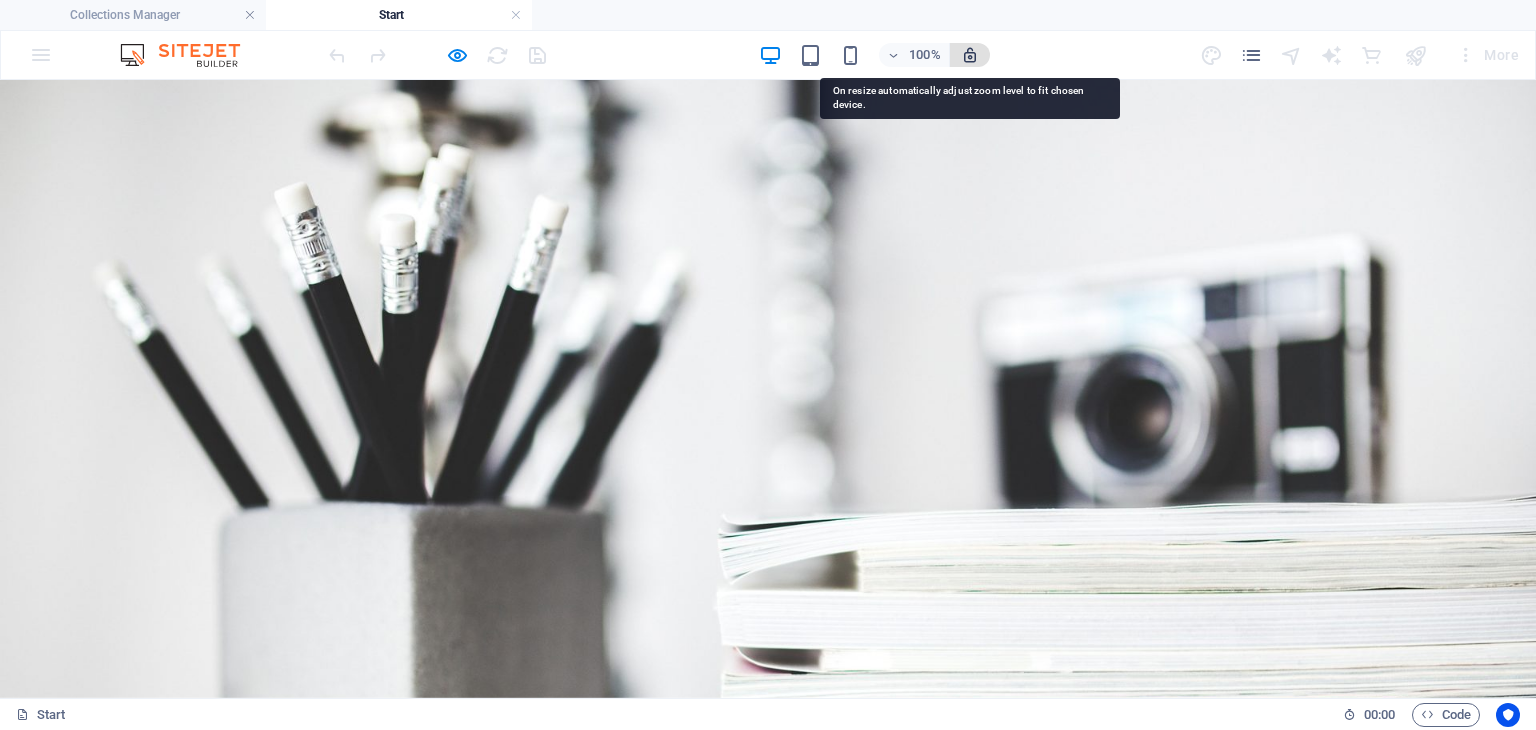 click at bounding box center (970, 55) 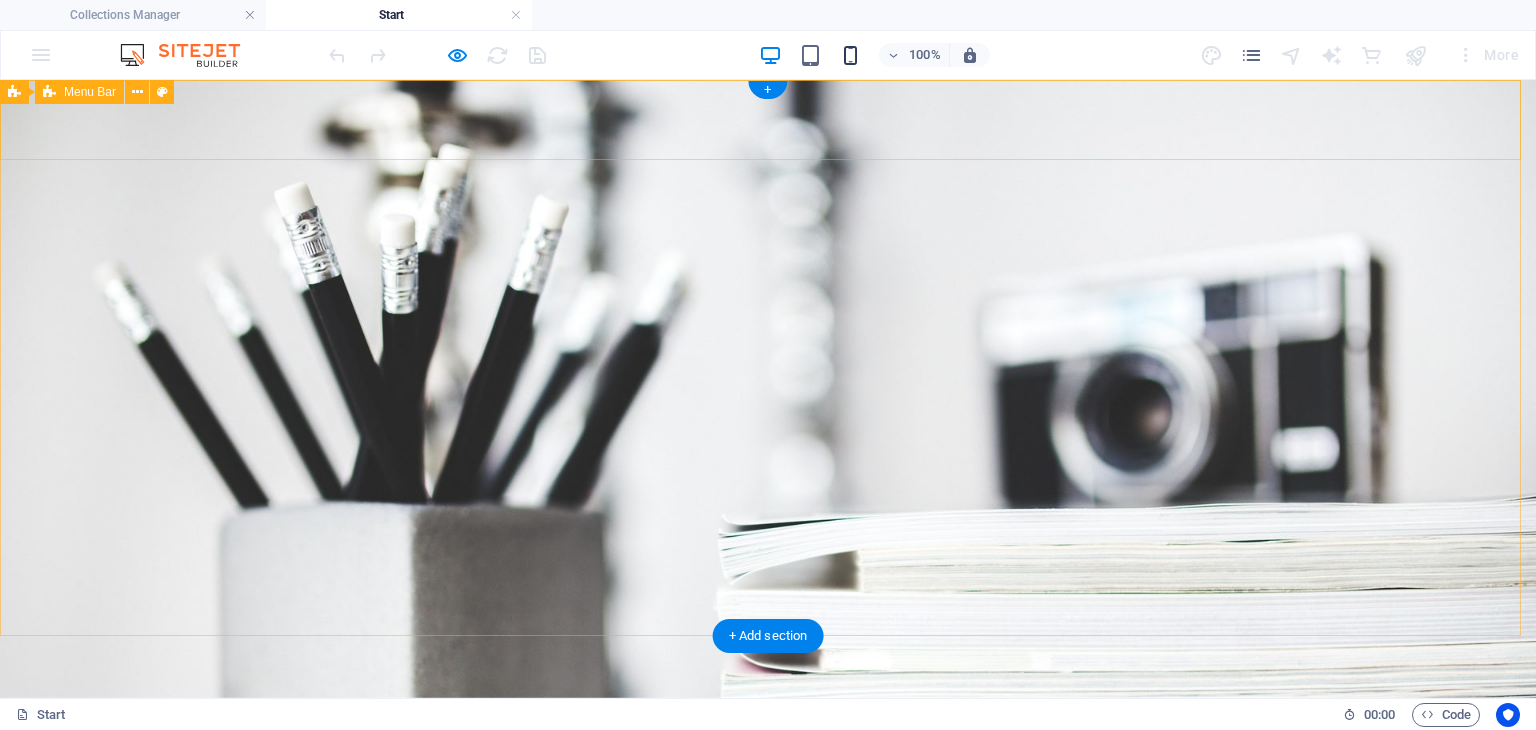 click at bounding box center [850, 55] 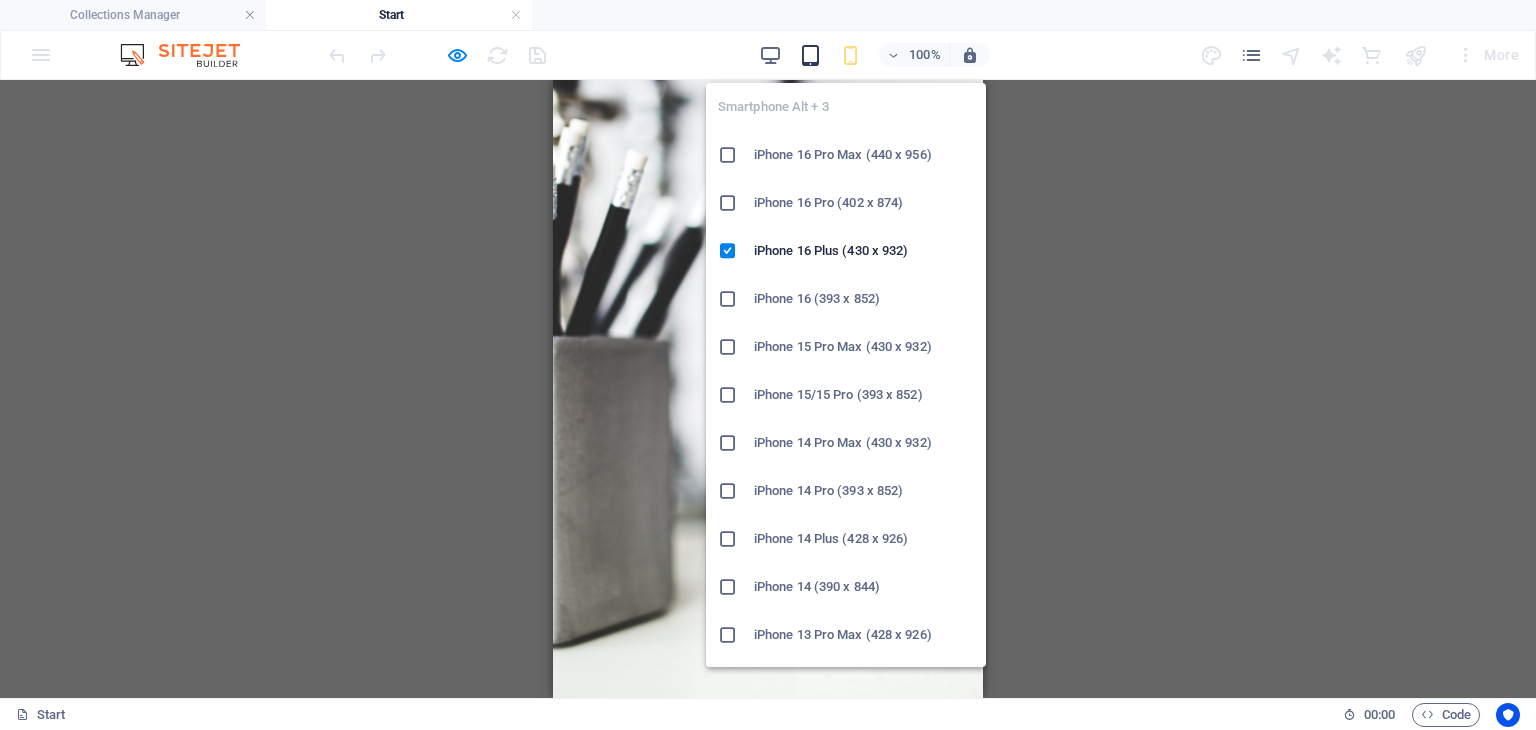 click at bounding box center (810, 55) 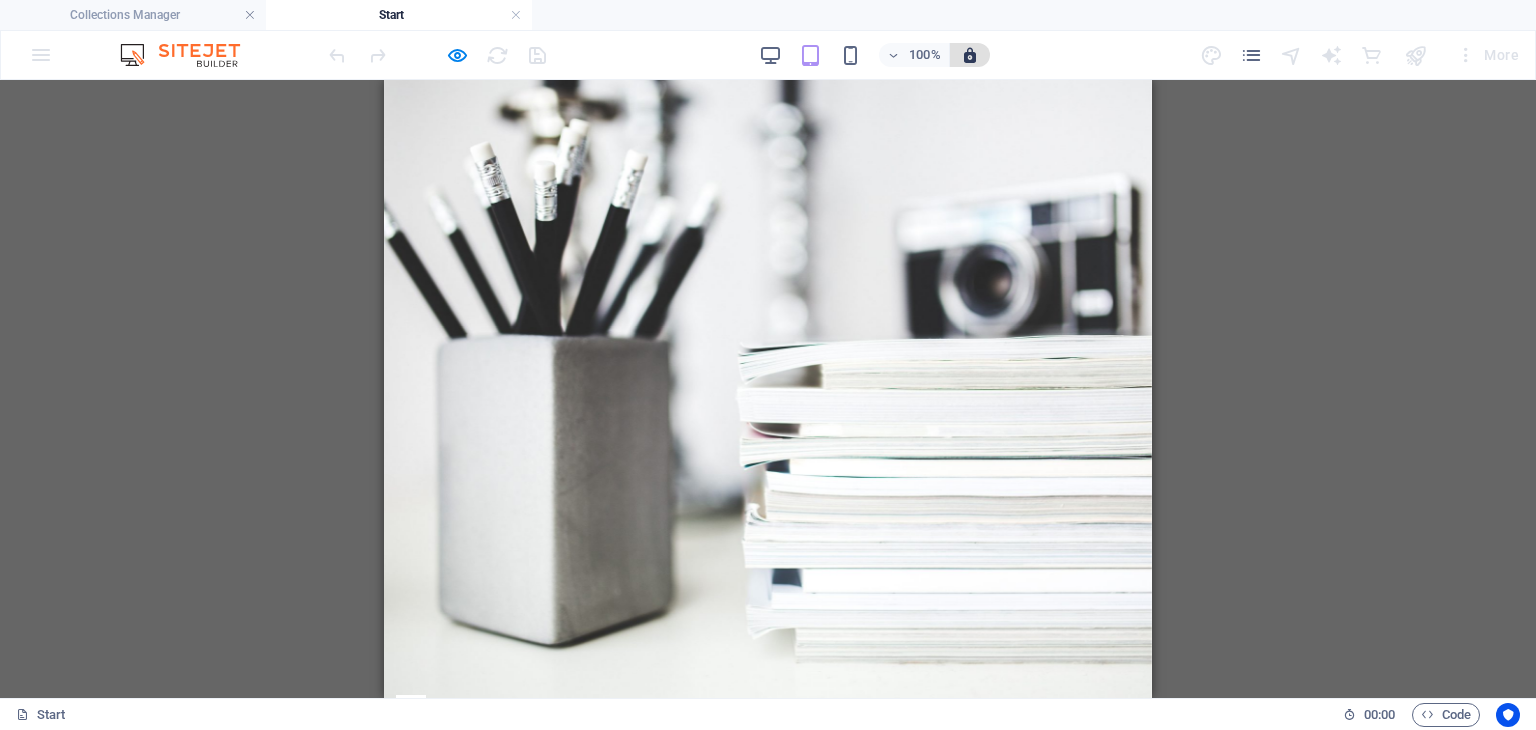 click at bounding box center (970, 55) 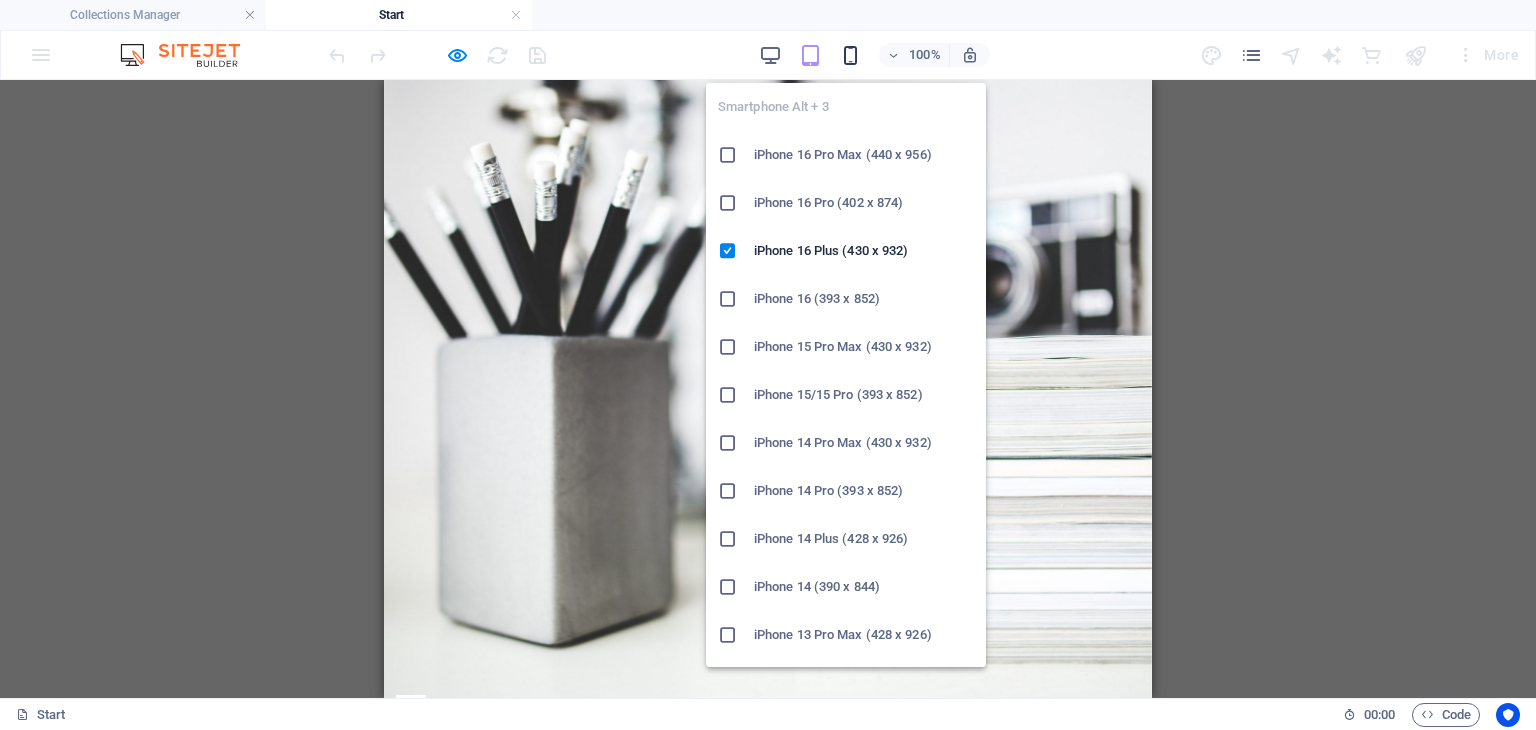 click at bounding box center (850, 55) 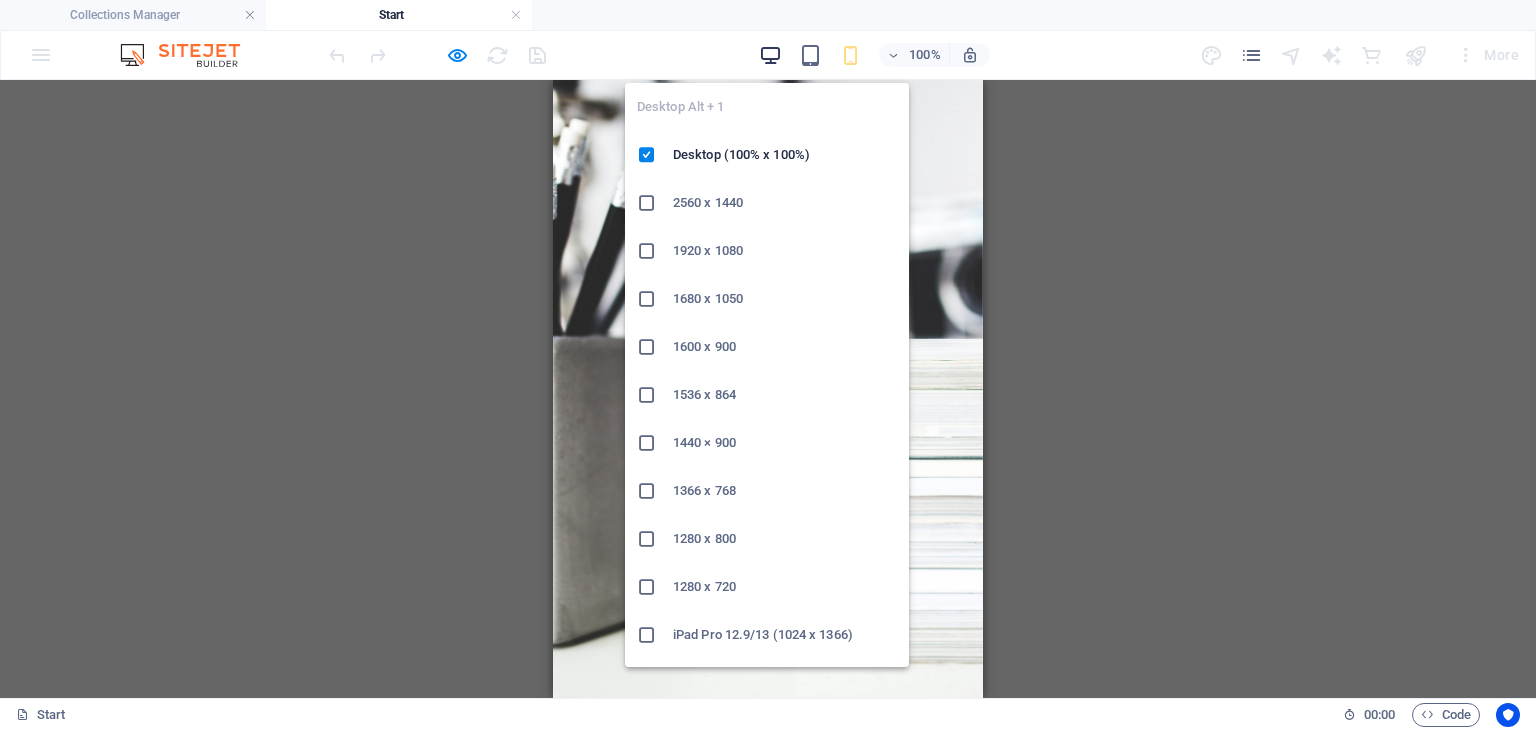 click at bounding box center [770, 55] 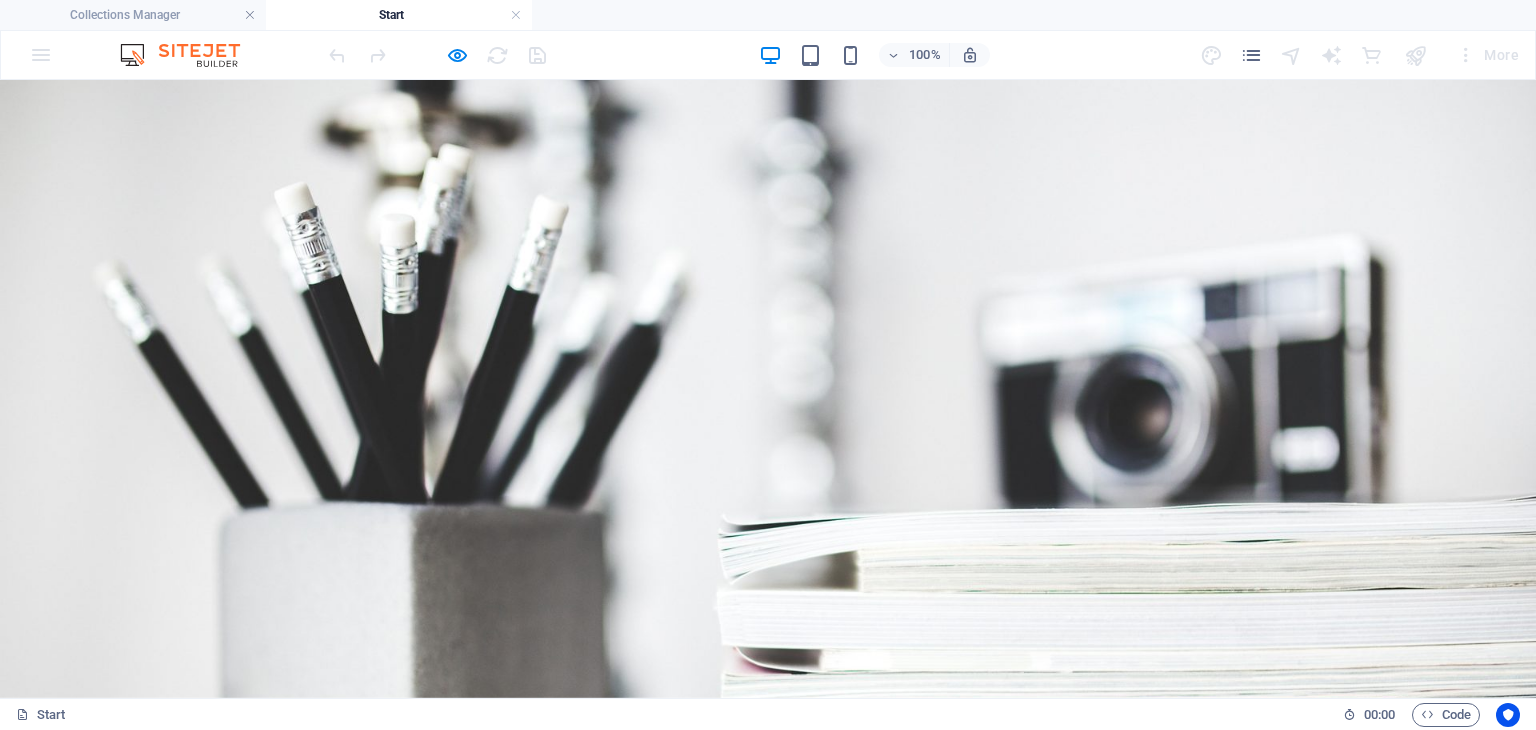 click on "100% More" at bounding box center (768, 55) 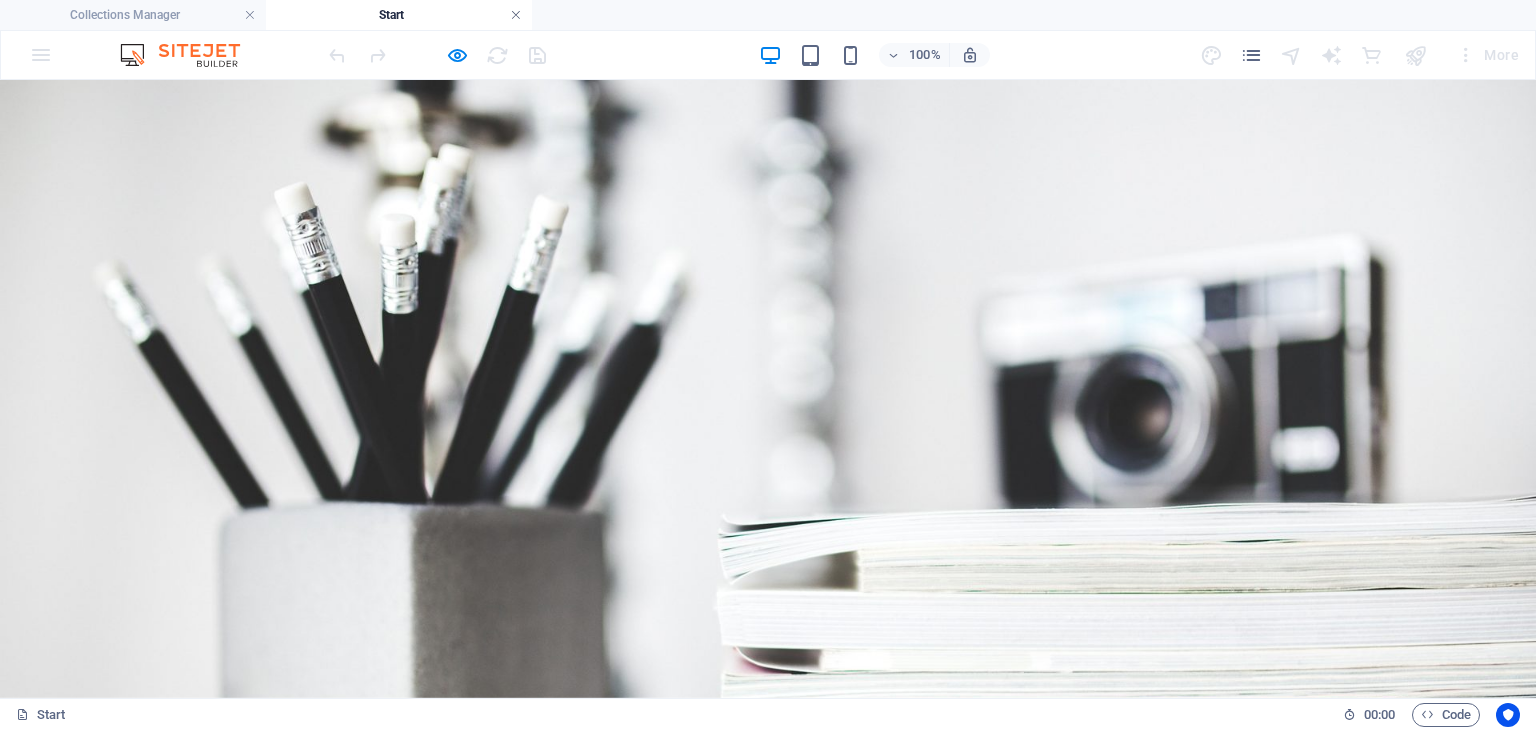 click at bounding box center [516, 15] 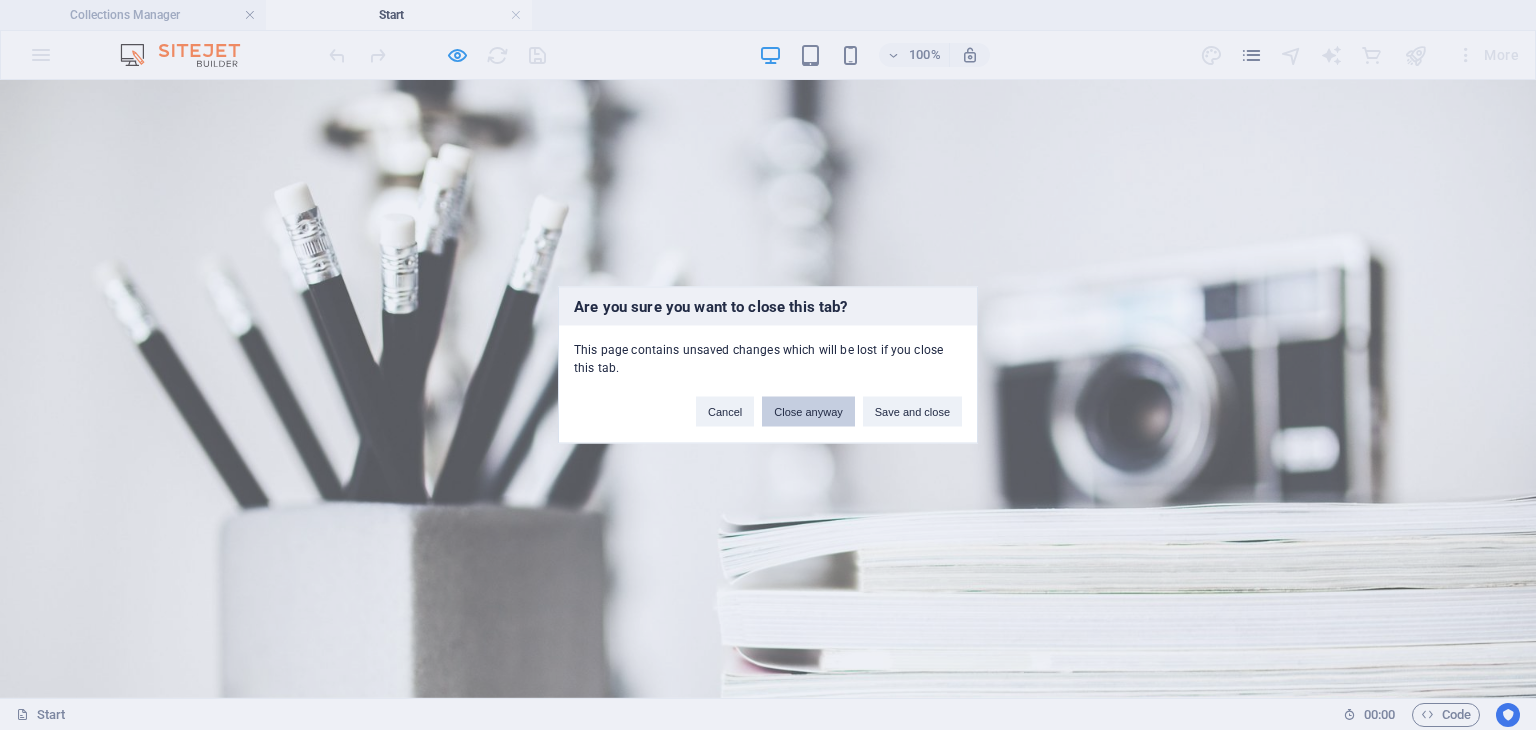 click on "Close anyway" at bounding box center [808, 412] 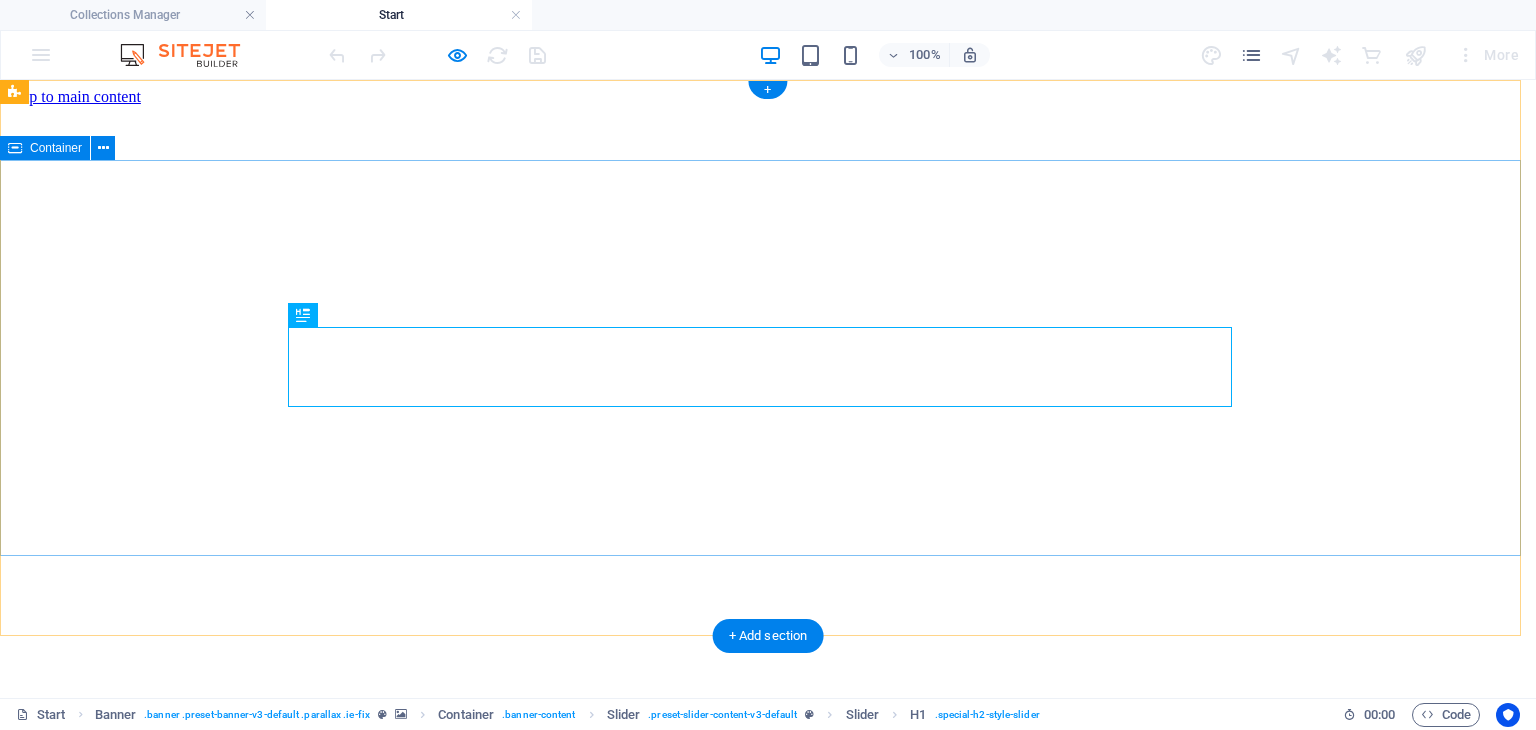 scroll, scrollTop: 0, scrollLeft: 0, axis: both 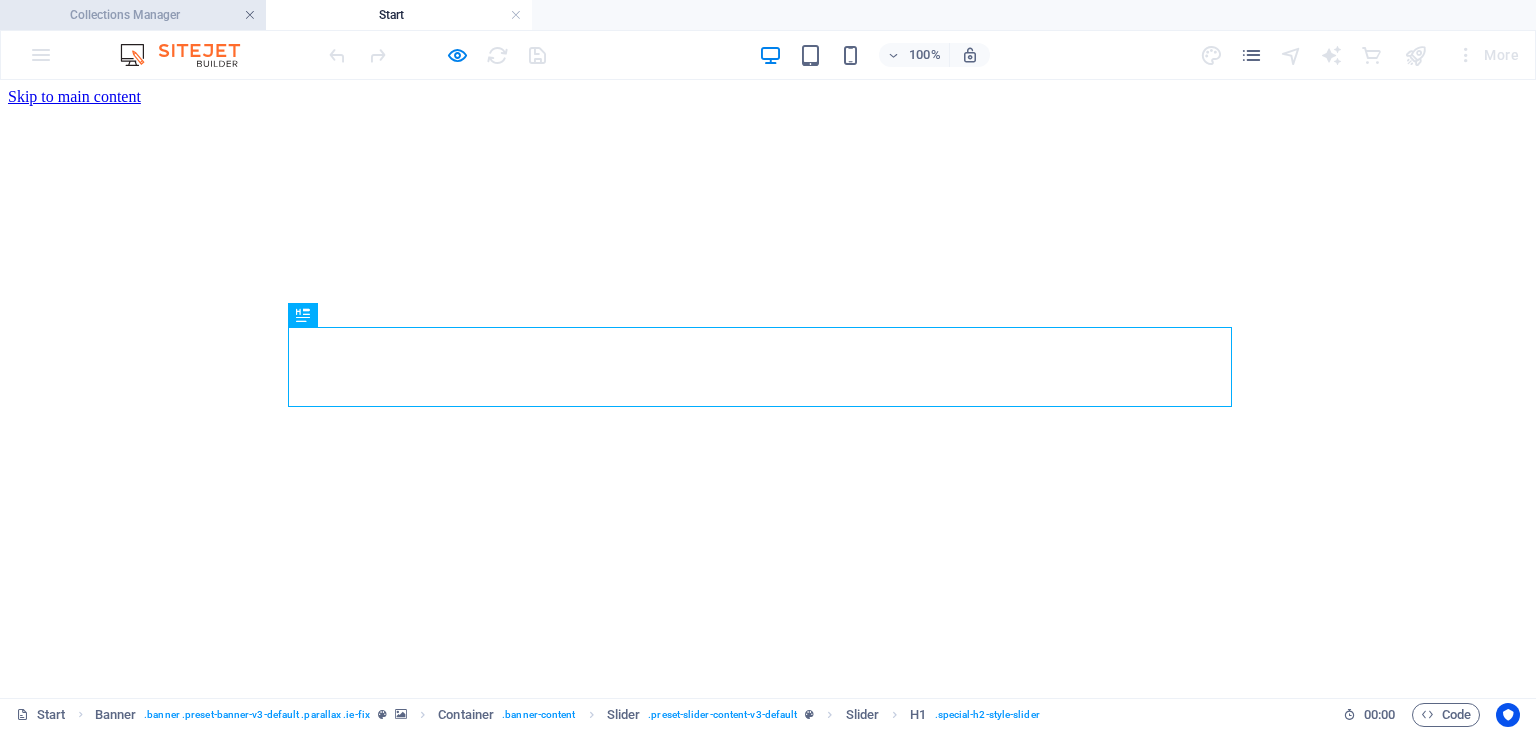 click at bounding box center (250, 15) 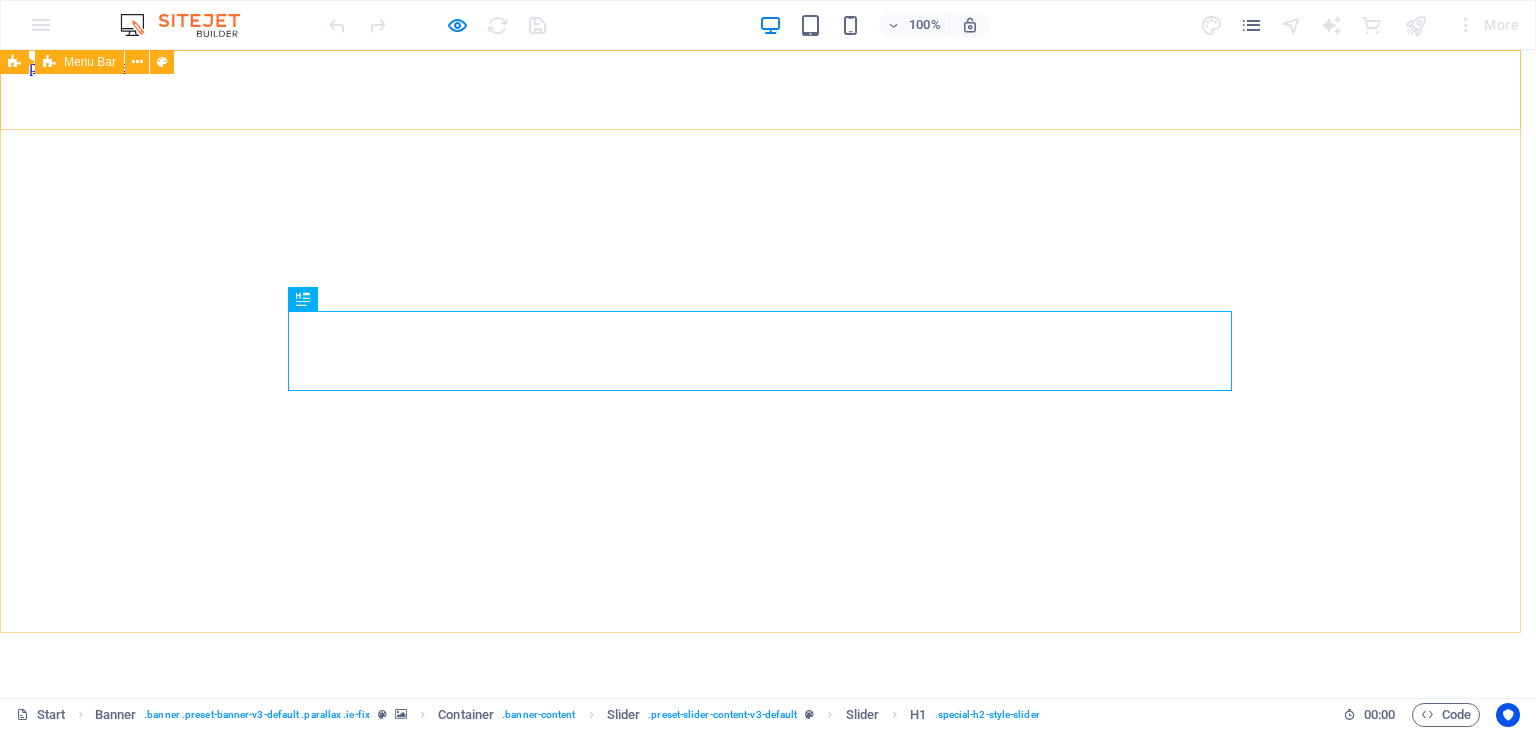 click on "Menu Bar" at bounding box center (90, 62) 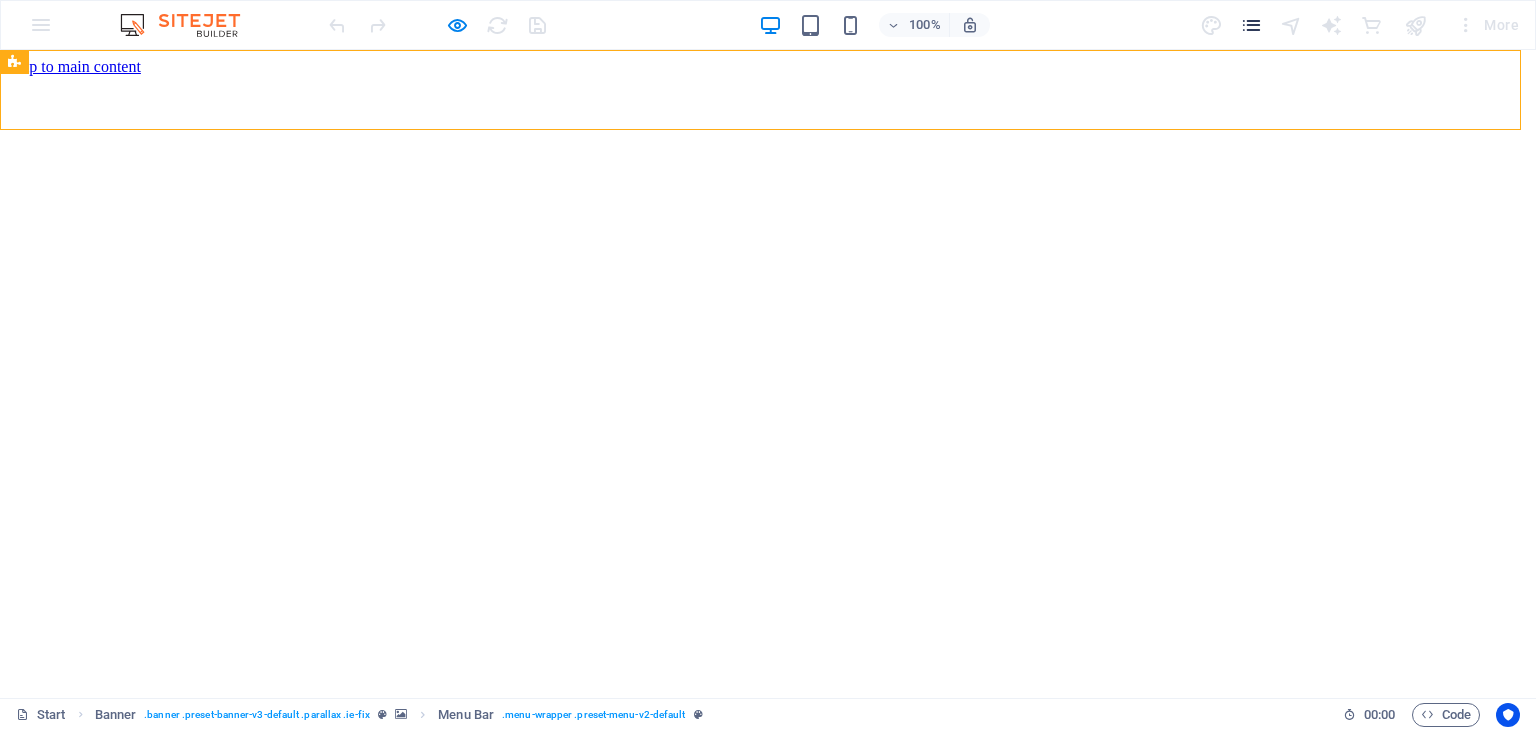 click at bounding box center (1251, 25) 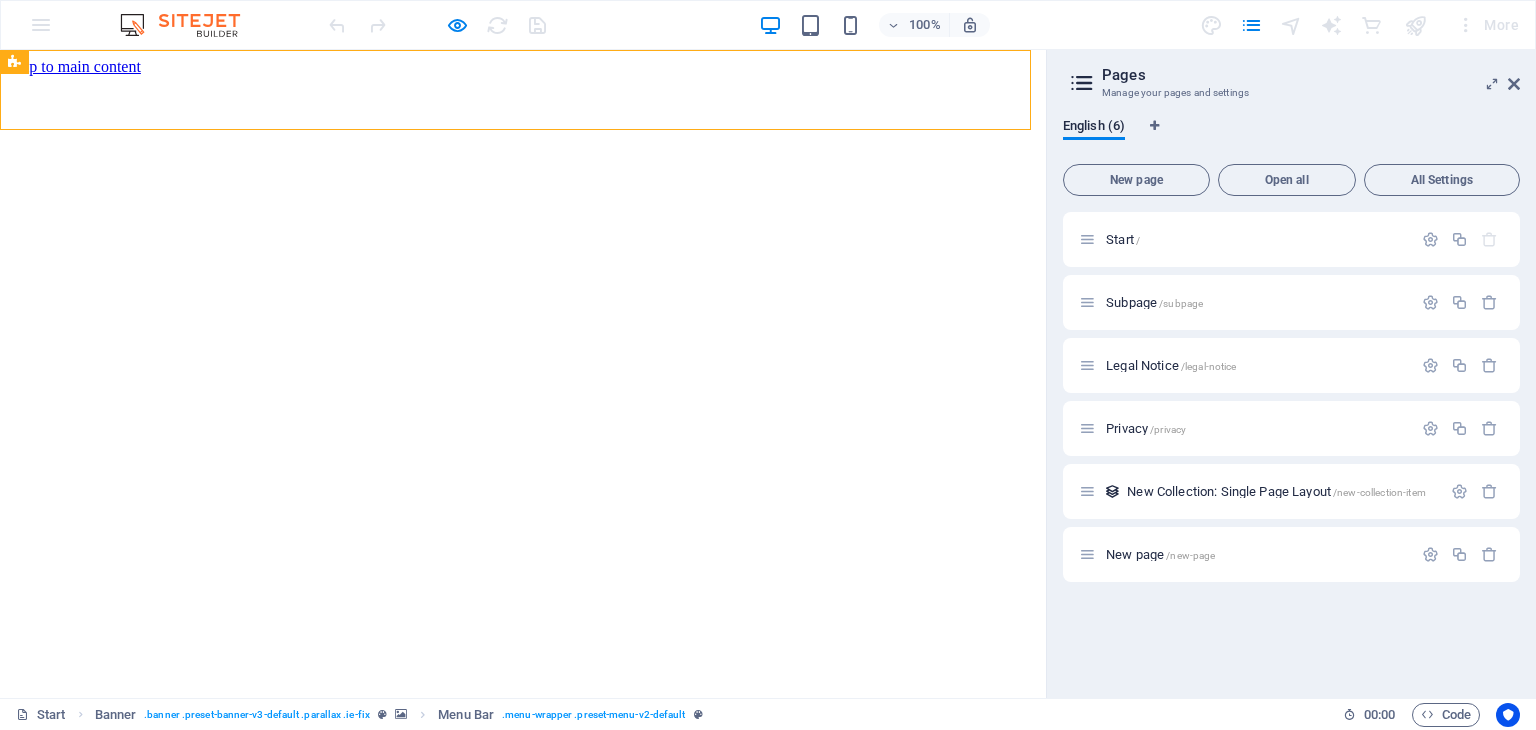 click at bounding box center [1082, 83] 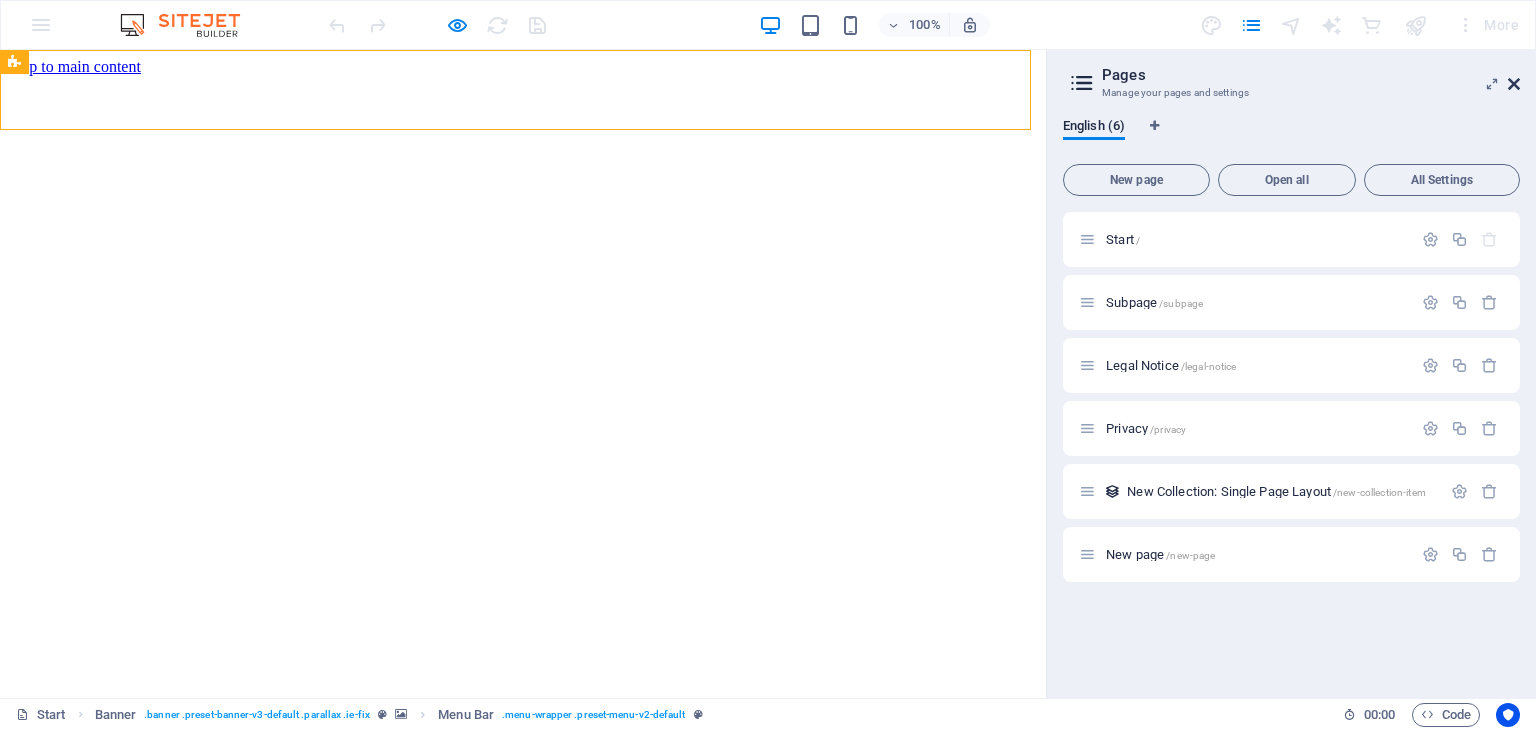 click at bounding box center [1514, 84] 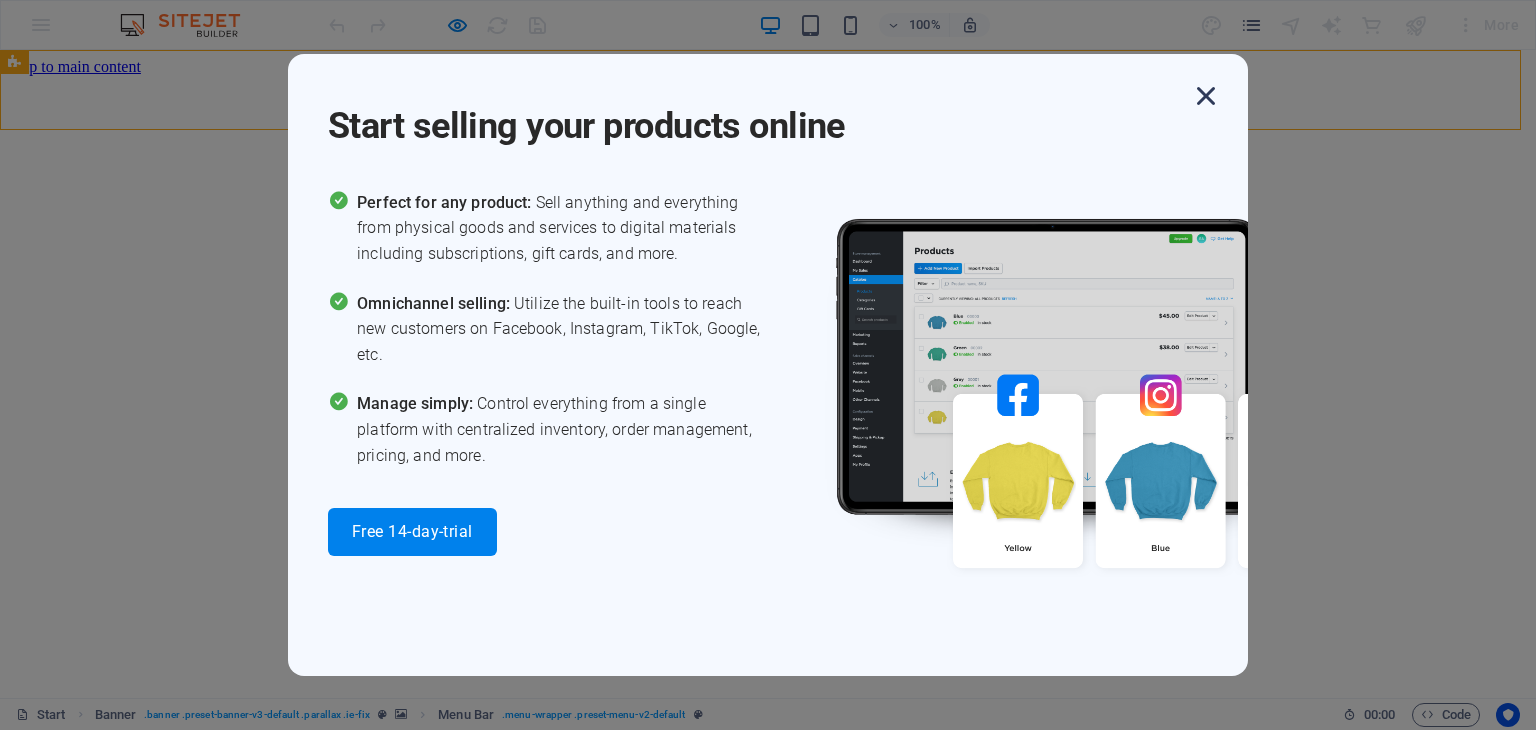 click at bounding box center (1206, 96) 